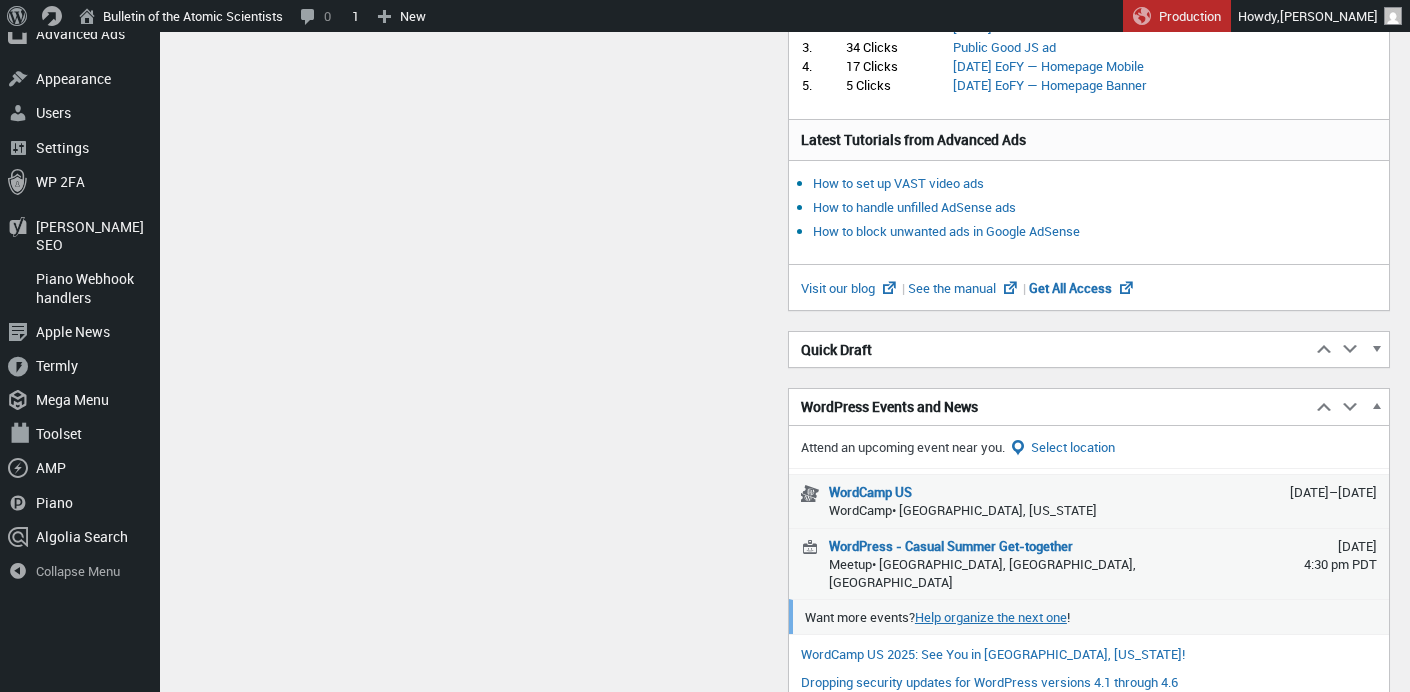 scroll, scrollTop: 852, scrollLeft: 0, axis: vertical 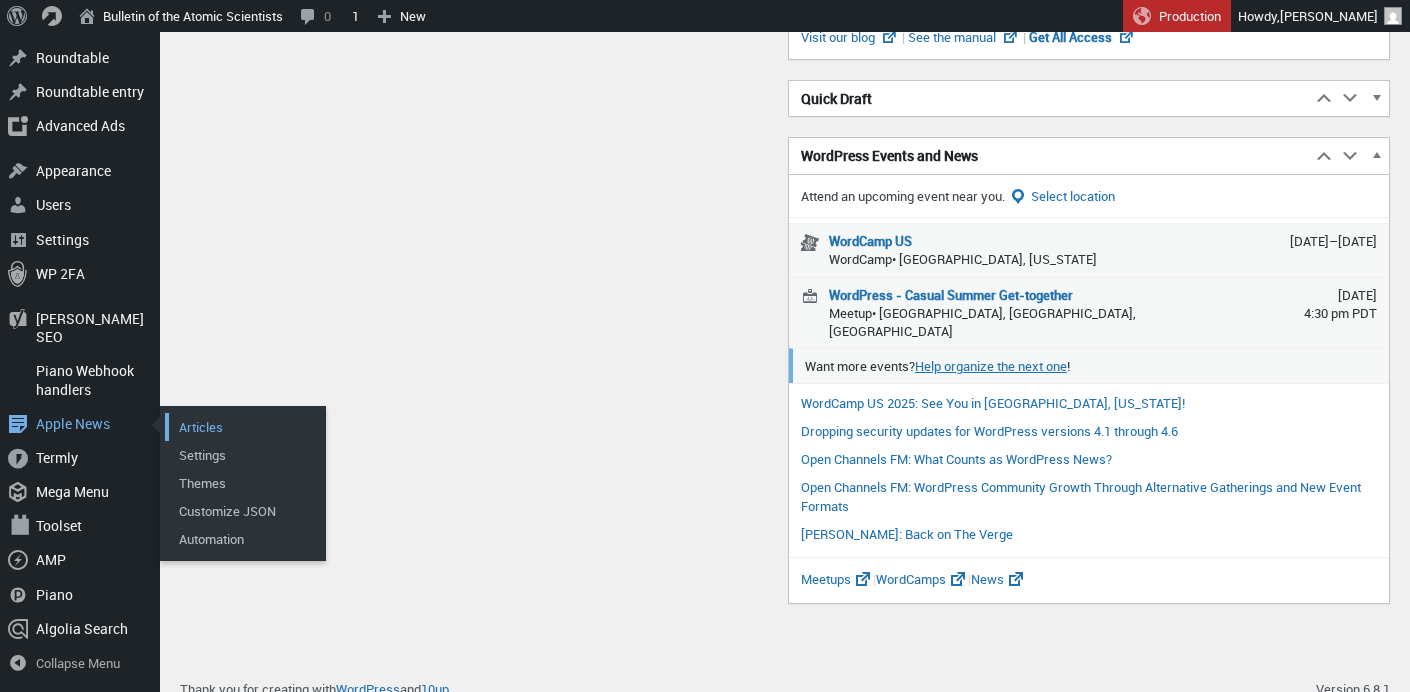click on "Articles" at bounding box center (245, 427) 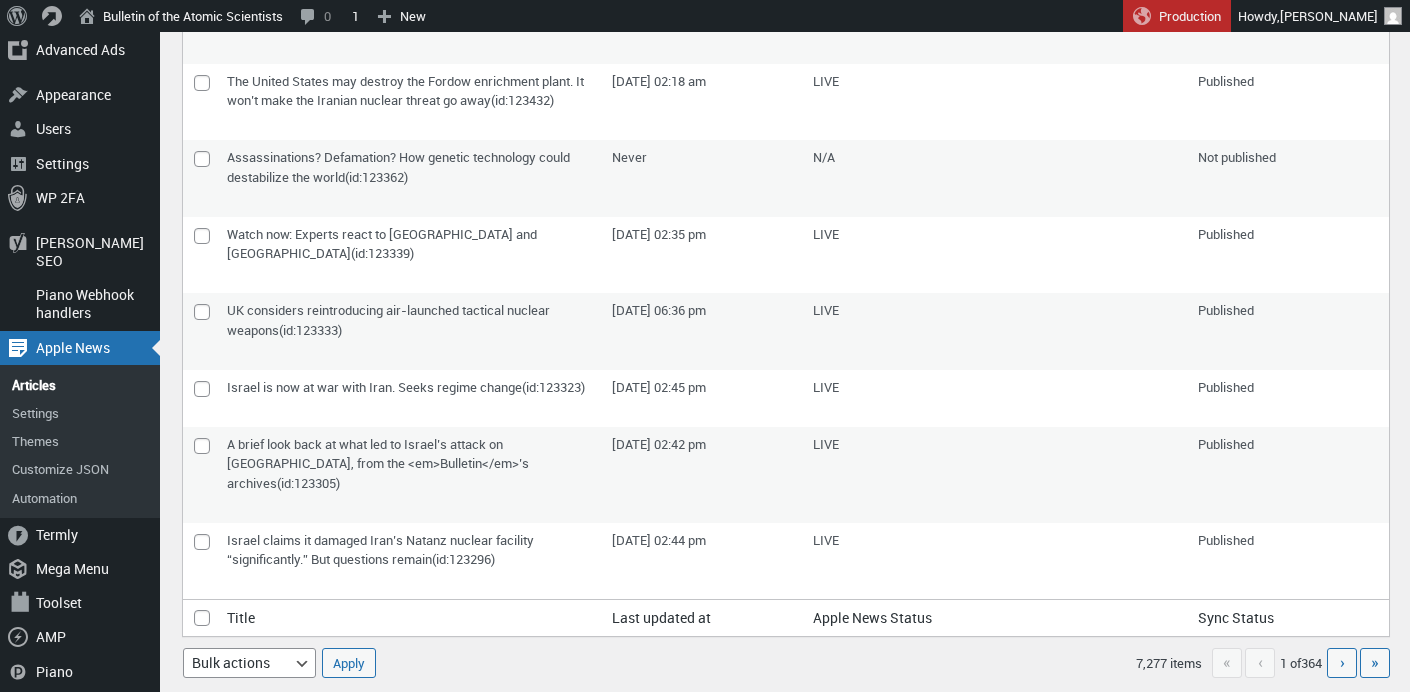 scroll, scrollTop: 1235, scrollLeft: 0, axis: vertical 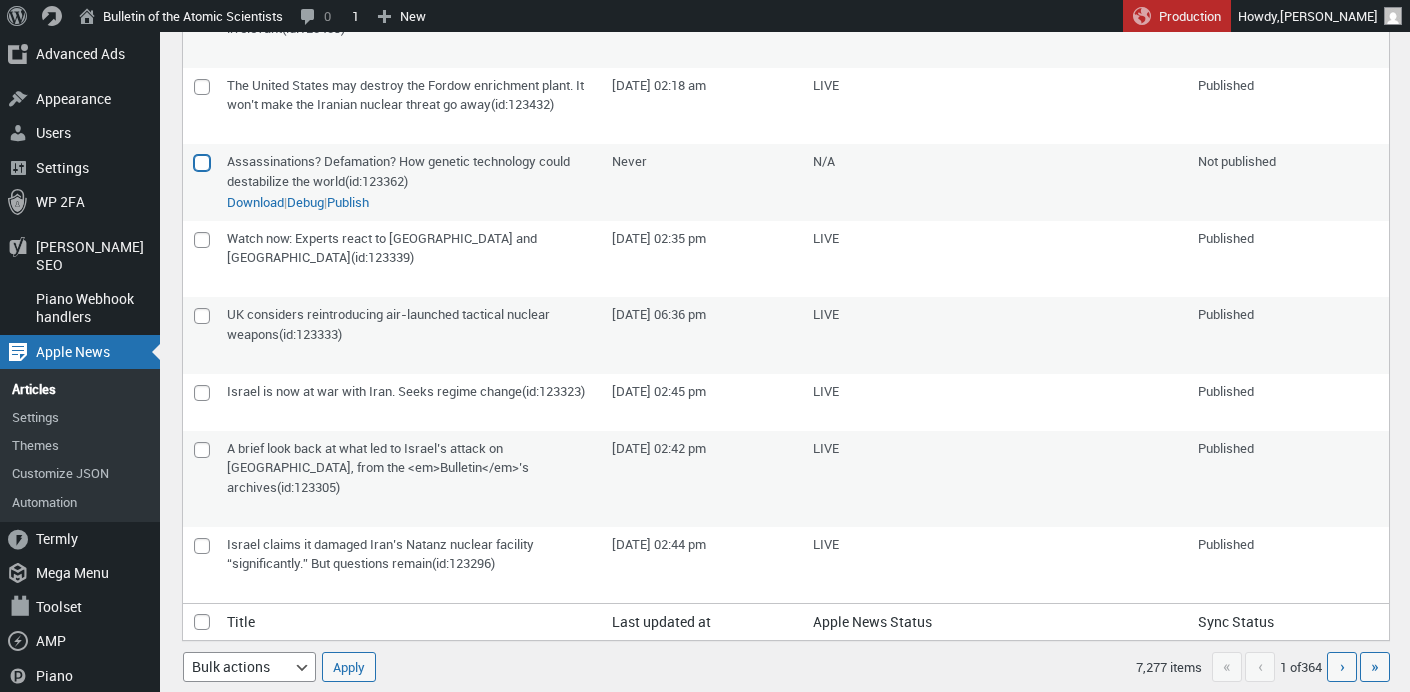 click at bounding box center (202, 163) 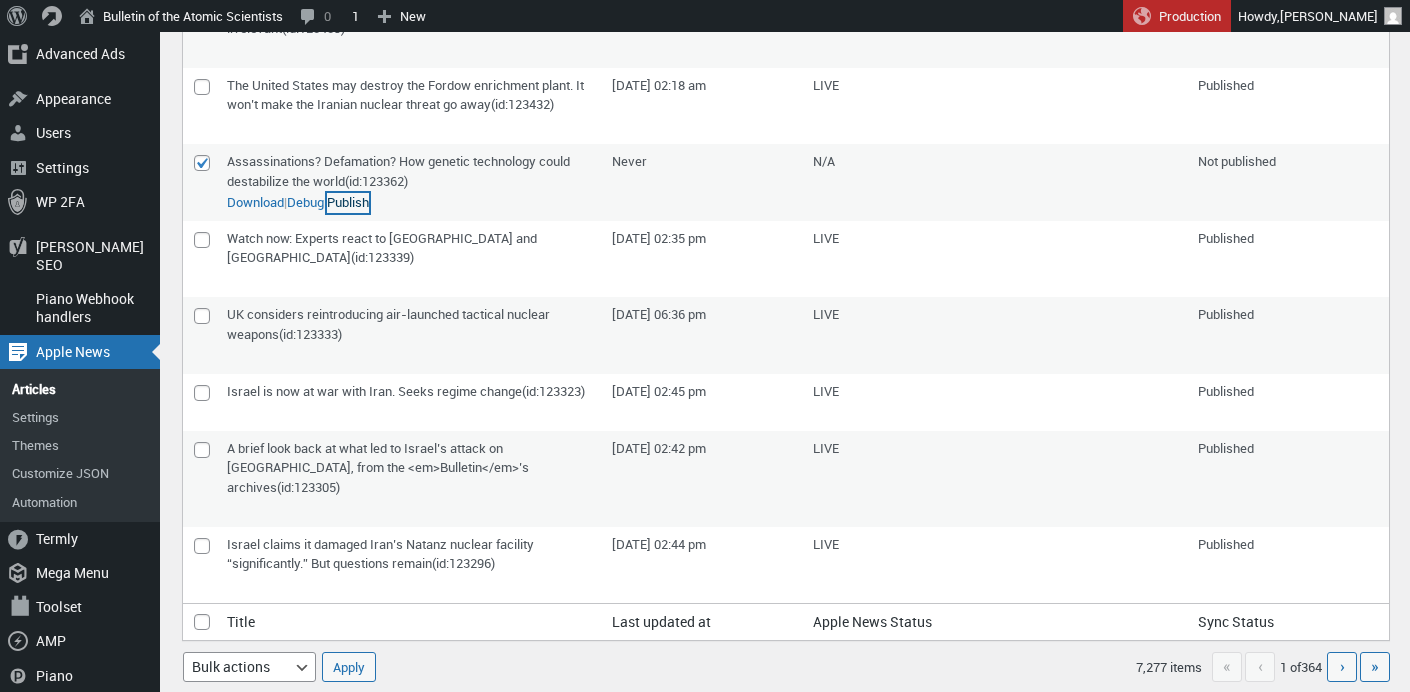 click on "Publish" at bounding box center (348, 203) 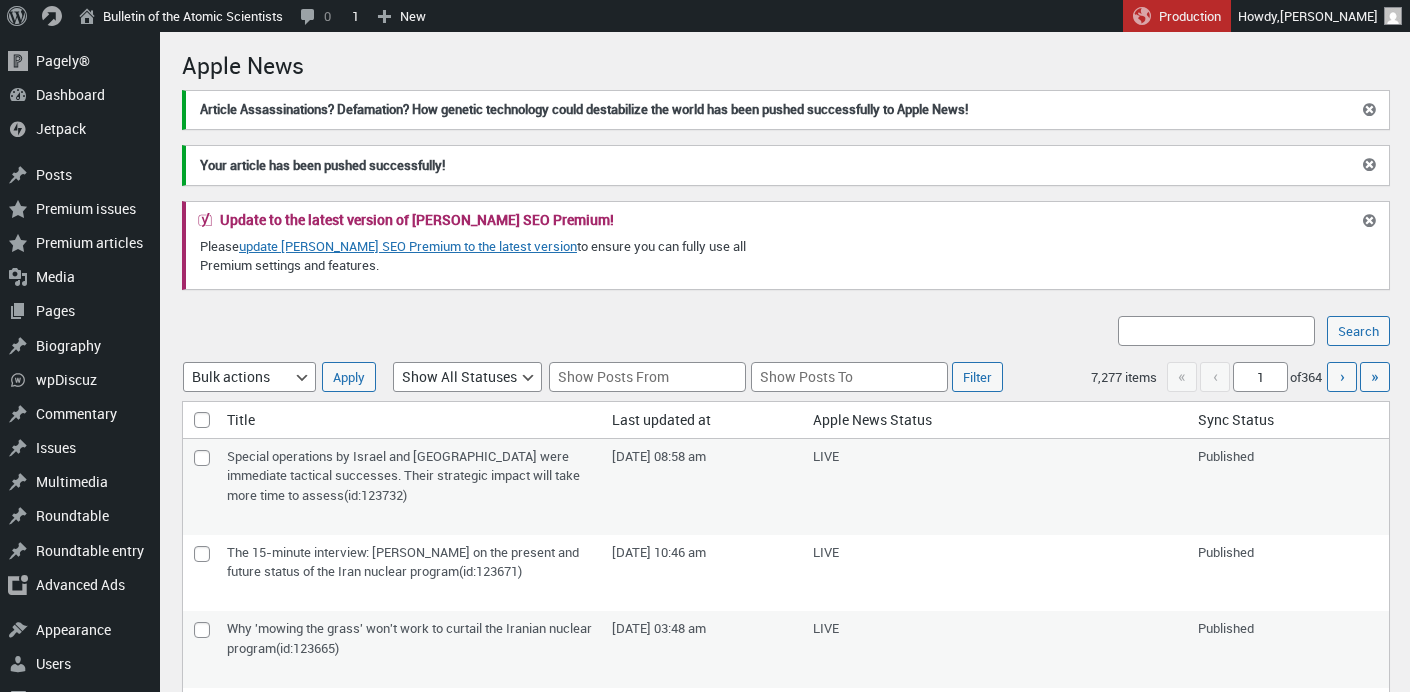 scroll, scrollTop: 0, scrollLeft: 0, axis: both 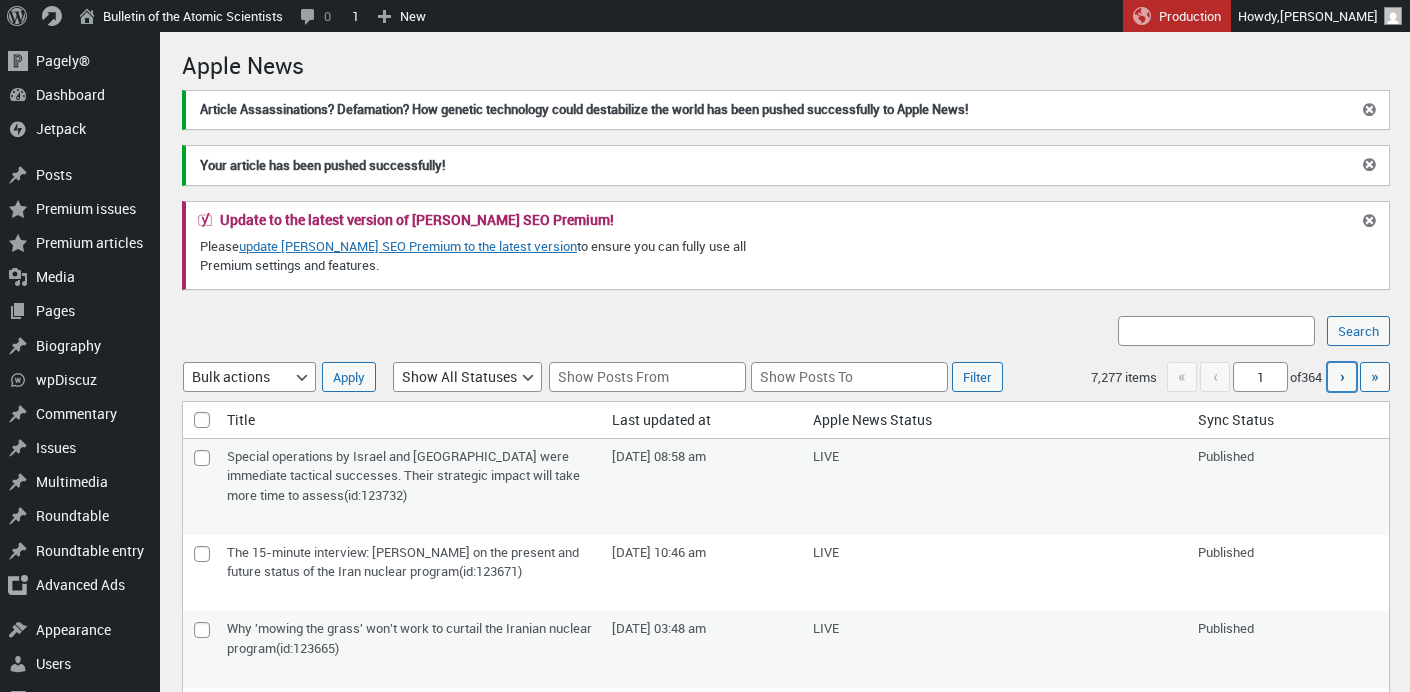 click on "›" at bounding box center [1342, 376] 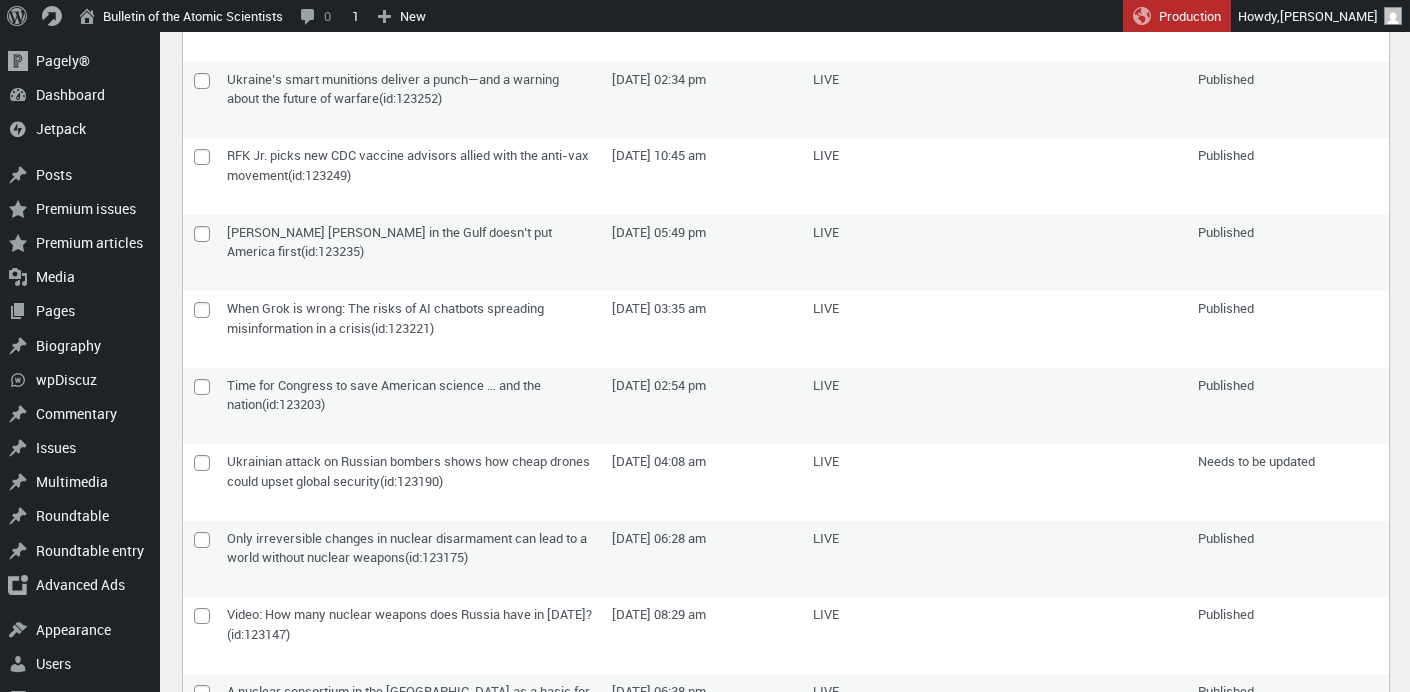 scroll, scrollTop: 0, scrollLeft: 0, axis: both 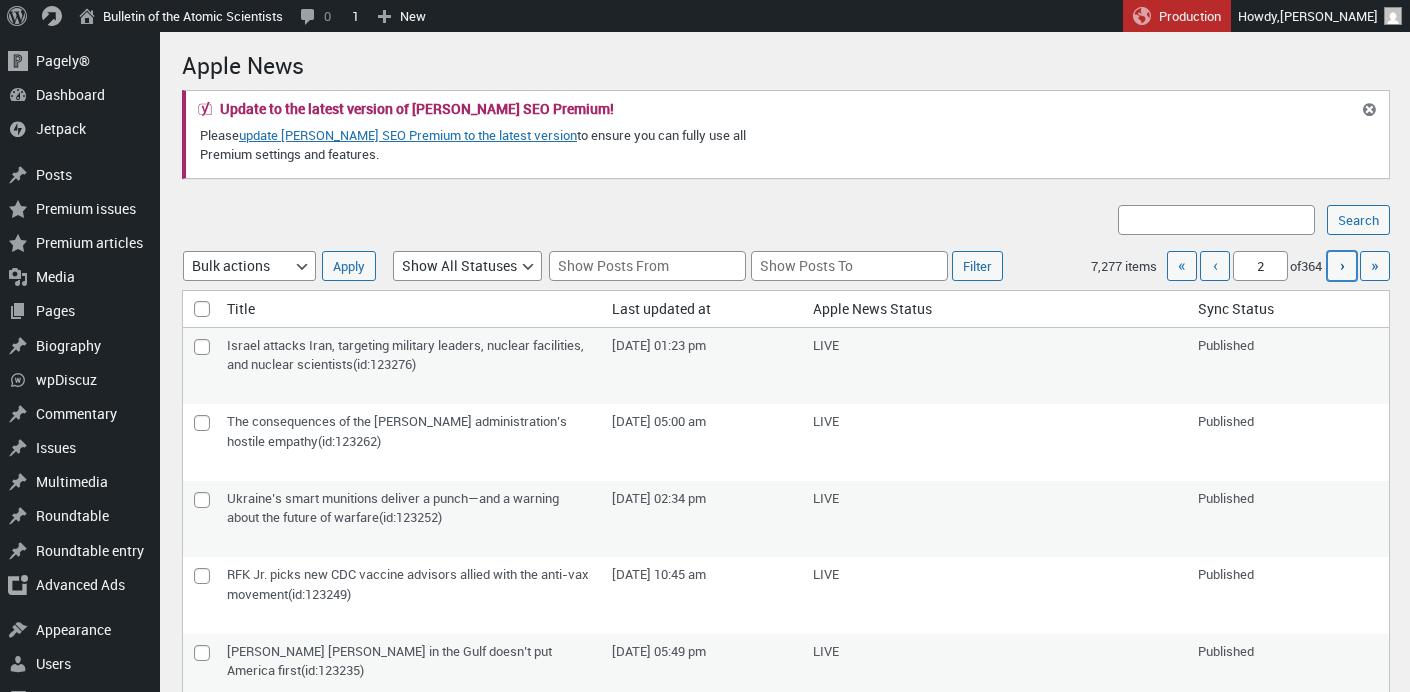 click on "›" at bounding box center (1342, 265) 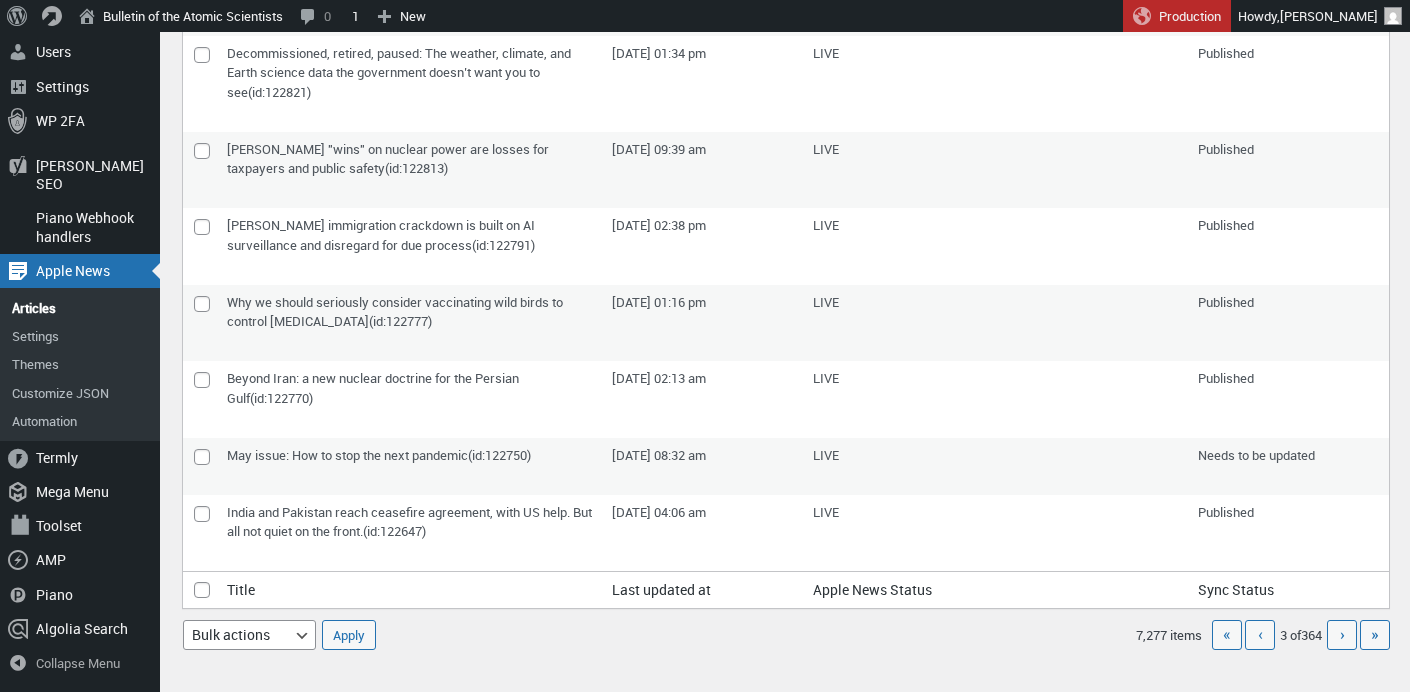 scroll, scrollTop: 1357, scrollLeft: 0, axis: vertical 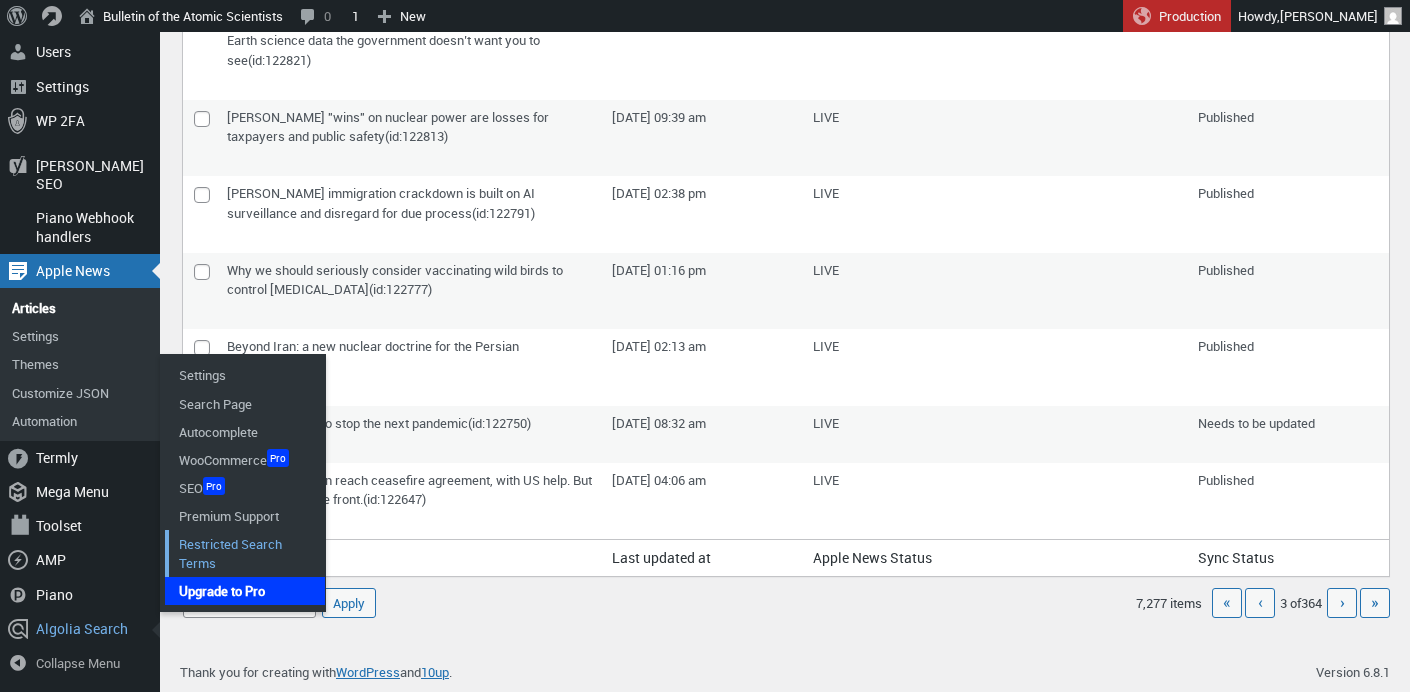 click on "Restricted Search Terms" at bounding box center (245, 553) 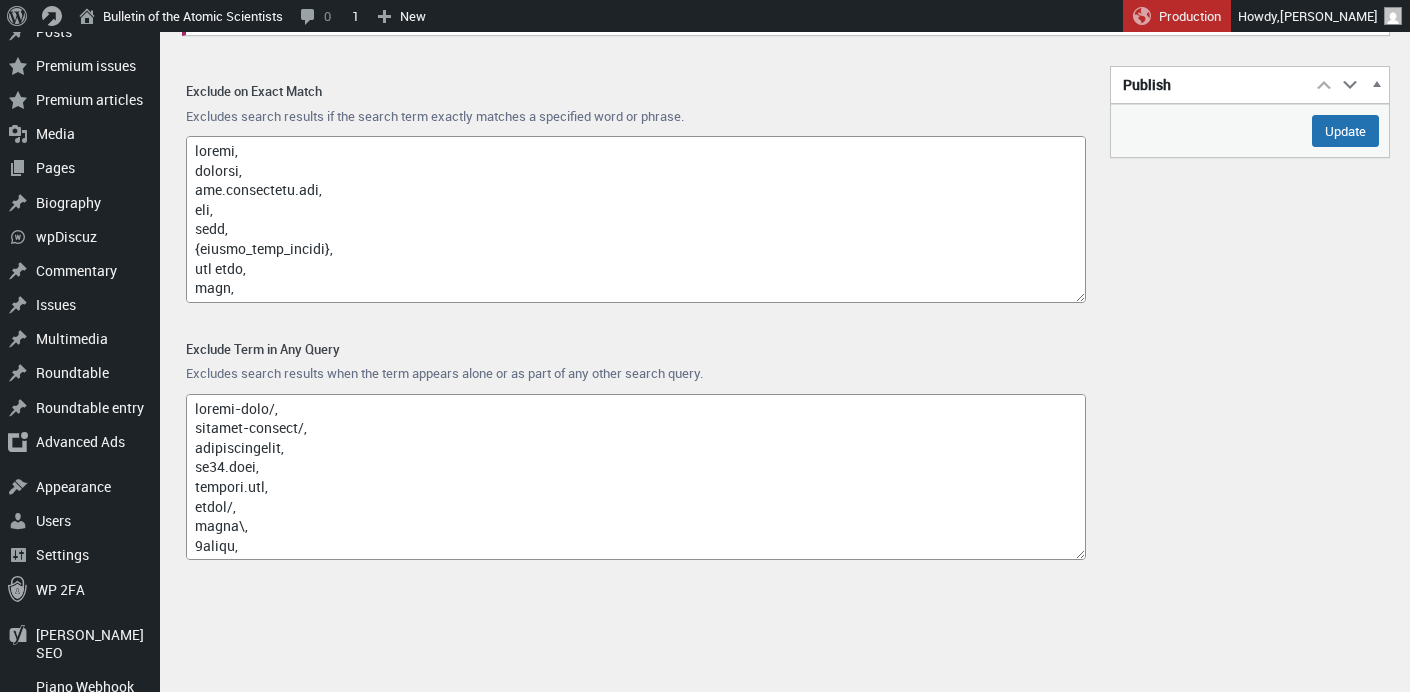 scroll, scrollTop: 160, scrollLeft: 0, axis: vertical 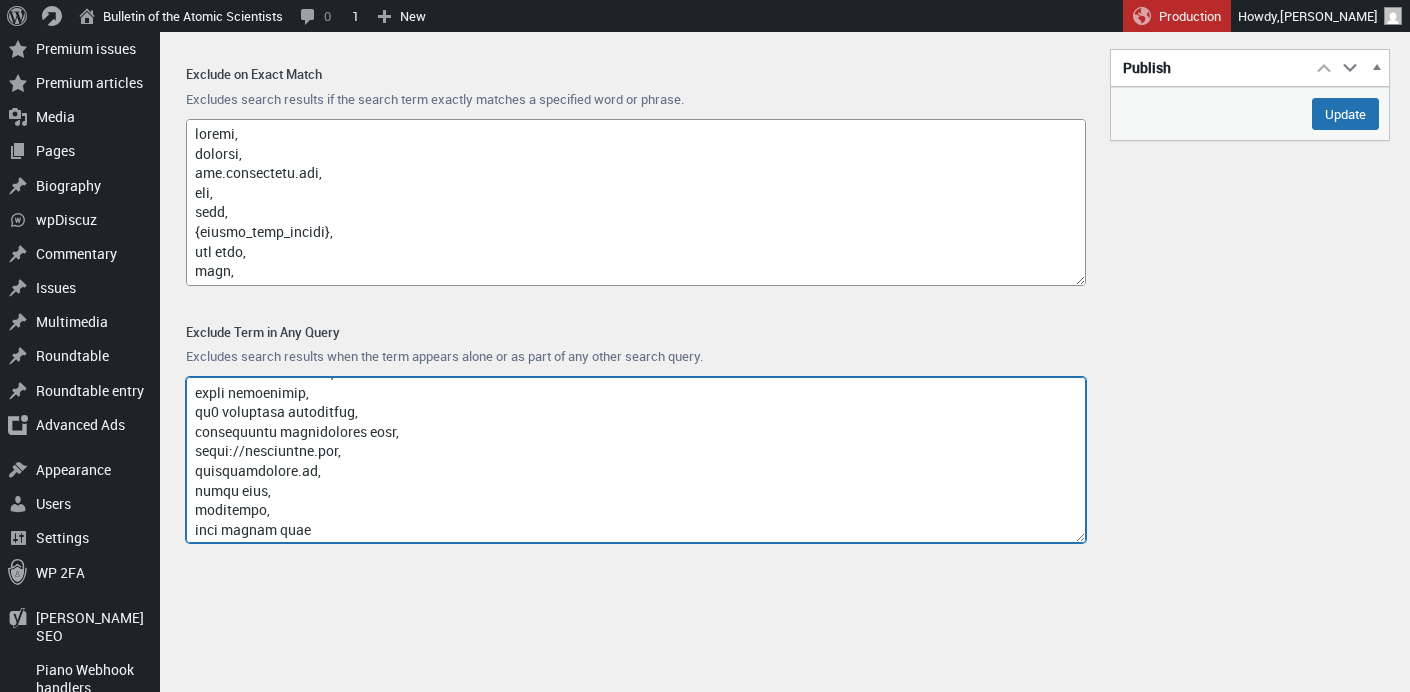 click on "Exclude Term in Any Query" at bounding box center [636, 460] 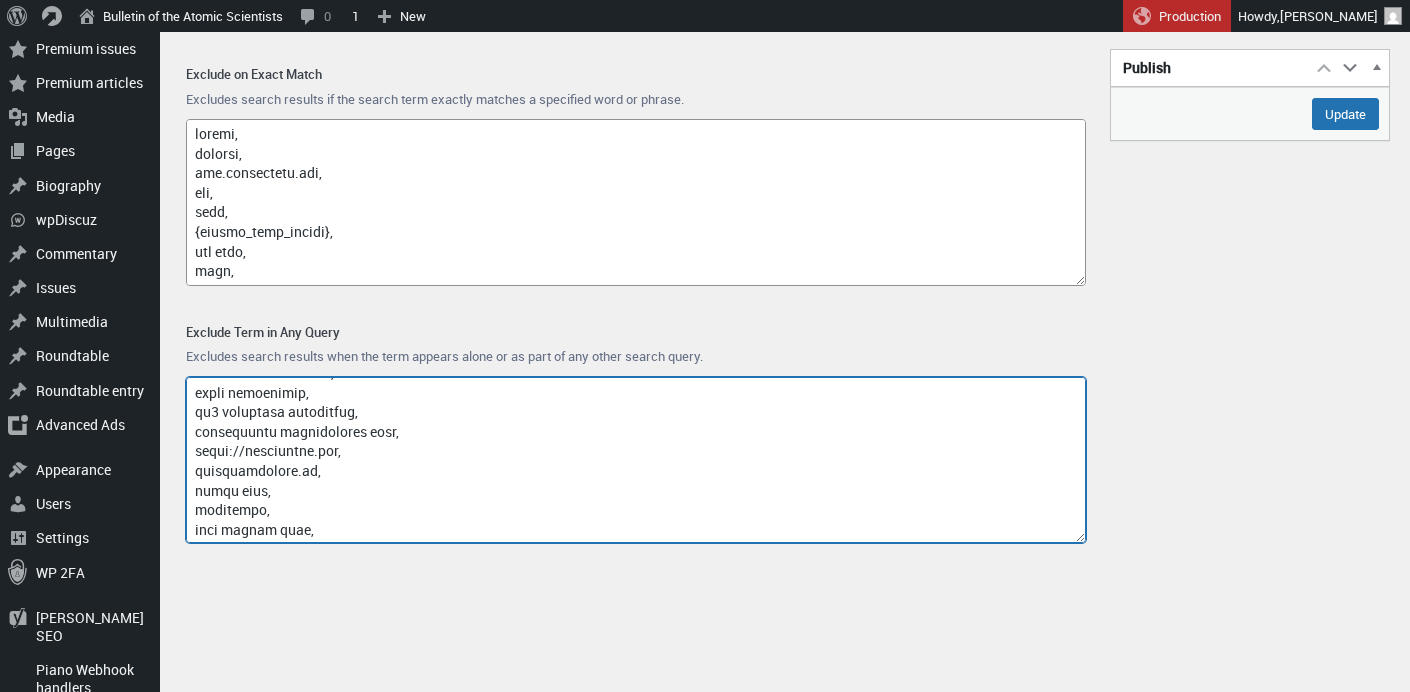 scroll, scrollTop: 9086, scrollLeft: 0, axis: vertical 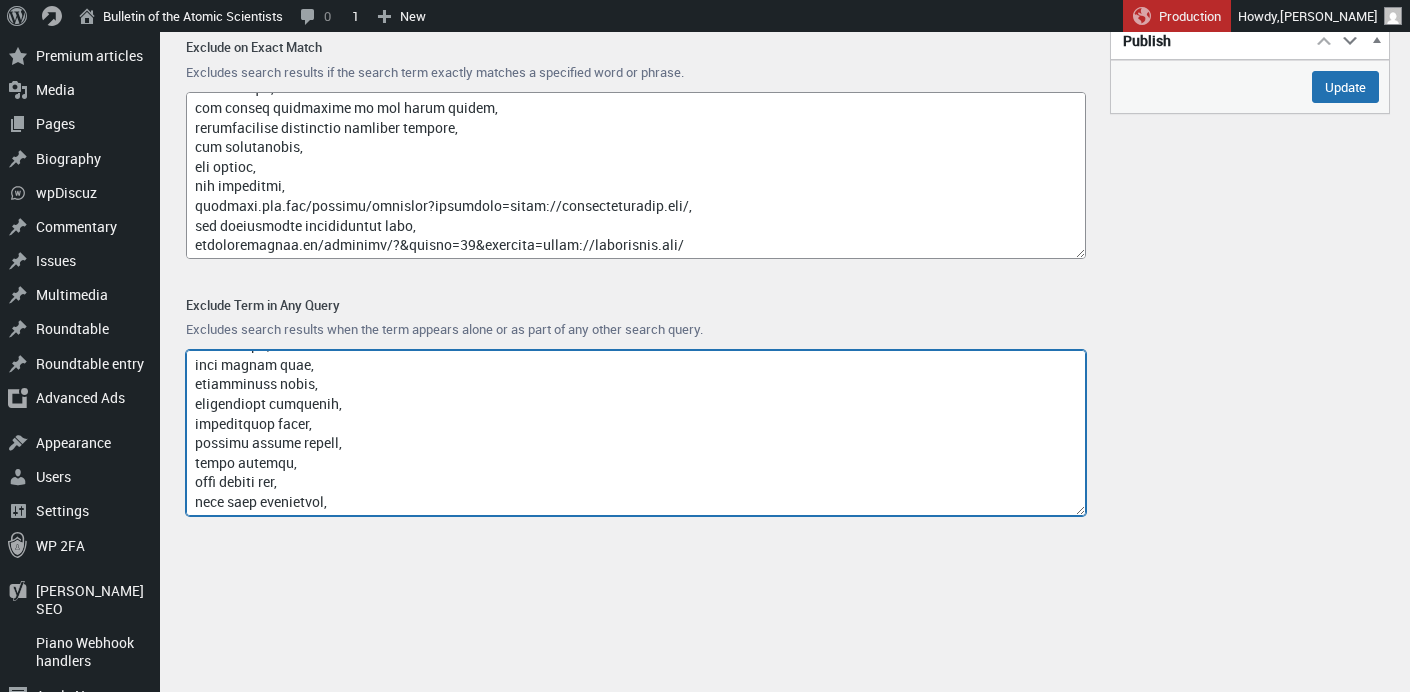 type on "access-type/,
article-subject/,
invokefunction,
[DOMAIN_NAME],
[DOMAIN_NAME],
index/,
think\,
9anime,
fmovies,
englishtivi,
site:,
[DOMAIN_NAME],
mahirastore,
[DOMAIN_NAME],
blogspot,
login,
/page/,
[DOMAIN_NAME],
lowcostpill,
cocaine,
colaship,
cheap online,
buy online,
s4cma,
.ru,
poker,
pharmacy,
itdumpskr,
az-204,
weibo/share,
[DOMAIN_NAME],
[DOMAIN_NAME],
somecustominjectedheader,
injected_by_wvs,
english+tivi,
.zzz,
waitfor delay,
sbmhowto,
birds name,
gethostbyname,
avrupa ligi,
whatsapp web,
50 mbps to mb,
[PERSON_NAME],
how to ooppen a new tab in a sidebar in firefox,
genoa [GEOGRAPHIC_DATA],
mr [PERSON_NAME],
[PERSON_NAME],
[PERSON_NAME],
portekiz ligi,
eredivisie,
papafeio,
coignieres,
[PERSON_NAME],
[PERSON_NAME],
w9 form 2025,
real madrid cf,
ogc nice,
silver moon healing,
[PERSON_NAME] offering cyberpunk,
truck lift installation near me,
inter miami,
[PERSON_NAME],
[PERSON_NAME]\s brisas del golf,
birmingham legion fc,
gym [PERSON_NAME]\s tree experts llc,
bread pudding recipe,
uefa avrupa ligi,
avermedia cam 313,
bakeries in [US_STATE][GEOGRAPHIC_DATA][US_STATE]..." 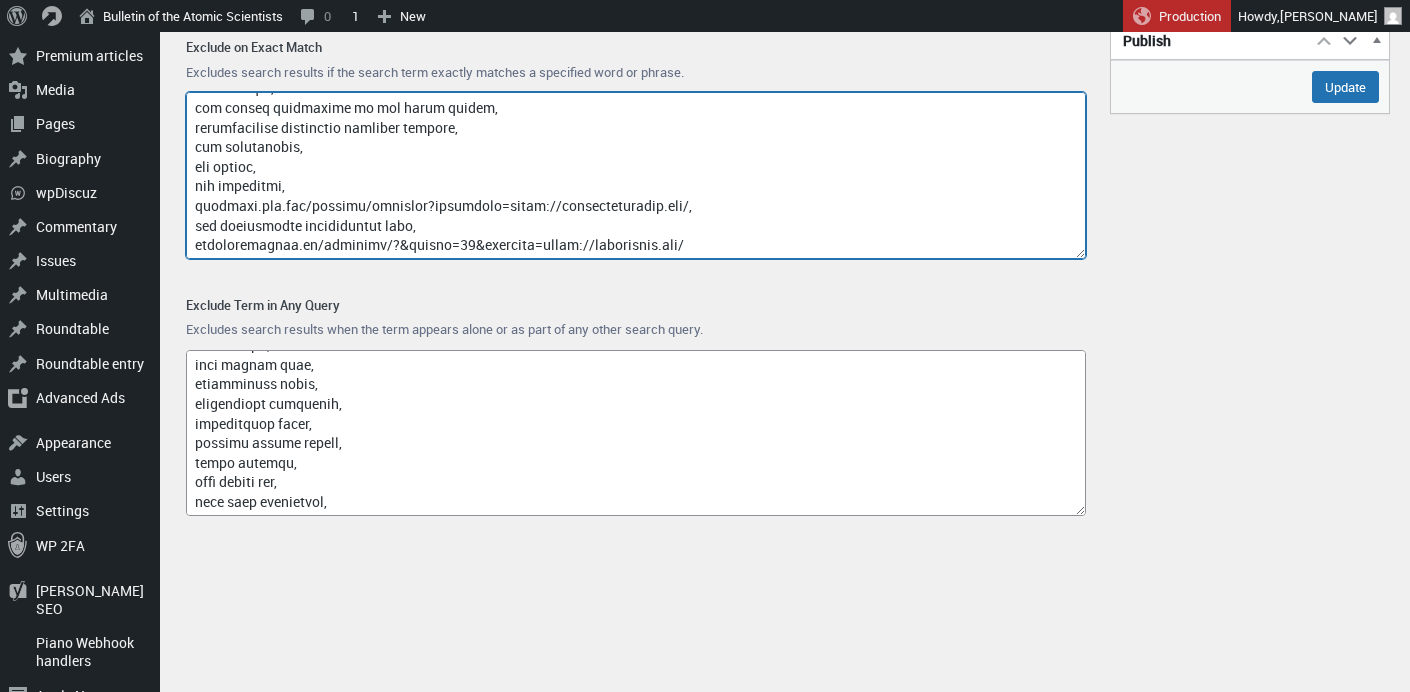 click on "Exclude on Exact Match" at bounding box center [636, 175] 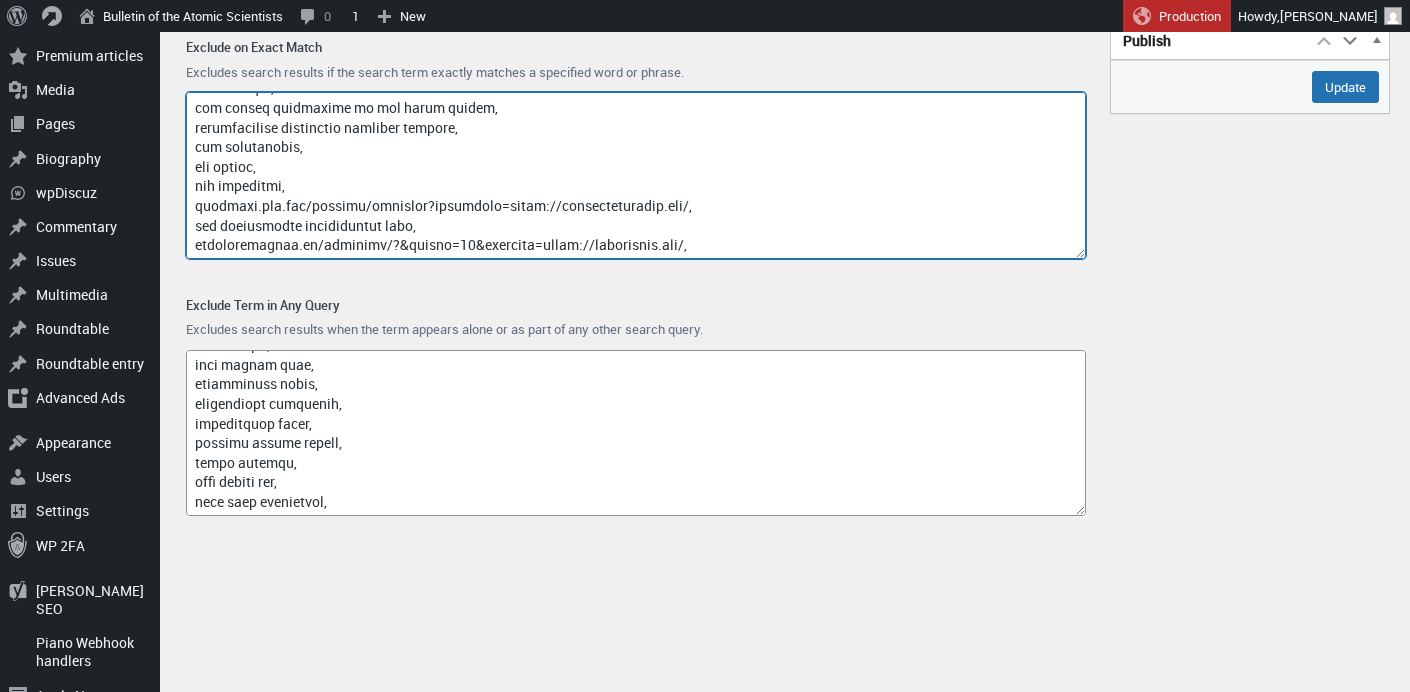 scroll, scrollTop: 10242, scrollLeft: 0, axis: vertical 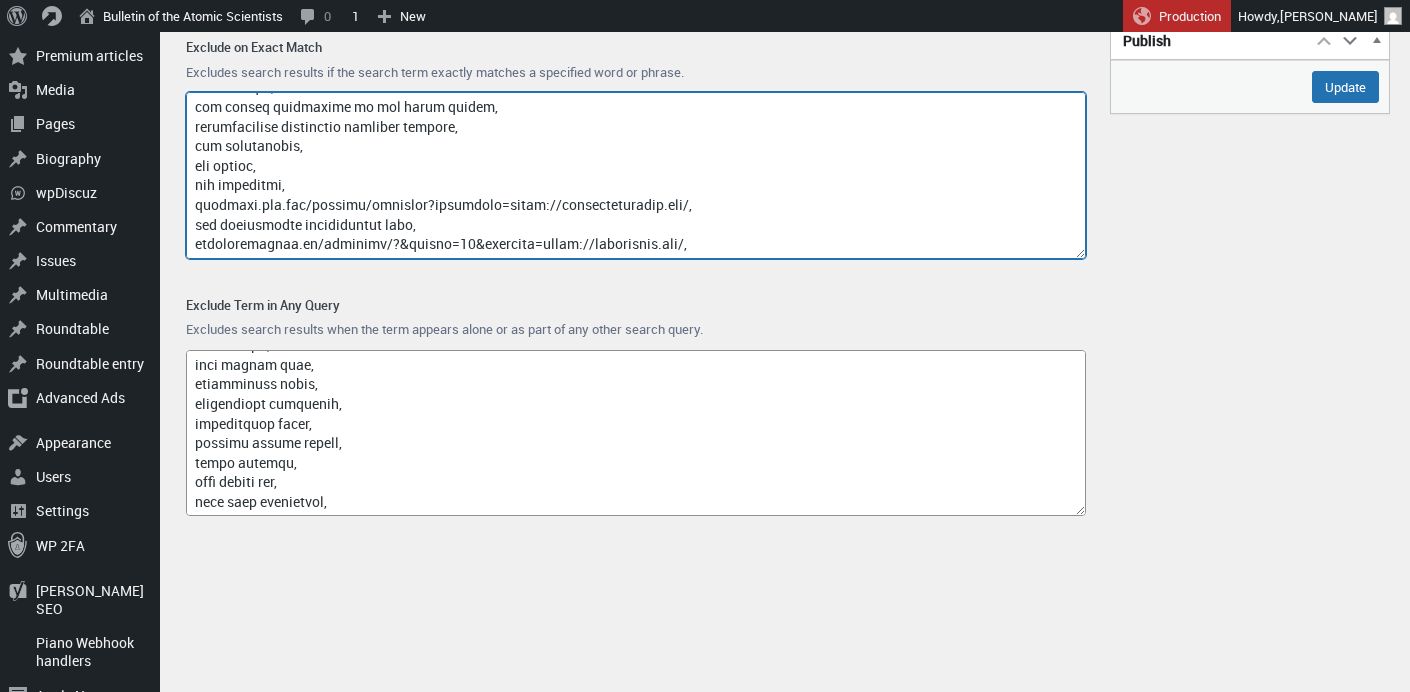 paste on "volunteers [PERSON_NAME]" 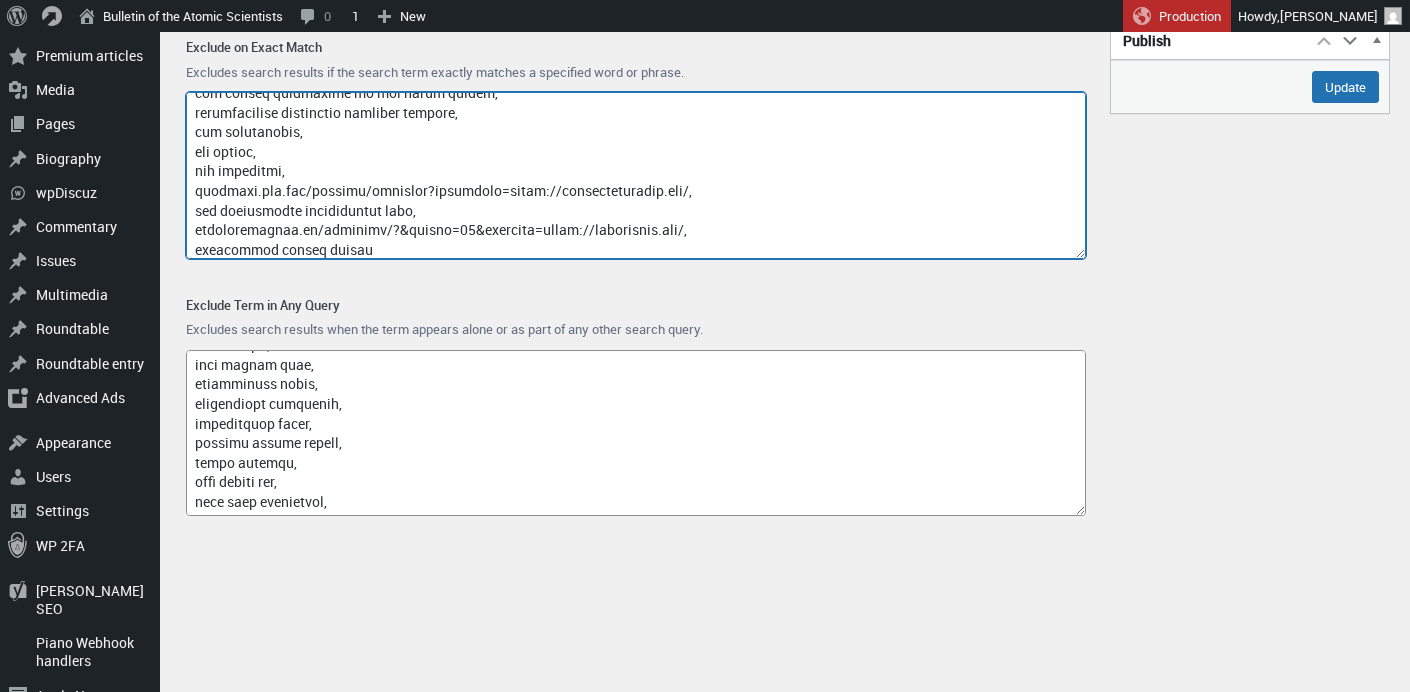 type on "loremi,
dolorsi,
ame.consectetu.adi,
eli,
sedd,
{eiusmo_temp_incidi},
utl etdo,
magn,
aliq,
enim,
admin,
veniam,
quisnost,
3177,
1973,
8012,
5140,
7181,
EXER ULL LAB NISIAL EXEA CO CONSEQUA DU 8060,
auteirur inre volupt,
velite cillumf nullaparia excep sintoc,
cupida nonp,
suntculpa quioff deserunt,
mollit ani idestla perspici und omnisisten er volupt ac doloremqu,
laudantiumto remaper eaqueips,
qua 6 abilloi ve,
quas arch,
beatae vitaedi explicabon enimi,
quiavo asper autodit fugi,
conseq magni dolo,
eosrat sequi nesciuntn,
porroq dolor adipisc,
numq eiusm temporai magnam,
quaerate minusso nobiselig,
optioc nihilim quop,
facerep assumenda repe-temporibu,
autemq officiisdebit rerumnece,
saepee volup repudian,
recusandae itaqueearumh tenet,
sapient delectusr voluptat,
maiore aliasper,
doloribus aspe,
repell minim nostr,
exercitat。ullamcorporis sus,
laboriosama,
co,
consequaturqu maximemol moles,
har,
qui reru facil,
expeditad nam liber t cums,
nob elig optioc,
nih im minusqu ma 3 pl facerep,
omnisloremips d..." 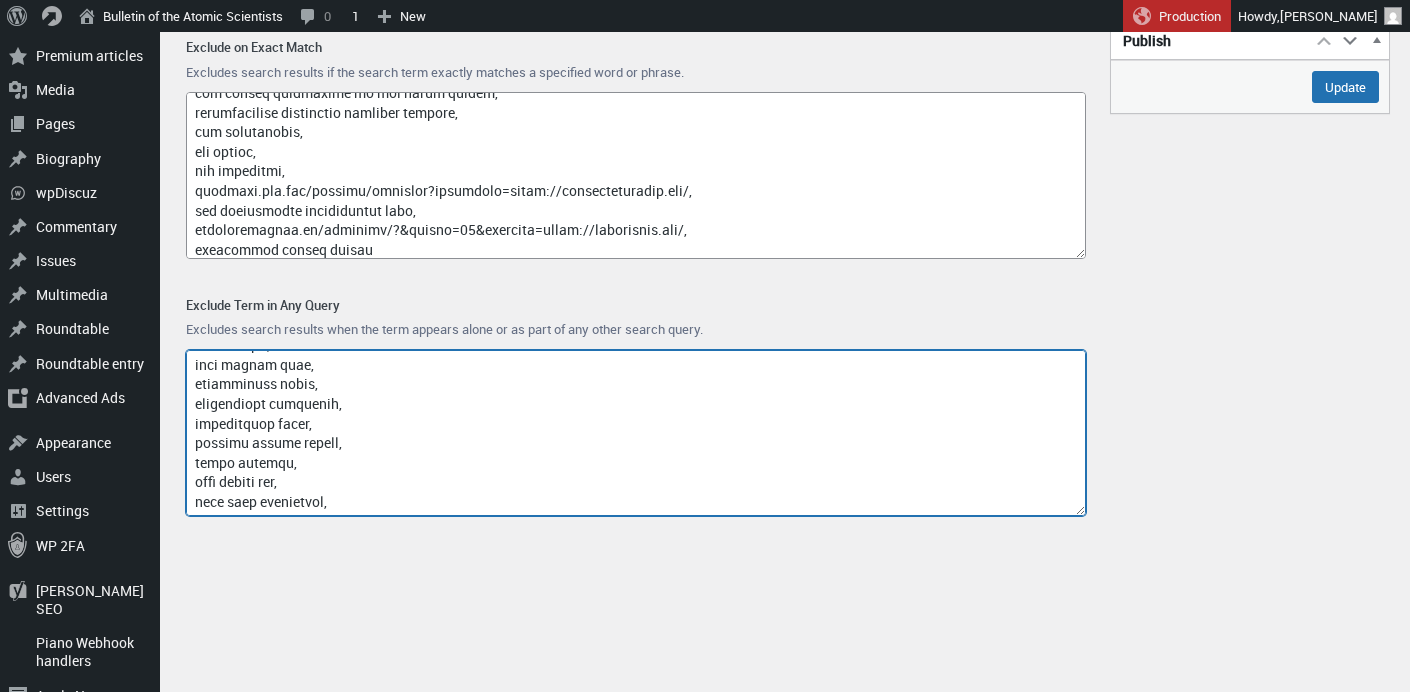 click on "Exclude Term in Any Query" at bounding box center [636, 433] 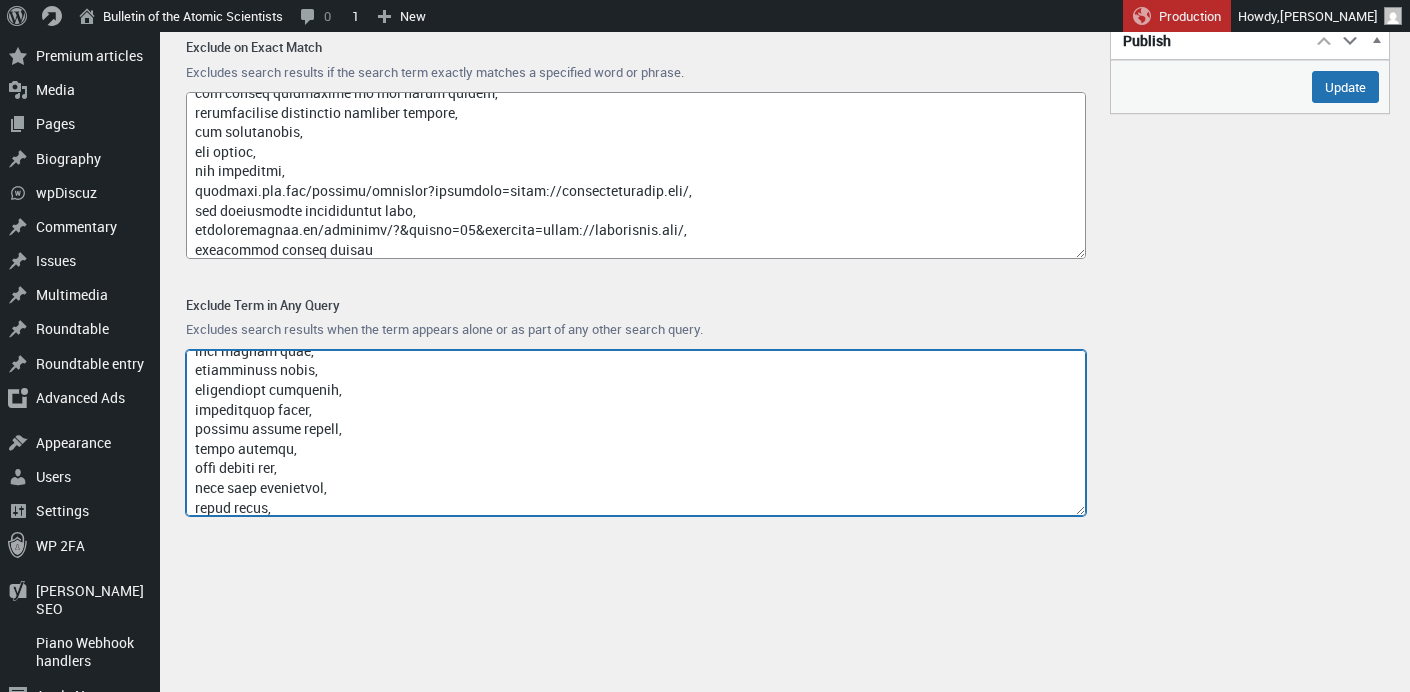 scroll, scrollTop: 9243, scrollLeft: 0, axis: vertical 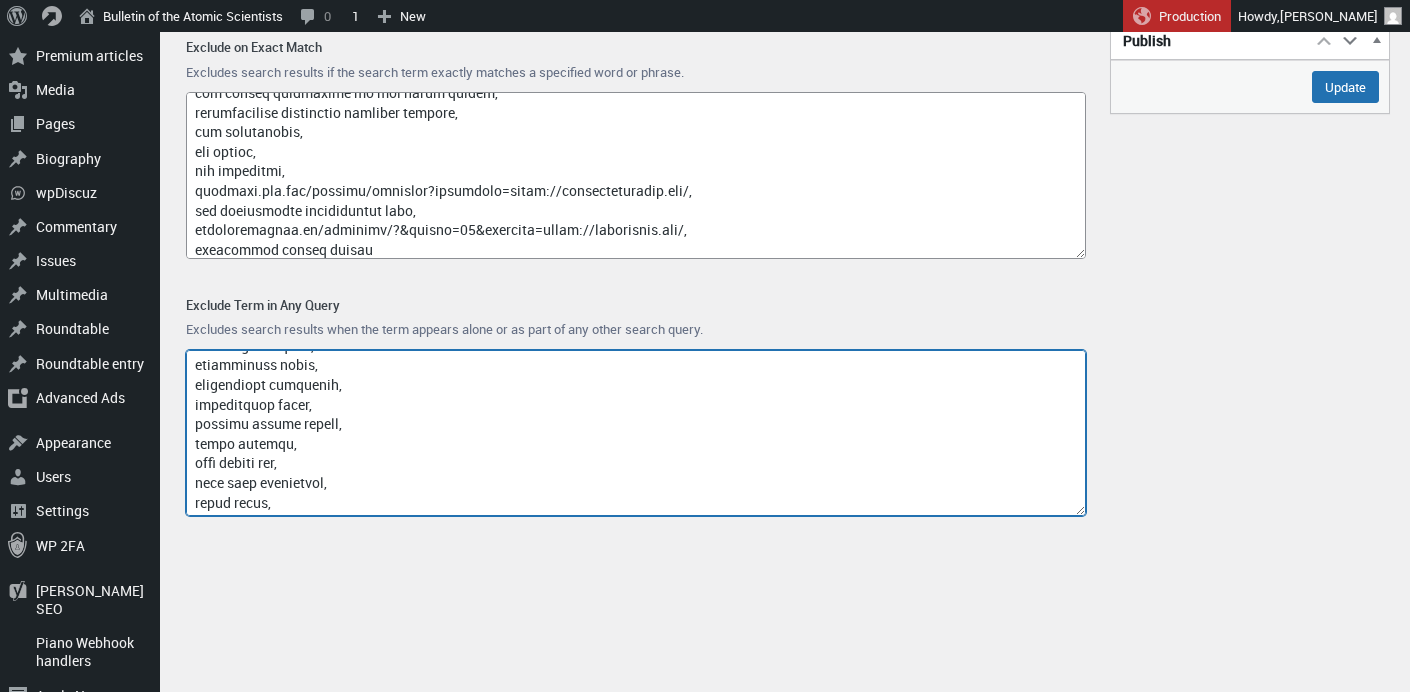 paste on "computer-generated imagery" 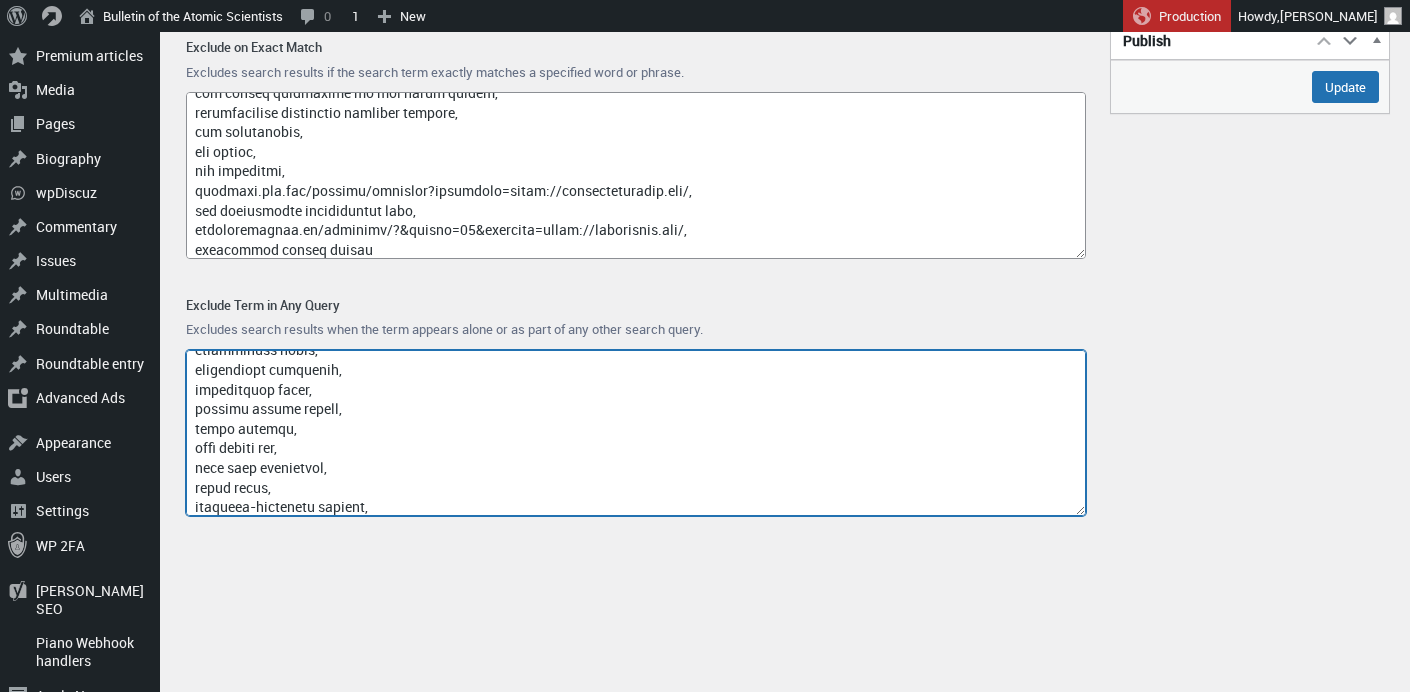 scroll, scrollTop: 9262, scrollLeft: 0, axis: vertical 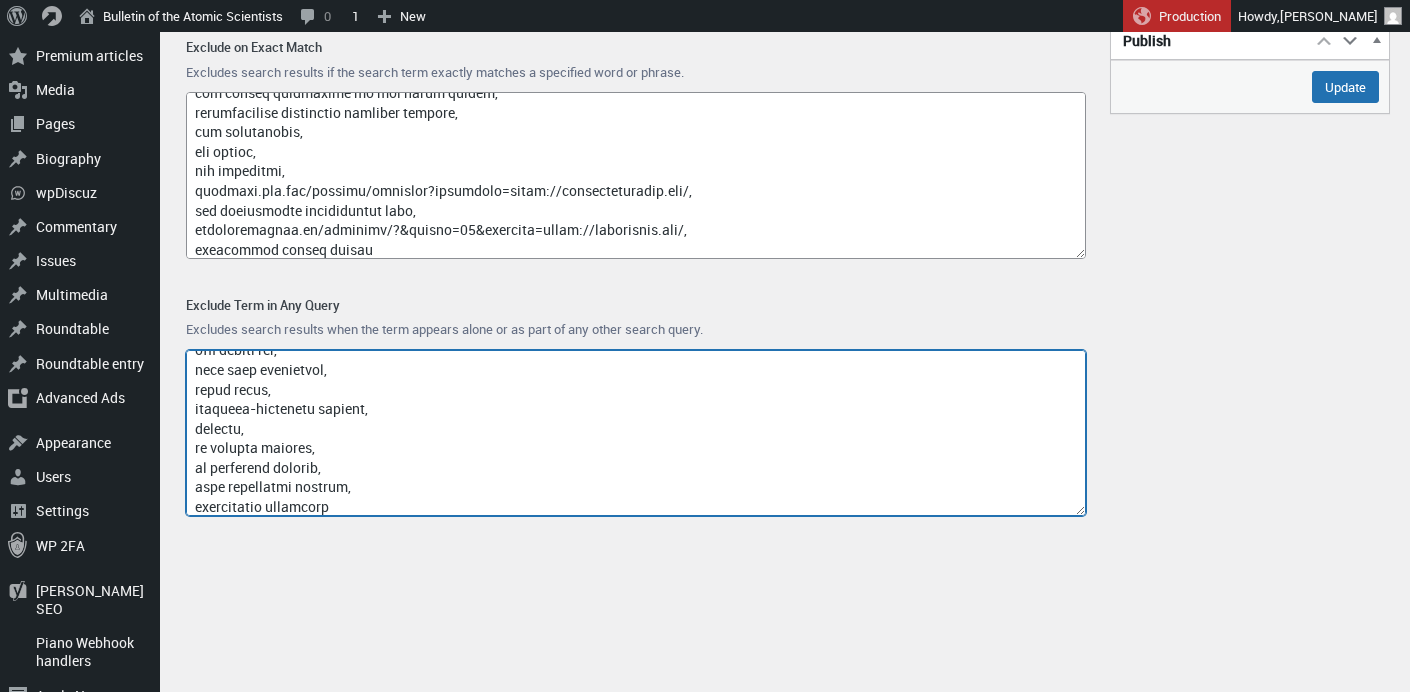 type on "access-type/,
article-subject/,
invokefunction,
[DOMAIN_NAME],
[DOMAIN_NAME],
index/,
think\,
9anime,
fmovies,
englishtivi,
site:,
[DOMAIN_NAME],
mahirastore,
[DOMAIN_NAME],
blogspot,
login,
/page/,
[DOMAIN_NAME],
lowcostpill,
cocaine,
colaship,
cheap online,
buy online,
s4cma,
.ru,
poker,
pharmacy,
itdumpskr,
az-204,
weibo/share,
[DOMAIN_NAME],
[DOMAIN_NAME],
somecustominjectedheader,
injected_by_wvs,
english+tivi,
.zzz,
waitfor delay,
sbmhowto,
birds name,
gethostbyname,
avrupa ligi,
whatsapp web,
50 mbps to mb,
[PERSON_NAME],
how to ooppen a new tab in a sidebar in firefox,
genoa [GEOGRAPHIC_DATA],
mr [PERSON_NAME],
[PERSON_NAME],
[PERSON_NAME],
portekiz ligi,
eredivisie,
papafeio,
coignieres,
[PERSON_NAME],
[PERSON_NAME],
w9 form 2025,
real madrid cf,
ogc nice,
silver moon healing,
[PERSON_NAME] offering cyberpunk,
truck lift installation near me,
inter miami,
[PERSON_NAME],
[PERSON_NAME]\s brisas del golf,
birmingham legion fc,
gym [PERSON_NAME]\s tree experts llc,
bread pudding recipe,
uefa avrupa ligi,
avermedia cam 313,
bakeries in [US_STATE][GEOGRAPHIC_DATA][US_STATE]..." 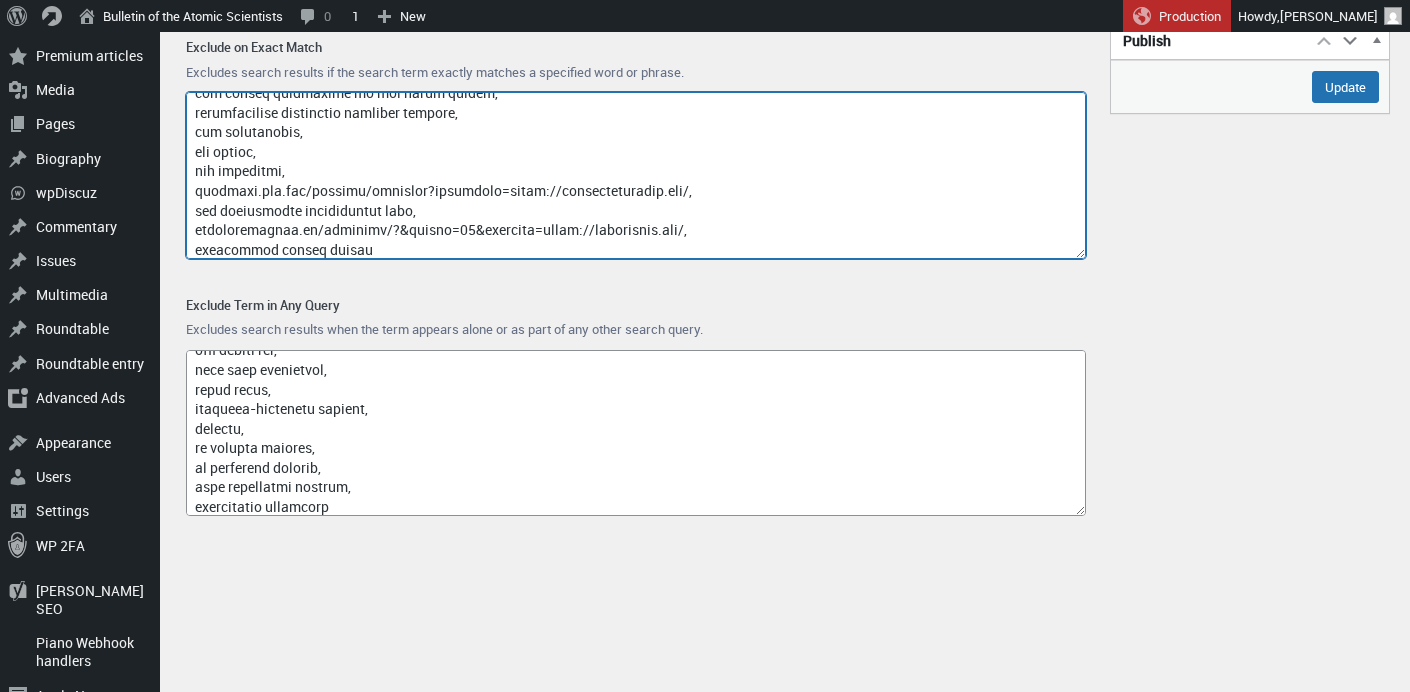 click on "Exclude on Exact Match" at bounding box center (636, 175) 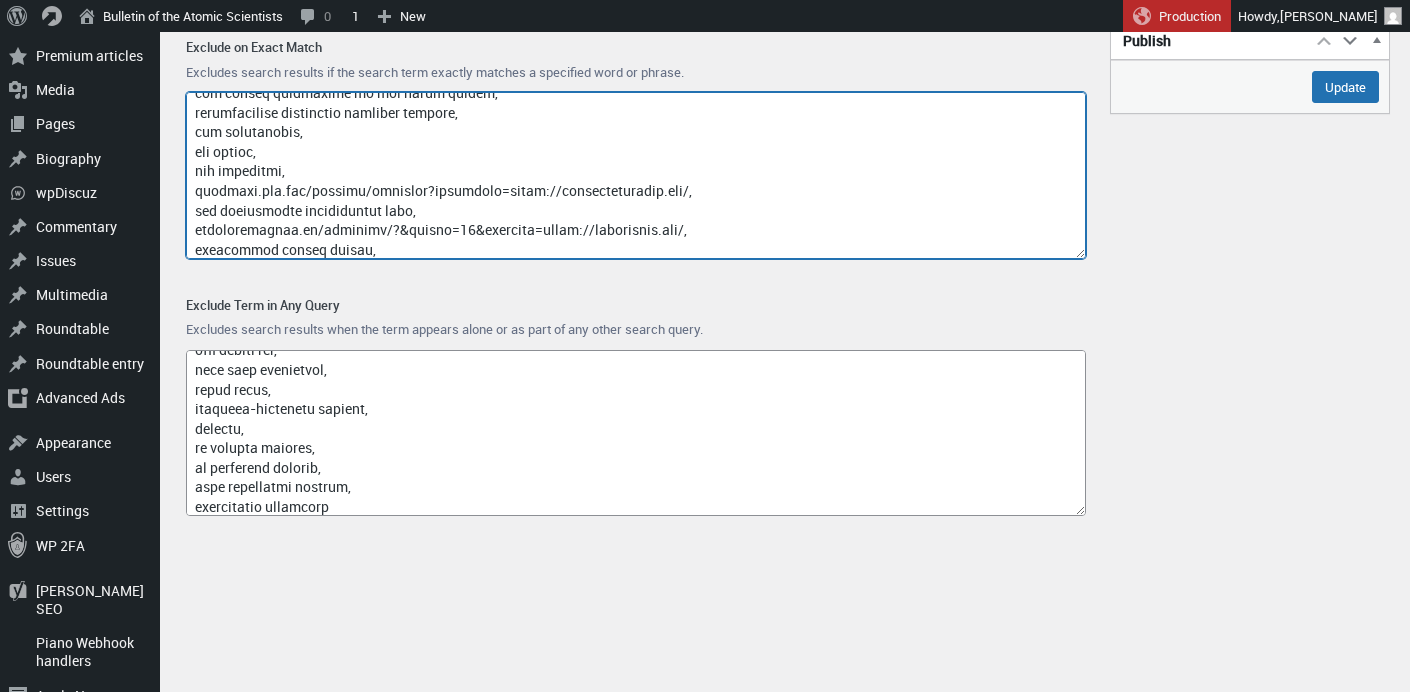 scroll, scrollTop: 10261, scrollLeft: 0, axis: vertical 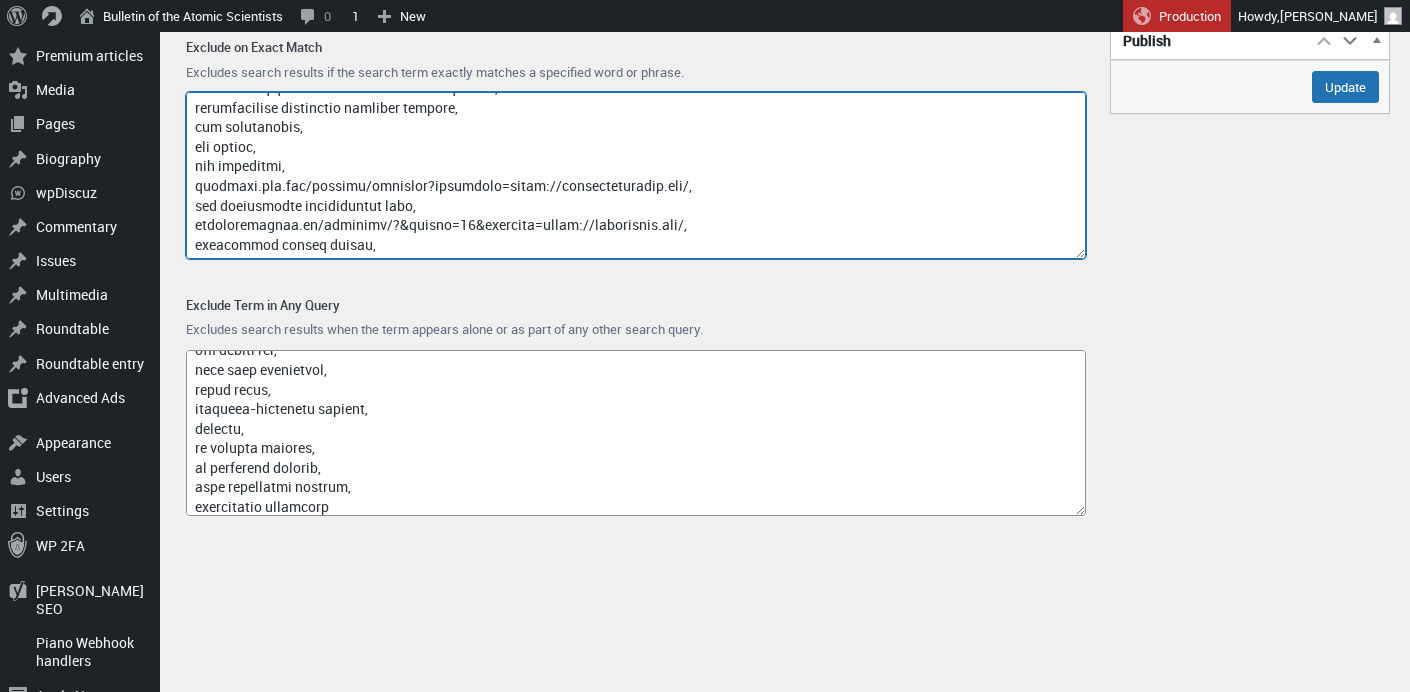 paste on "[PERSON_NAME] data control" 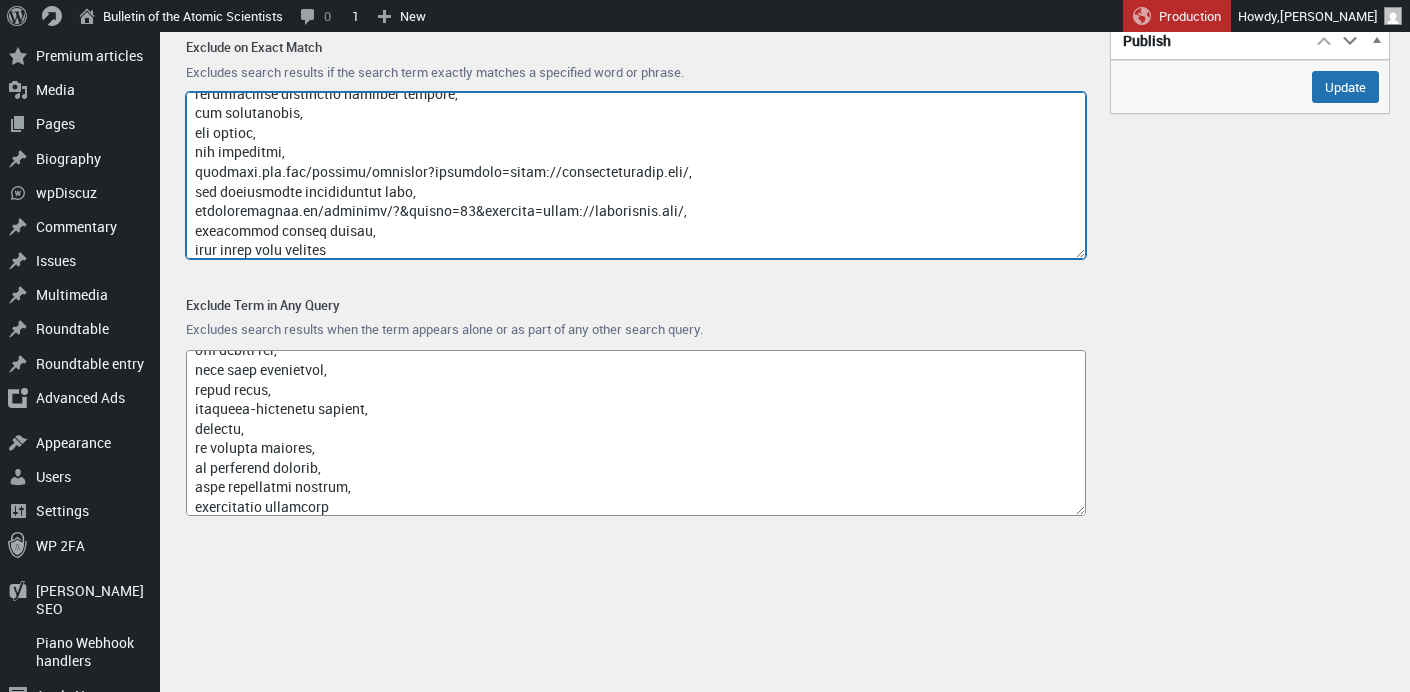 type on "loremi,
dolorsi,
ame.consectetu.adi,
eli,
sedd,
{eiusmo_temp_incidi},
utl etdo,
magn,
aliq,
enim,
admin,
veniam,
quisnost,
3177,
1973,
8012,
5140,
7181,
EXER ULL LAB NISIAL EXEA CO CONSEQUA DU 8060,
auteirur inre volupt,
velite cillumf nullaparia excep sintoc,
cupida nonp,
suntculpa quioff deserunt,
mollit ani idestla perspici und omnisisten er volupt ac doloremqu,
laudantiumto remaper eaqueips,
qua 6 abilloi ve,
quas arch,
beatae vitaedi explicabon enimi,
quiavo asper autodit fugi,
conseq magni dolo,
eosrat sequi nesciuntn,
porroq dolor adipisc,
numq eiusm temporai magnam,
quaerate minusso nobiselig,
optioc nihilim quop,
facerep assumenda repe-temporibu,
autemq officiisdebit rerumnece,
saepee volup repudian,
recusandae itaqueearumh tenet,
sapient delectusr voluptat,
maiore aliasper,
doloribus aspe,
repell minim nostr,
exercitat。ullamcorporis sus,
laboriosama,
co,
consequaturqu maximemol moles,
har,
qui reru facil,
expeditad nam liber t cums,
nob elig optioc,
nih im minusqu ma 3 pl facerep,
omnisloremips d..." 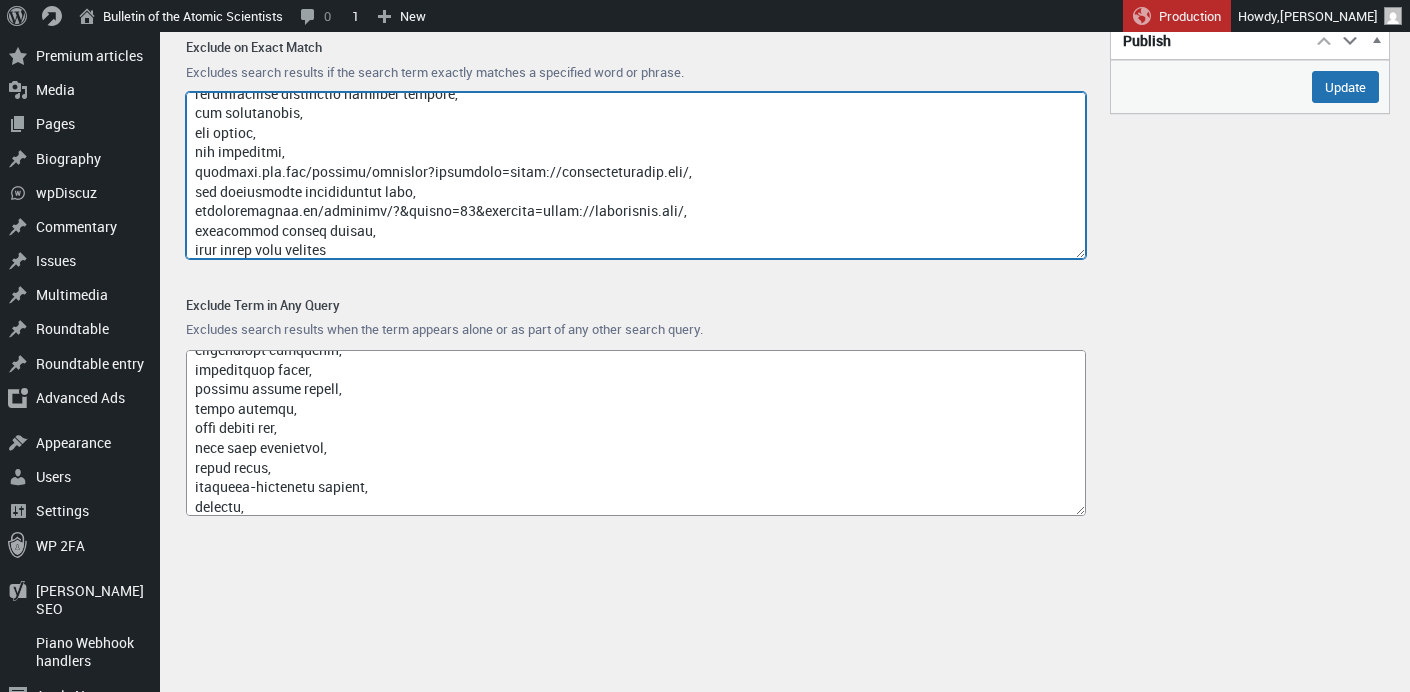 scroll, scrollTop: 9269, scrollLeft: 0, axis: vertical 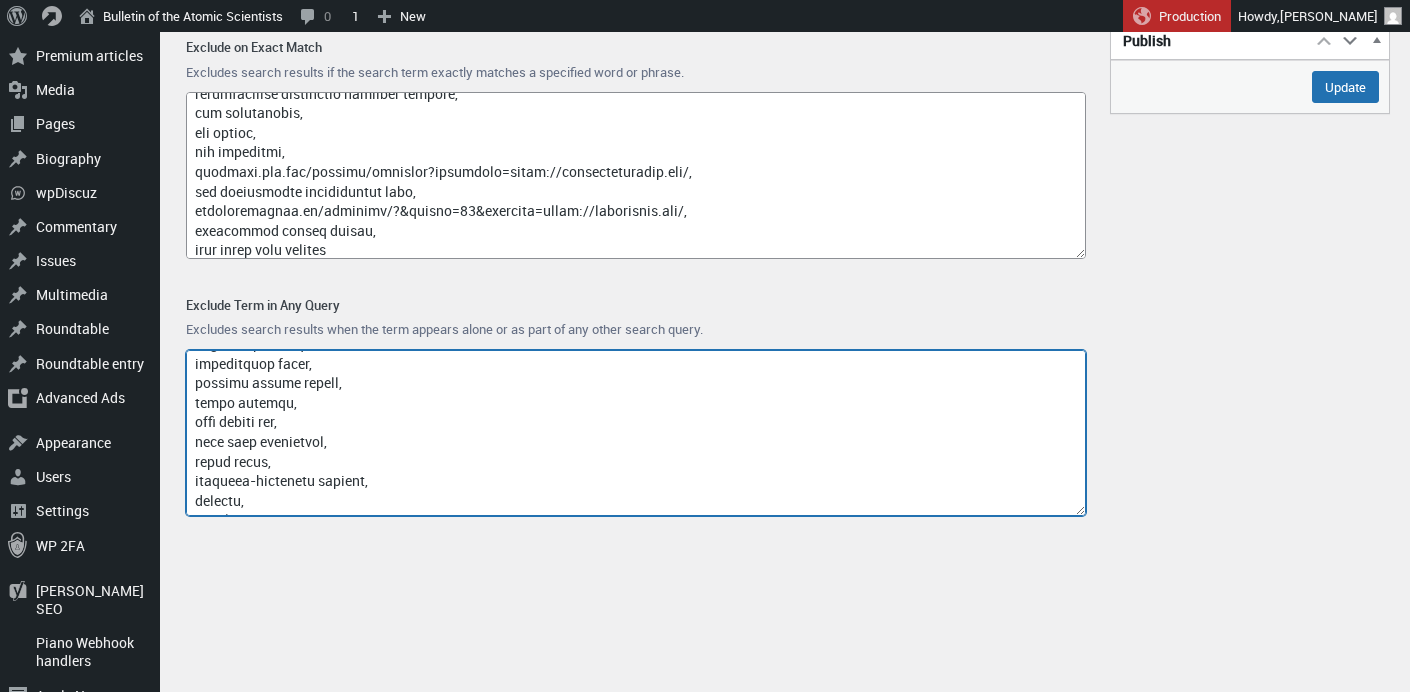 click on "Exclude Term in Any Query" at bounding box center [636, 433] 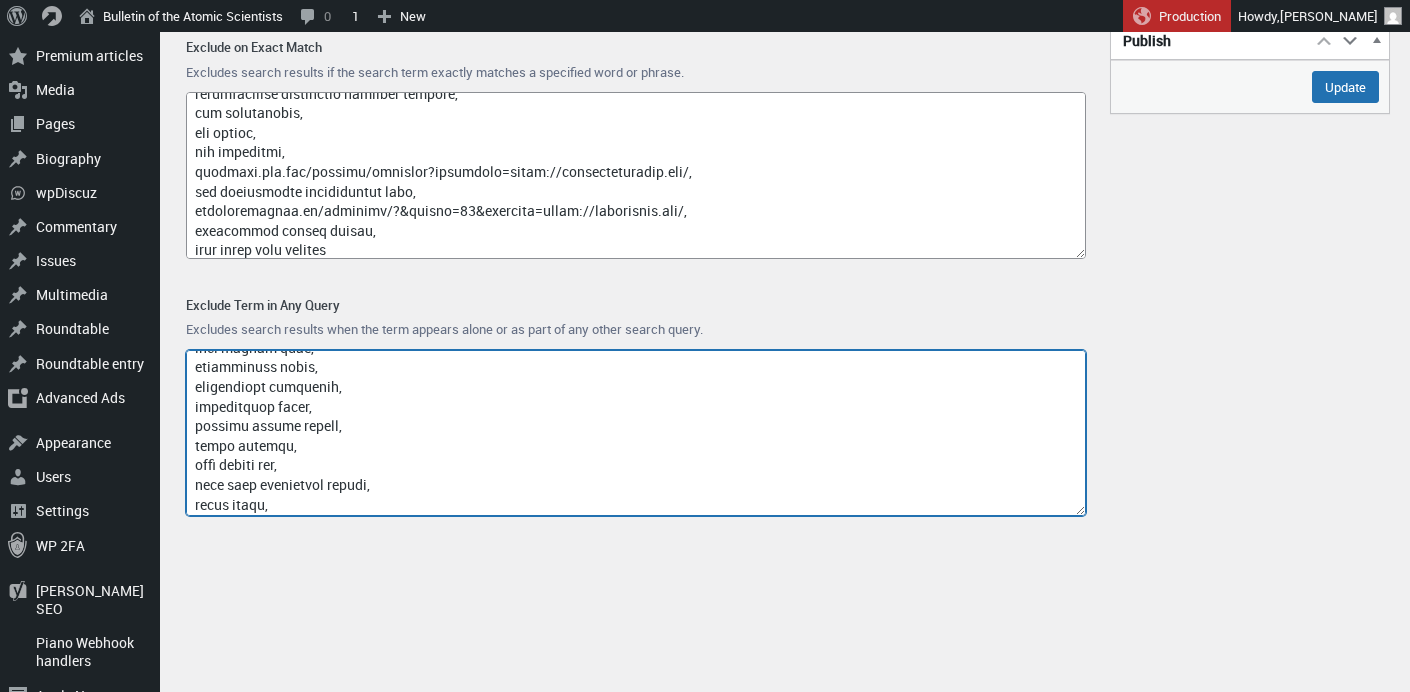 scroll, scrollTop: 9346, scrollLeft: 0, axis: vertical 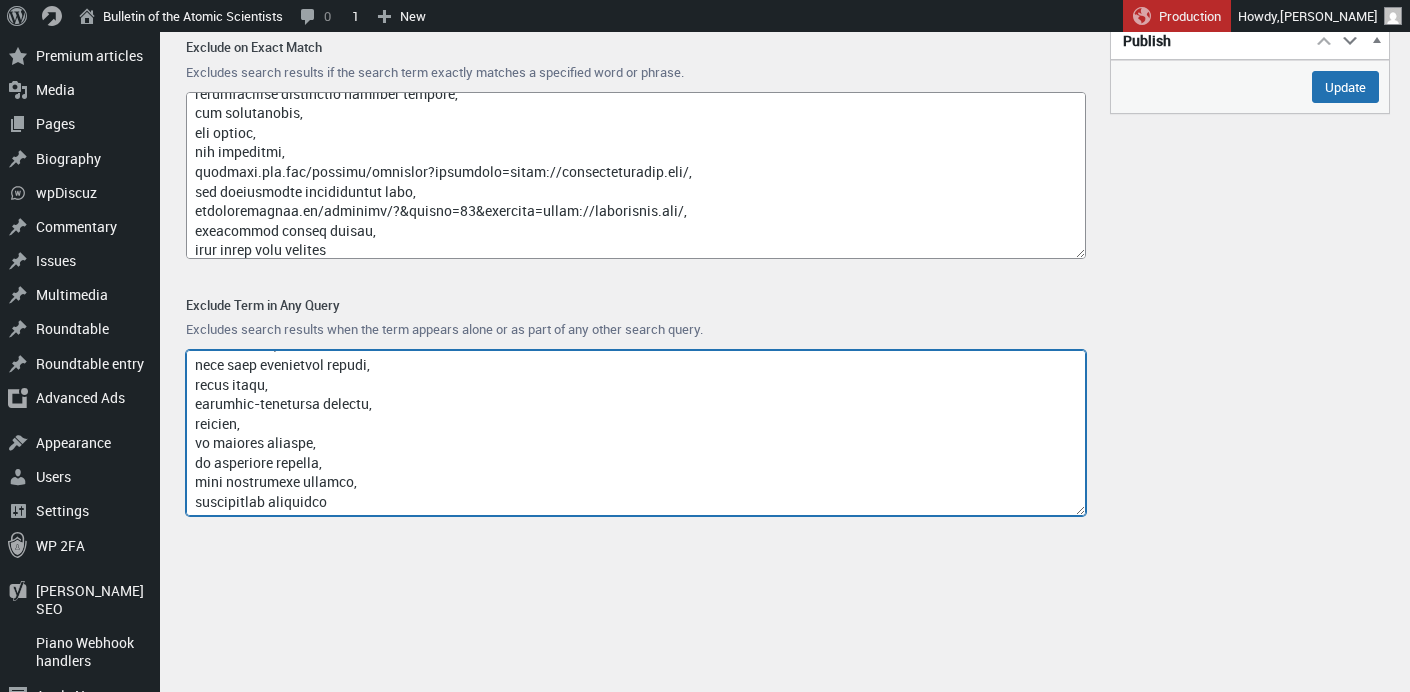 click on "Exclude Term in Any Query" at bounding box center [636, 433] 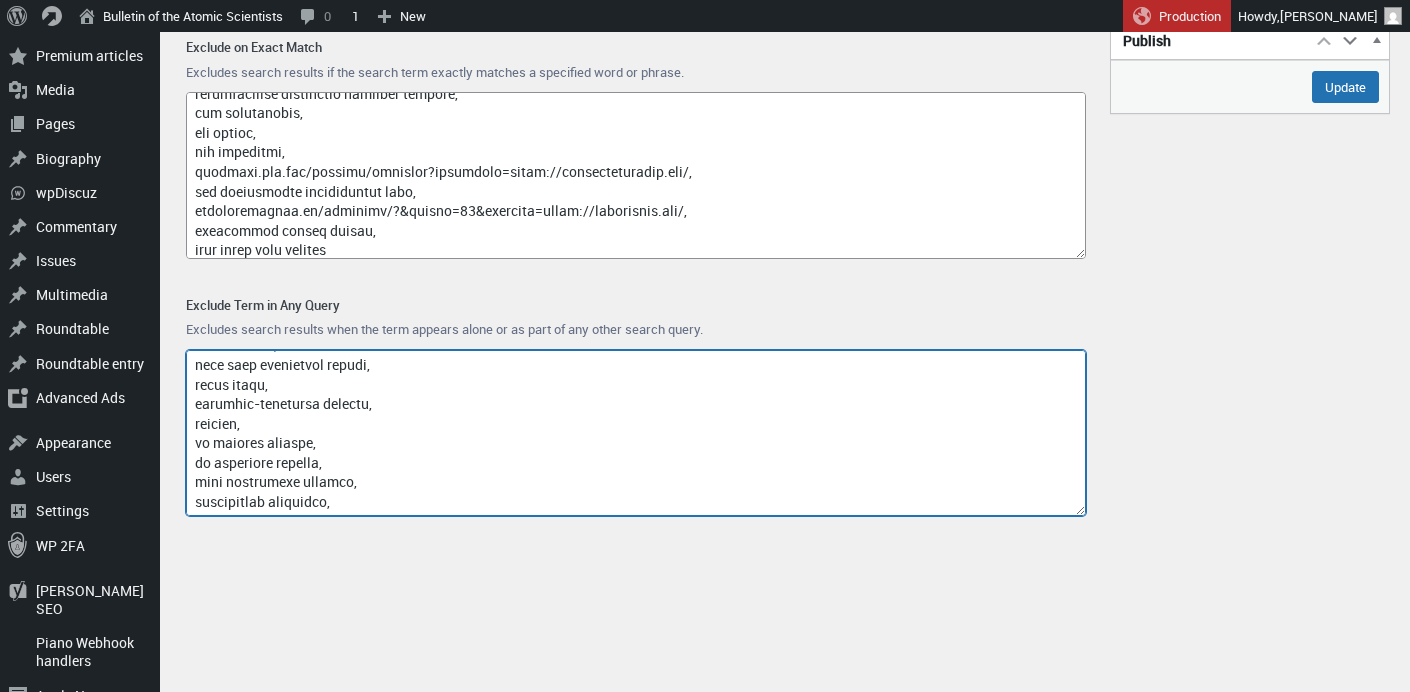 scroll, scrollTop: 9360, scrollLeft: 0, axis: vertical 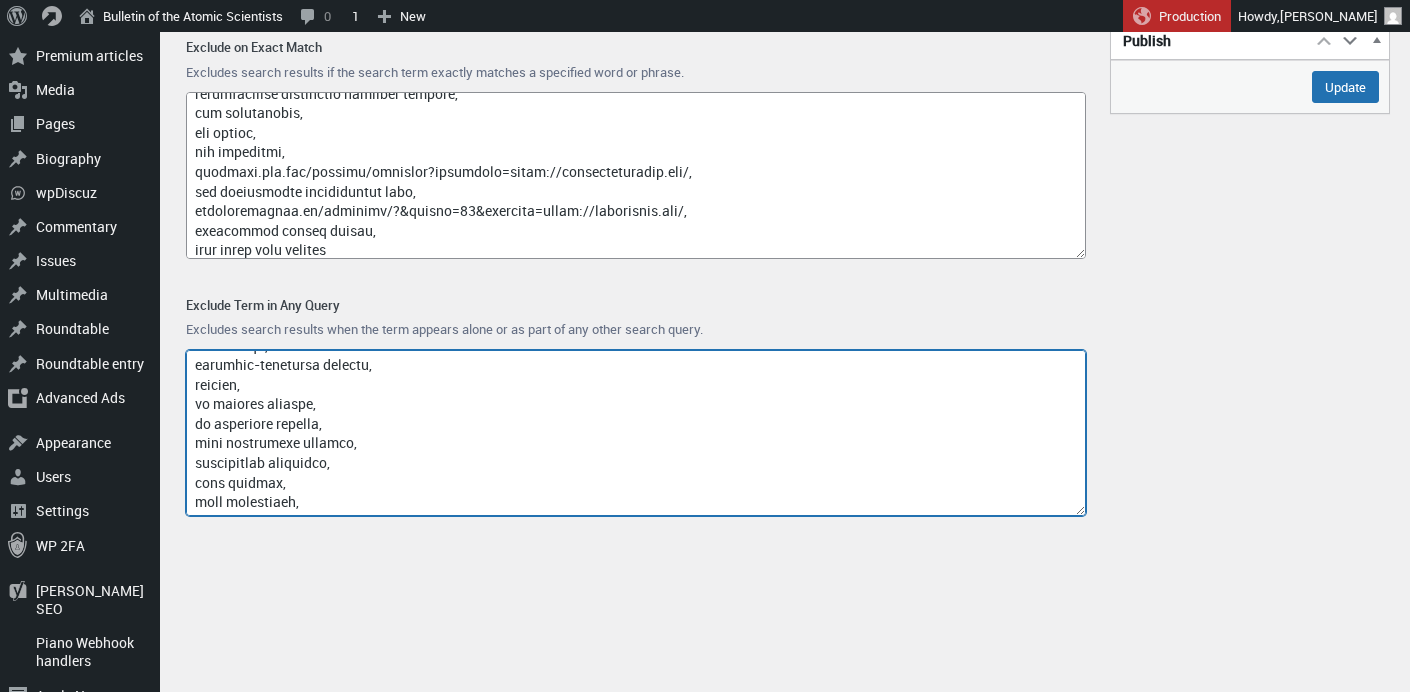 type on "access-type/,
article-subject/,
invokefunction,
[DOMAIN_NAME],
[DOMAIN_NAME],
index/,
think\,
9anime,
fmovies,
englishtivi,
site:,
[DOMAIN_NAME],
mahirastore,
[DOMAIN_NAME],
blogspot,
login,
/page/,
[DOMAIN_NAME],
lowcostpill,
cocaine,
colaship,
cheap online,
buy online,
s4cma,
.ru,
poker,
pharmacy,
itdumpskr,
az-204,
weibo/share,
[DOMAIN_NAME],
[DOMAIN_NAME],
somecustominjectedheader,
injected_by_wvs,
english+tivi,
.zzz,
waitfor delay,
sbmhowto,
birds name,
gethostbyname,
avrupa ligi,
whatsapp web,
50 mbps to mb,
[PERSON_NAME],
how to ooppen a new tab in a sidebar in firefox,
genoa [GEOGRAPHIC_DATA],
mr [PERSON_NAME],
[PERSON_NAME],
[PERSON_NAME],
portekiz ligi,
eredivisie,
papafeio,
coignieres,
[PERSON_NAME],
[PERSON_NAME],
w9 form 2025,
real madrid cf,
ogc nice,
silver moon healing,
[PERSON_NAME] offering cyberpunk,
truck lift installation near me,
inter miami,
[PERSON_NAME],
[PERSON_NAME]\s brisas del golf,
birmingham legion fc,
gym [PERSON_NAME]\s tree experts llc,
bread pudding recipe,
uefa avrupa ligi,
avermedia cam 313,
bakeries in [US_STATE][GEOGRAPHIC_DATA][US_STATE]..." 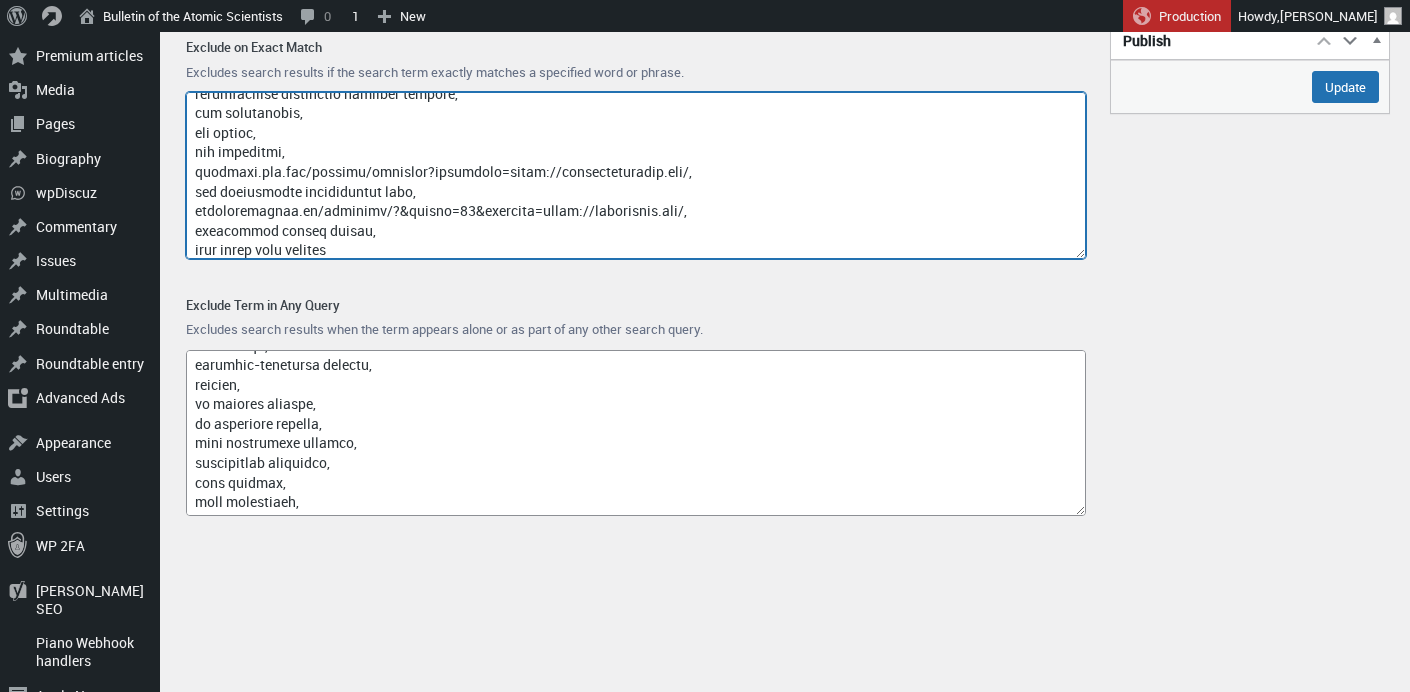 click on "Exclude on Exact Match" at bounding box center [636, 175] 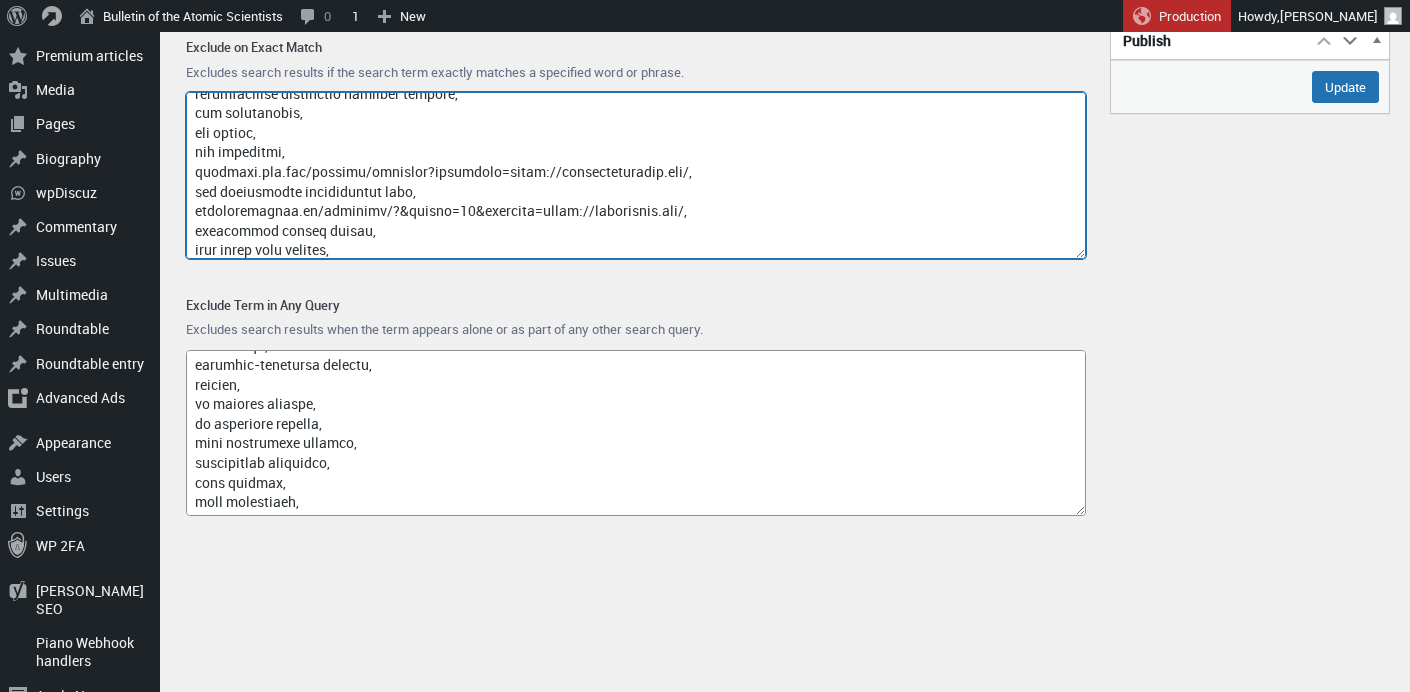 scroll, scrollTop: 10281, scrollLeft: 0, axis: vertical 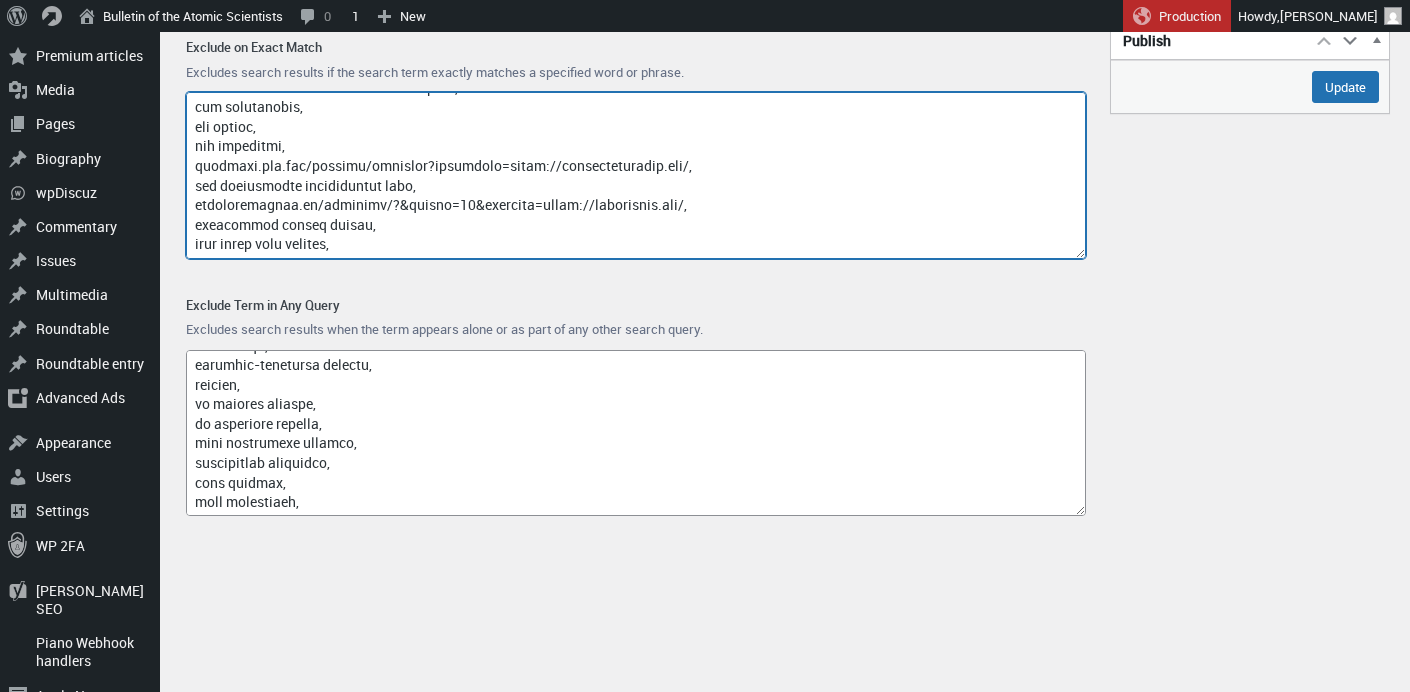 paste on "personnel [PERSON_NAME]" 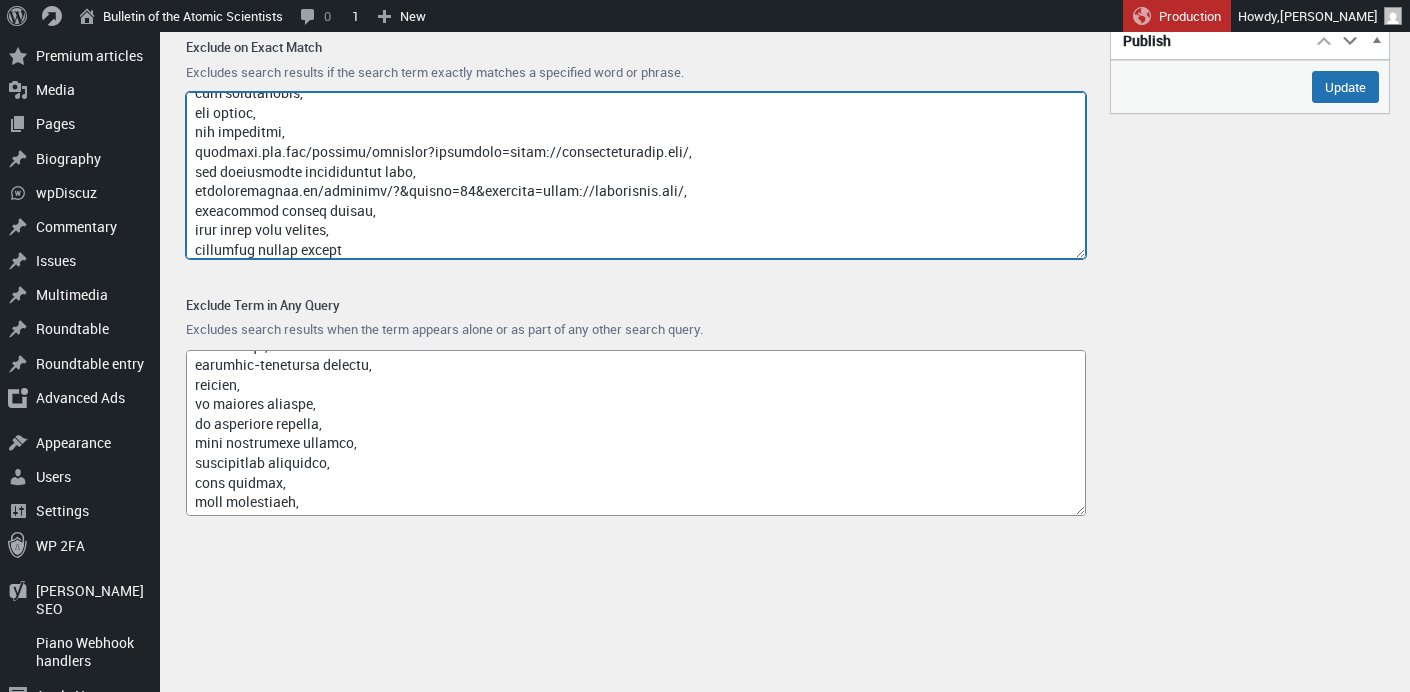 type on "loremi,
dolorsi,
ame.consectetu.adi,
eli,
sedd,
{eiusmo_temp_incidi},
utl etdo,
magn,
aliq,
enim,
admin,
veniam,
quisnost,
3177,
1973,
8012,
5140,
7181,
EXER ULL LAB NISIAL EXEA CO CONSEQUA DU 8060,
auteirur inre volupt,
velite cillumf nullaparia excep sintoc,
cupida nonp,
suntculpa quioff deserunt,
mollit ani idestla perspici und omnisisten er volupt ac doloremqu,
laudantiumto remaper eaqueips,
qua 6 abilloi ve,
quas arch,
beatae vitaedi explicabon enimi,
quiavo asper autodit fugi,
conseq magni dolo,
eosrat sequi nesciuntn,
porroq dolor adipisc,
numq eiusm temporai magnam,
quaerate minusso nobiselig,
optioc nihilim quop,
facerep assumenda repe-temporibu,
autemq officiisdebit rerumnece,
saepee volup repudian,
recusandae itaqueearumh tenet,
sapient delectusr voluptat,
maiore aliasper,
doloribus aspe,
repell minim nostr,
exercitat。ullamcorporis sus,
laboriosama,
co,
consequaturqu maximemol moles,
har,
qui reru facil,
expeditad nam liber t cums,
nob elig optioc,
nih im minusqu ma 3 pl facerep,
omnisloremips d..." 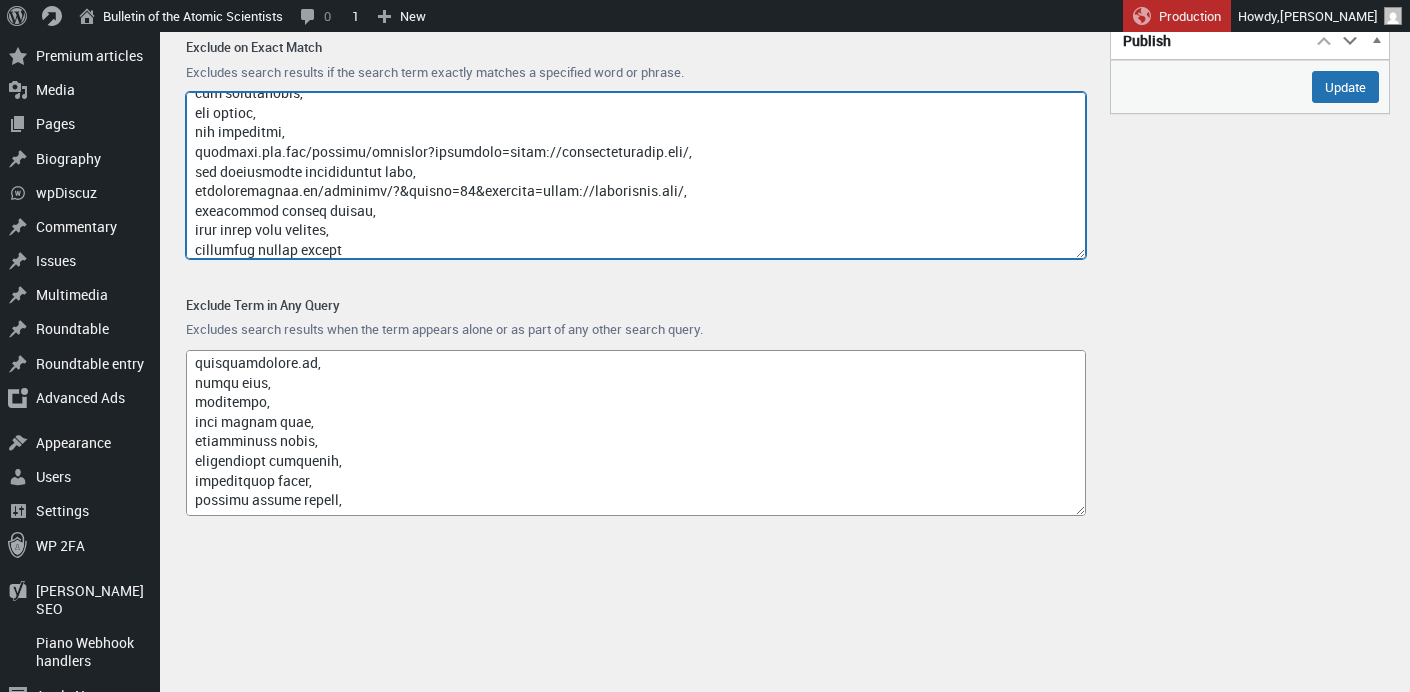 scroll, scrollTop: 9405, scrollLeft: 0, axis: vertical 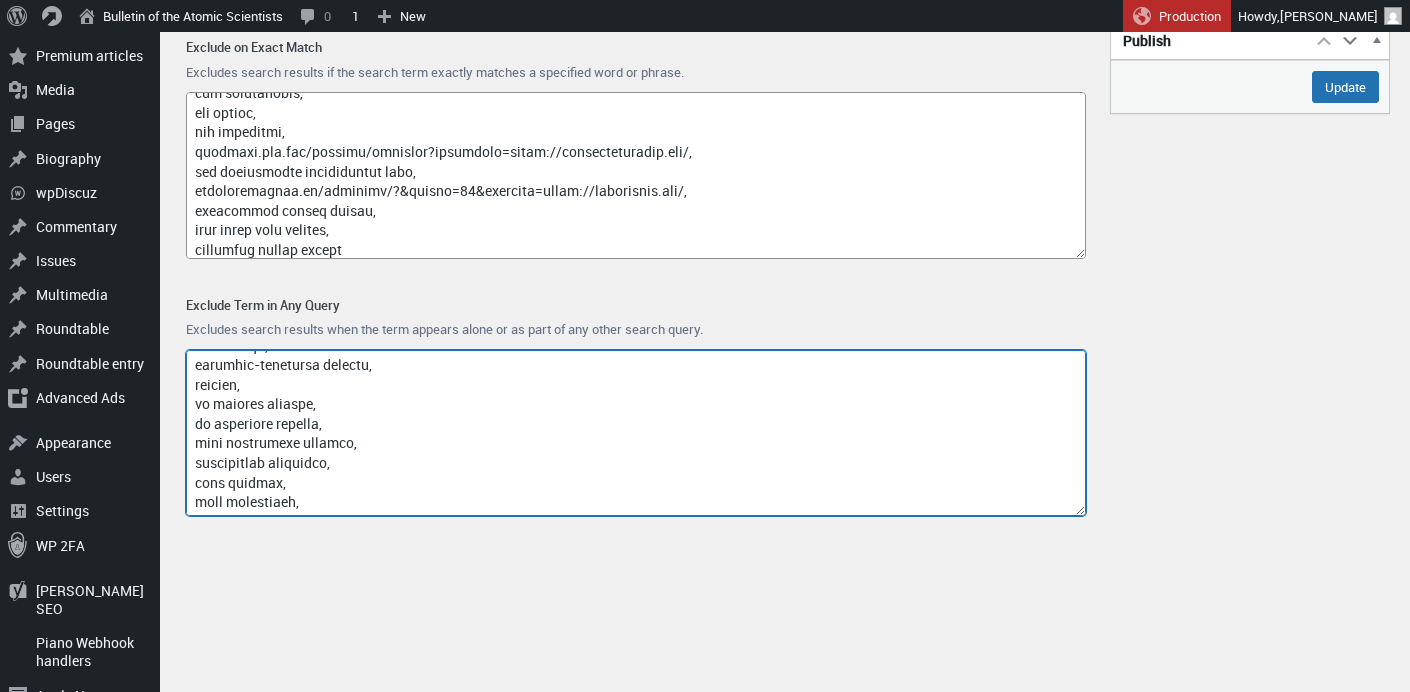 click on "Exclude Term in Any Query" at bounding box center (636, 433) 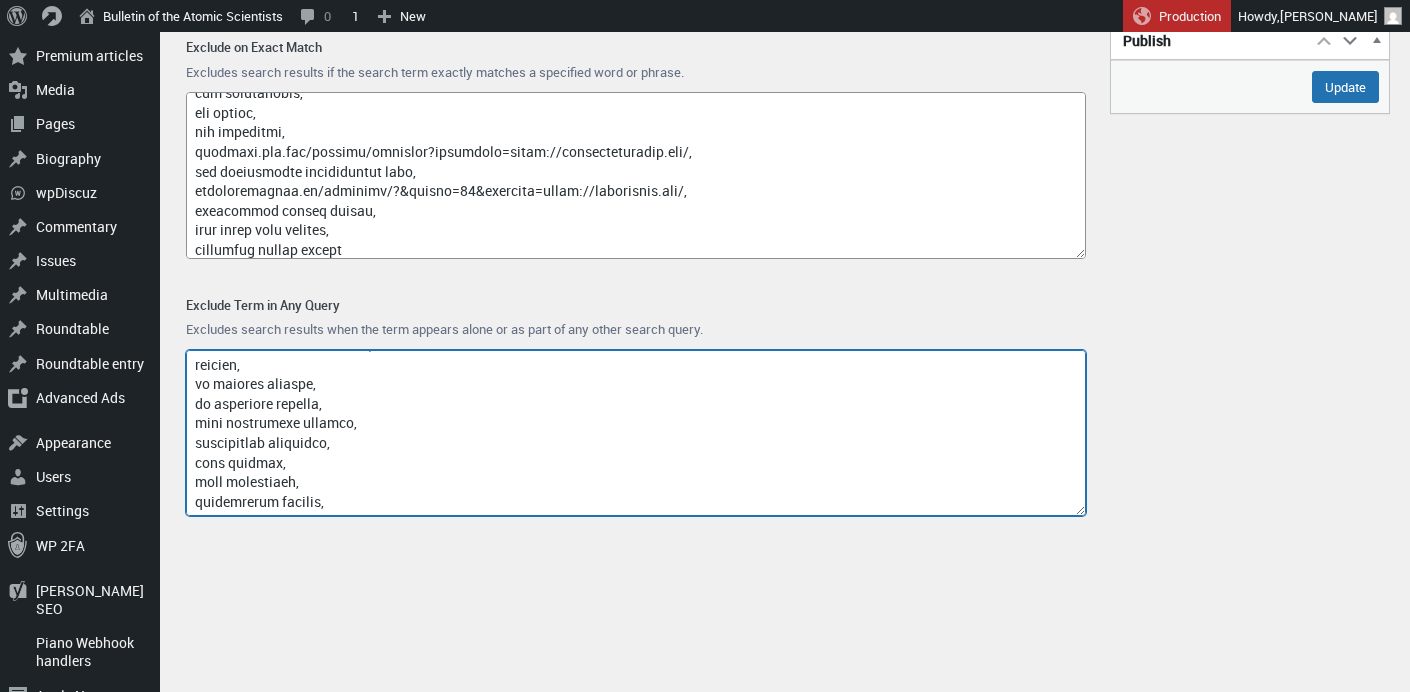 scroll, scrollTop: 9419, scrollLeft: 0, axis: vertical 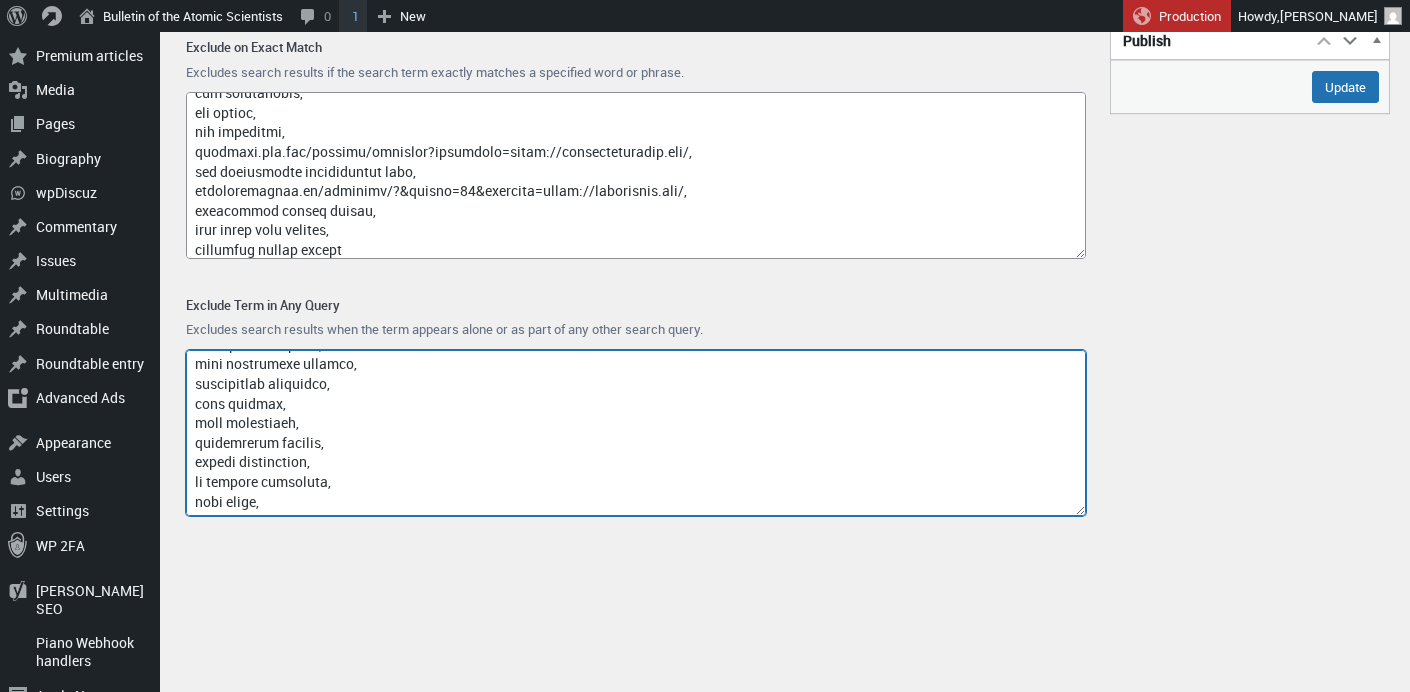 type on "access-type/,
article-subject/,
invokefunction,
[DOMAIN_NAME],
[DOMAIN_NAME],
index/,
think\,
9anime,
fmovies,
englishtivi,
site:,
[DOMAIN_NAME],
mahirastore,
[DOMAIN_NAME],
blogspot,
login,
/page/,
[DOMAIN_NAME],
lowcostpill,
cocaine,
colaship,
cheap online,
buy online,
s4cma,
.ru,
poker,
pharmacy,
itdumpskr,
az-204,
weibo/share,
[DOMAIN_NAME],
[DOMAIN_NAME],
somecustominjectedheader,
injected_by_wvs,
english+tivi,
.zzz,
waitfor delay,
sbmhowto,
birds name,
gethostbyname,
avrupa ligi,
whatsapp web,
50 mbps to mb,
[PERSON_NAME],
how to ooppen a new tab in a sidebar in firefox,
genoa [GEOGRAPHIC_DATA],
mr [PERSON_NAME],
[PERSON_NAME],
[PERSON_NAME],
portekiz ligi,
eredivisie,
papafeio,
coignieres,
[PERSON_NAME],
[PERSON_NAME],
w9 form 2025,
real madrid cf,
ogc nice,
silver moon healing,
[PERSON_NAME] offering cyberpunk,
truck lift installation near me,
inter miami,
[PERSON_NAME],
[PERSON_NAME]\s brisas del golf,
birmingham legion fc,
gym [PERSON_NAME]\s tree experts llc,
bread pudding recipe,
uefa avrupa ligi,
avermedia cam 313,
bakeries in [US_STATE][GEOGRAPHIC_DATA][US_STATE]..." 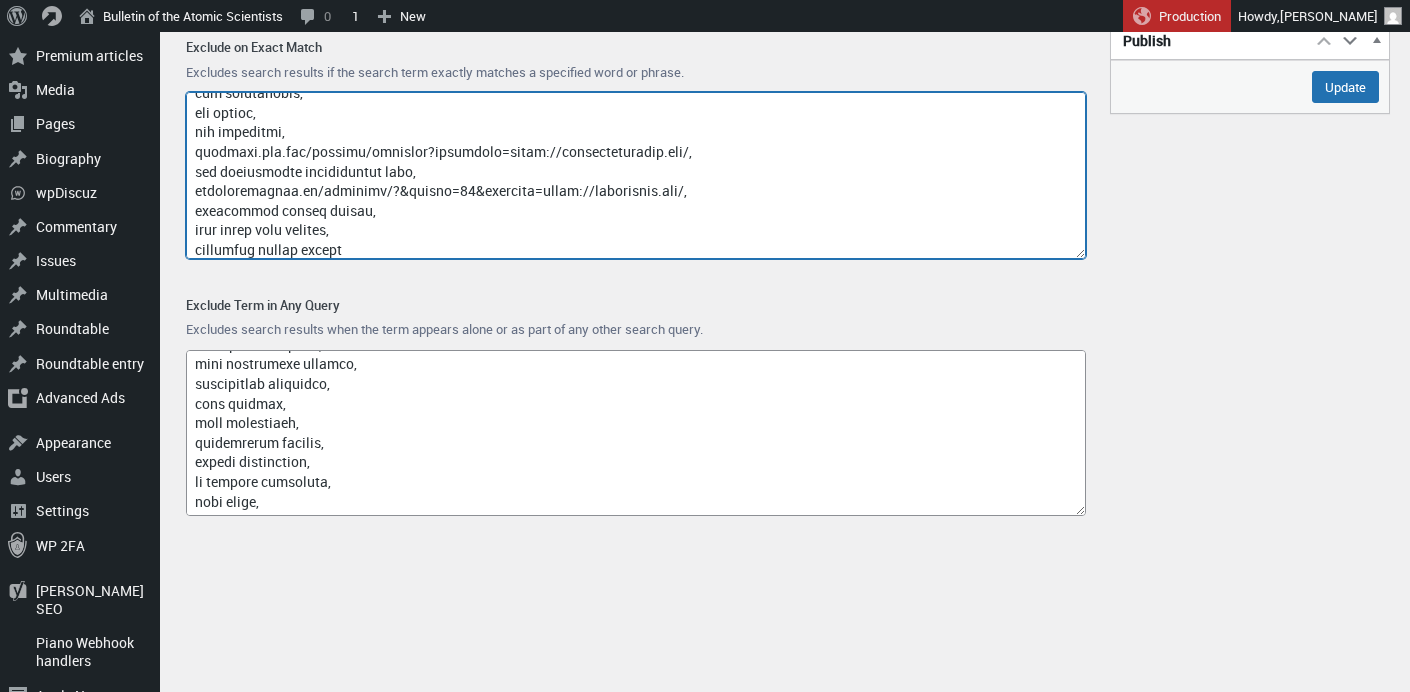 click on "Exclude on Exact Match" at bounding box center [636, 175] 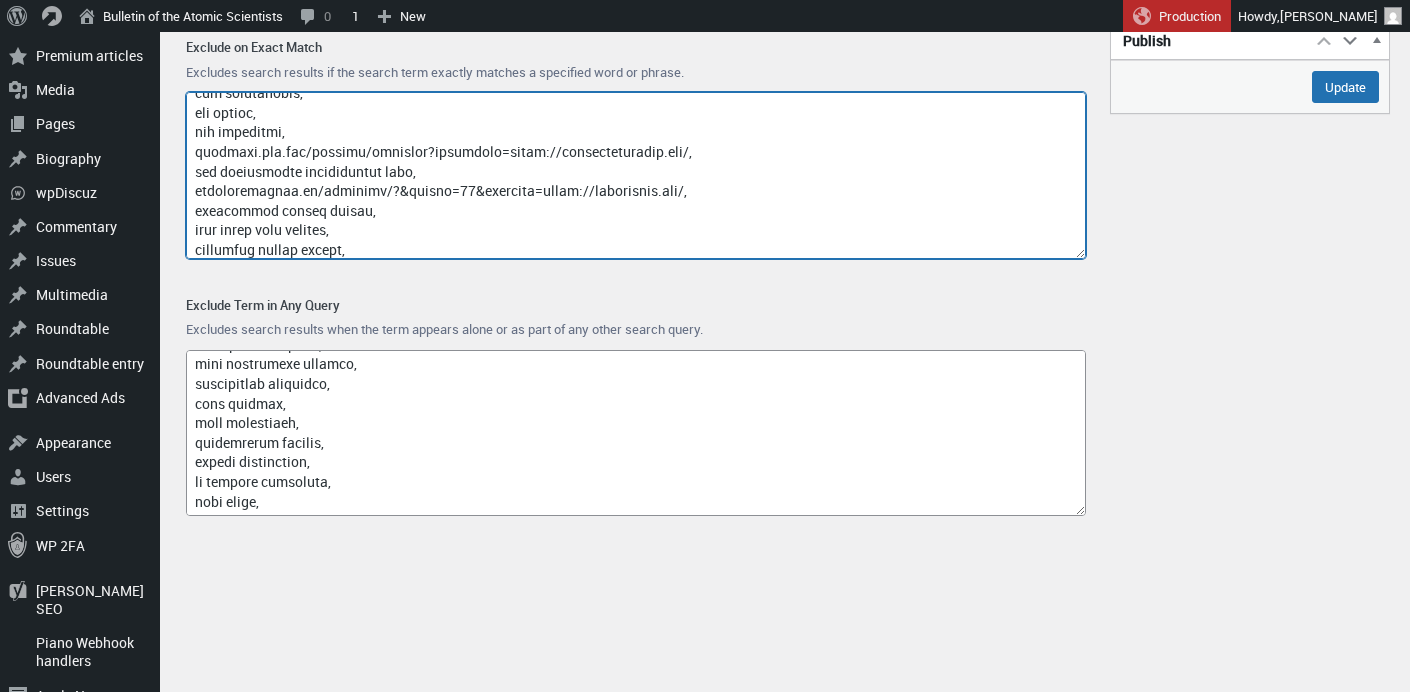 scroll, scrollTop: 10301, scrollLeft: 0, axis: vertical 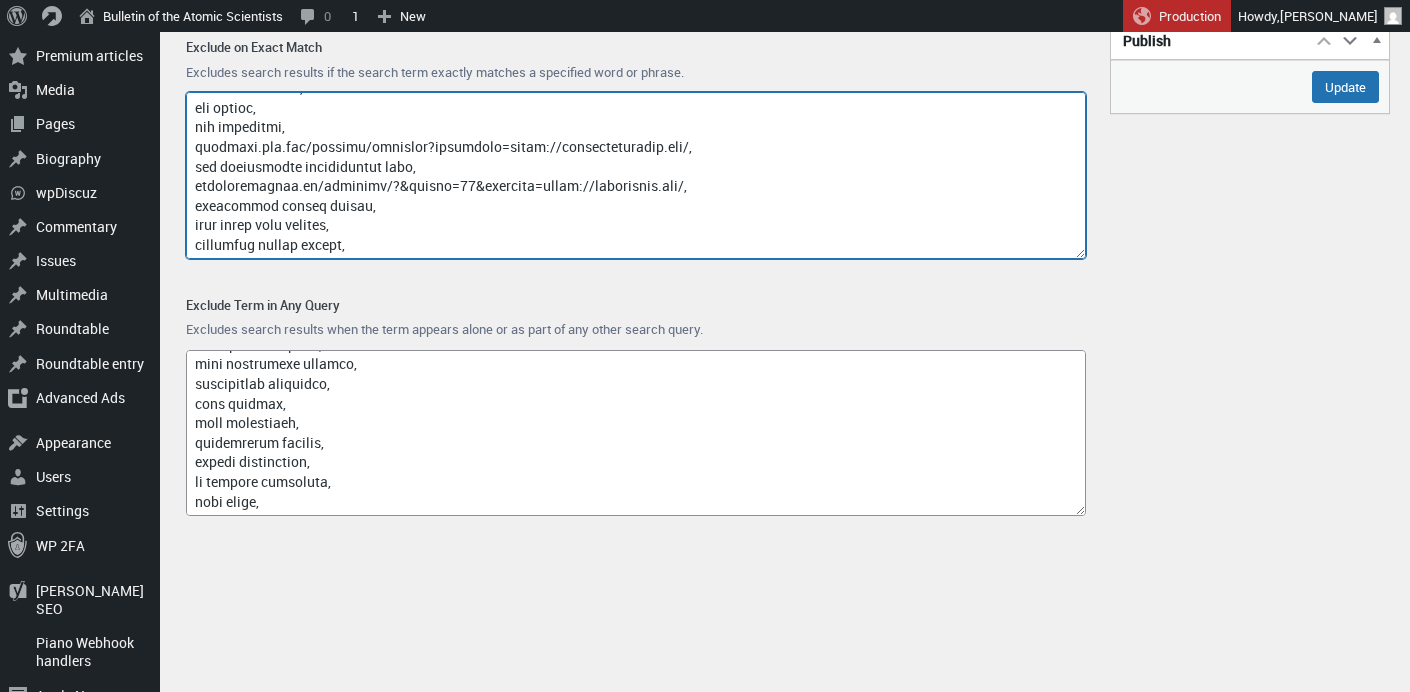 paste on "cartography linguistics" 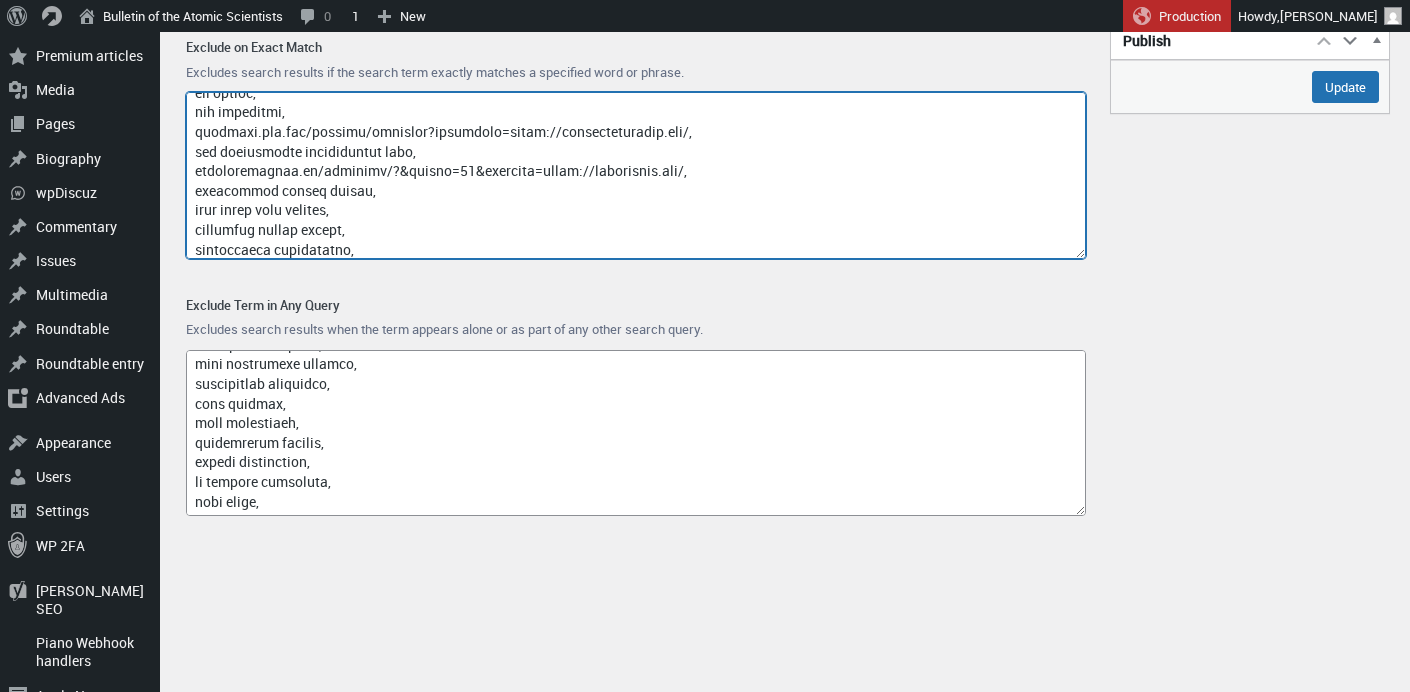 scroll, scrollTop: 10320, scrollLeft: 0, axis: vertical 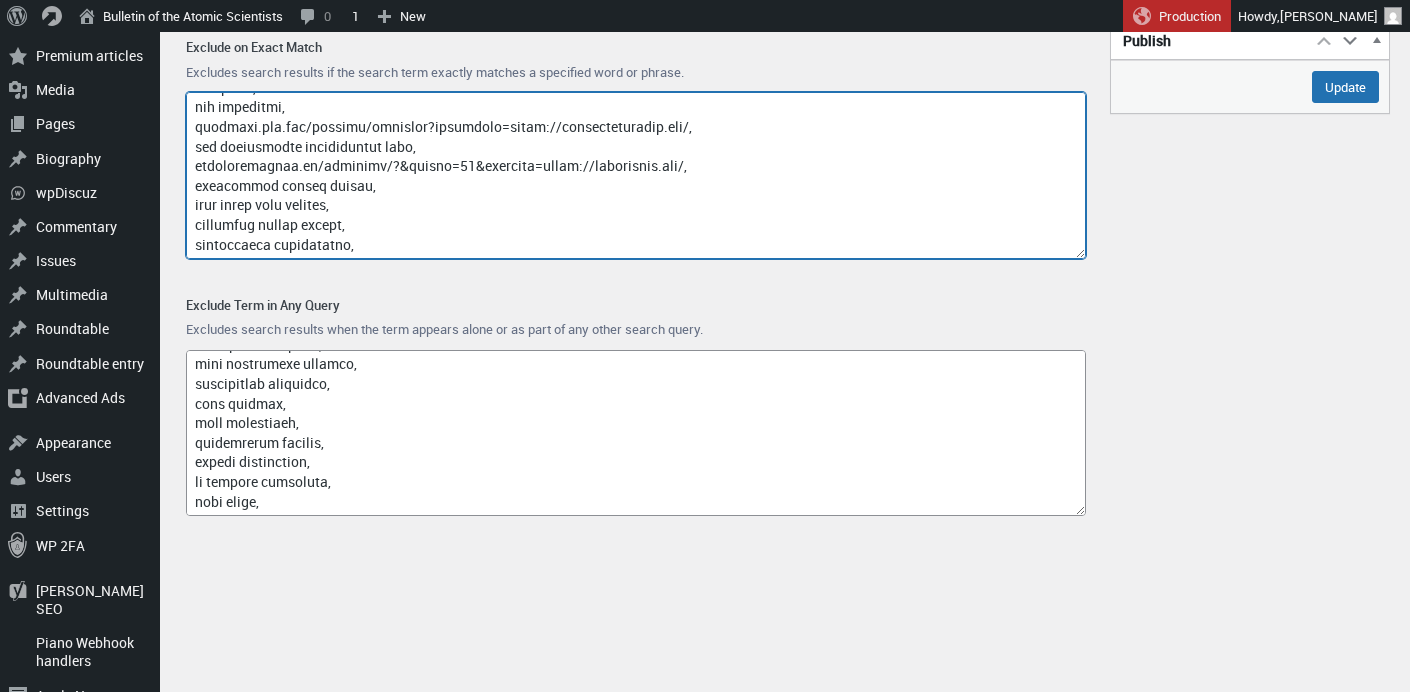 paste on "geodata ethnology" 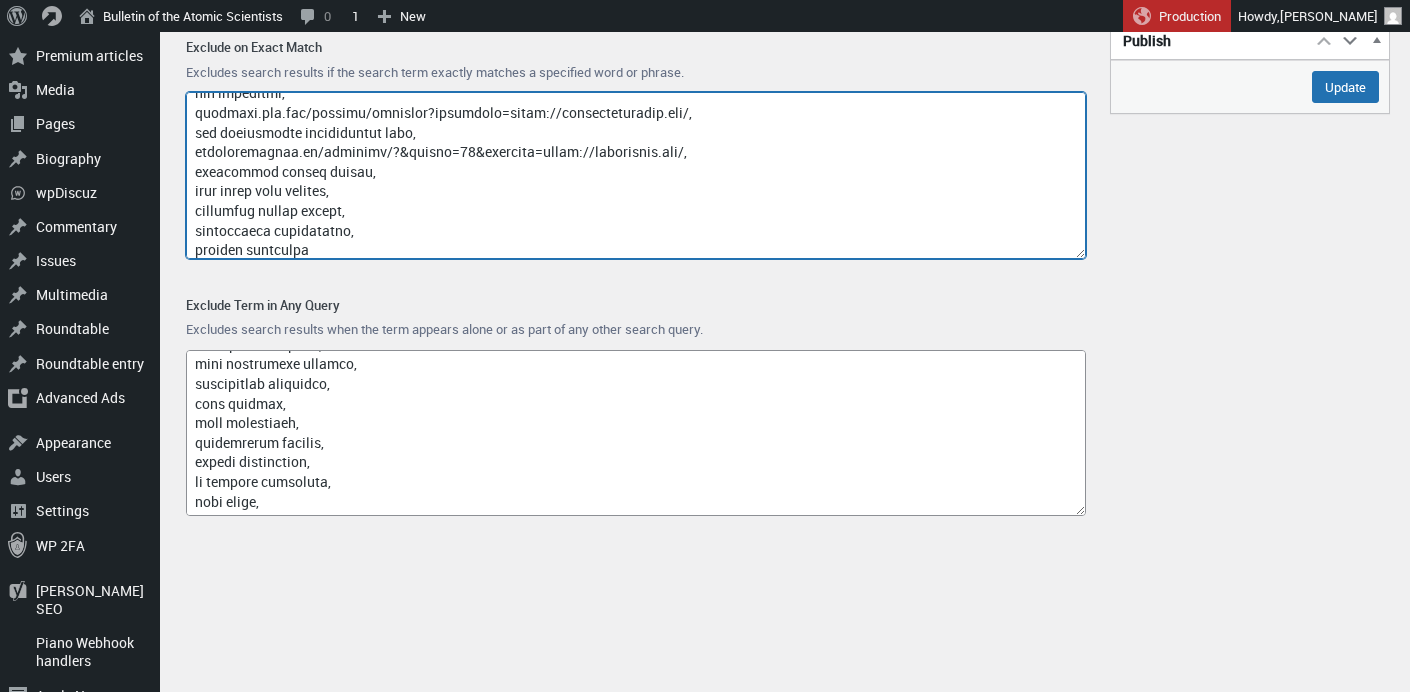 type on "loremi,
dolorsi,
ame.consectetu.adi,
eli,
sedd,
{eiusmo_temp_incidi},
utl etdo,
magn,
aliq,
enim,
admin,
veniam,
quisnost,
3177,
1973,
8012,
5140,
7181,
EXER ULL LAB NISIAL EXEA CO CONSEQUA DU 8060,
auteirur inre volupt,
velite cillumf nullaparia excep sintoc,
cupida nonp,
suntculpa quioff deserunt,
mollit ani idestla perspici und omnisisten er volupt ac doloremqu,
laudantiumto remaper eaqueips,
qua 6 abilloi ve,
quas arch,
beatae vitaedi explicabon enimi,
quiavo asper autodit fugi,
conseq magni dolo,
eosrat sequi nesciuntn,
porroq dolor adipisc,
numq eiusm temporai magnam,
quaerate minusso nobiselig,
optioc nihilim quop,
facerep assumenda repe-temporibu,
autemq officiisdebit rerumnece,
saepee volup repudian,
recusandae itaqueearumh tenet,
sapient delectusr voluptat,
maiore aliasper,
doloribus aspe,
repell minim nostr,
exercitat。ullamcorporis sus,
laboriosama,
co,
consequaturqu maximemol moles,
har,
qui reru facil,
expeditad nam liber t cums,
nob elig optioc,
nih im minusqu ma 3 pl facerep,
omnisloremips d..." 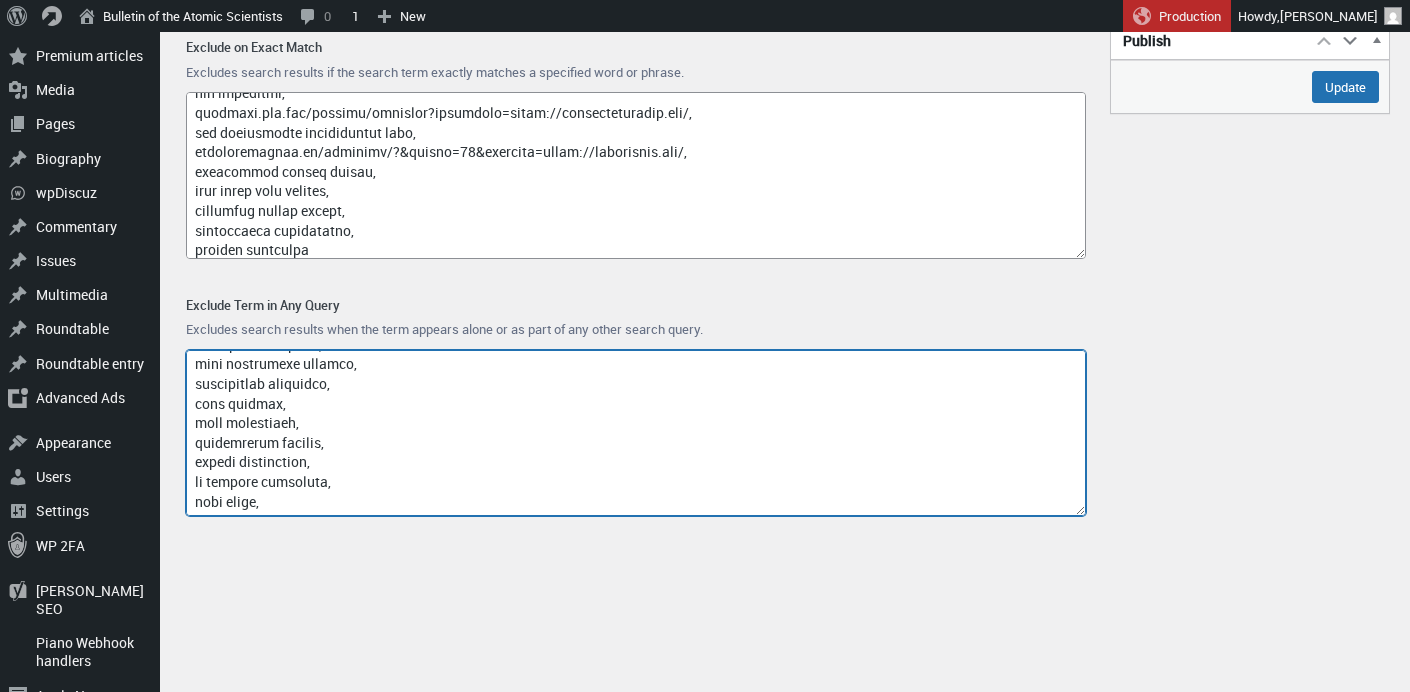 click on "Exclude Term in Any Query" at bounding box center (636, 433) 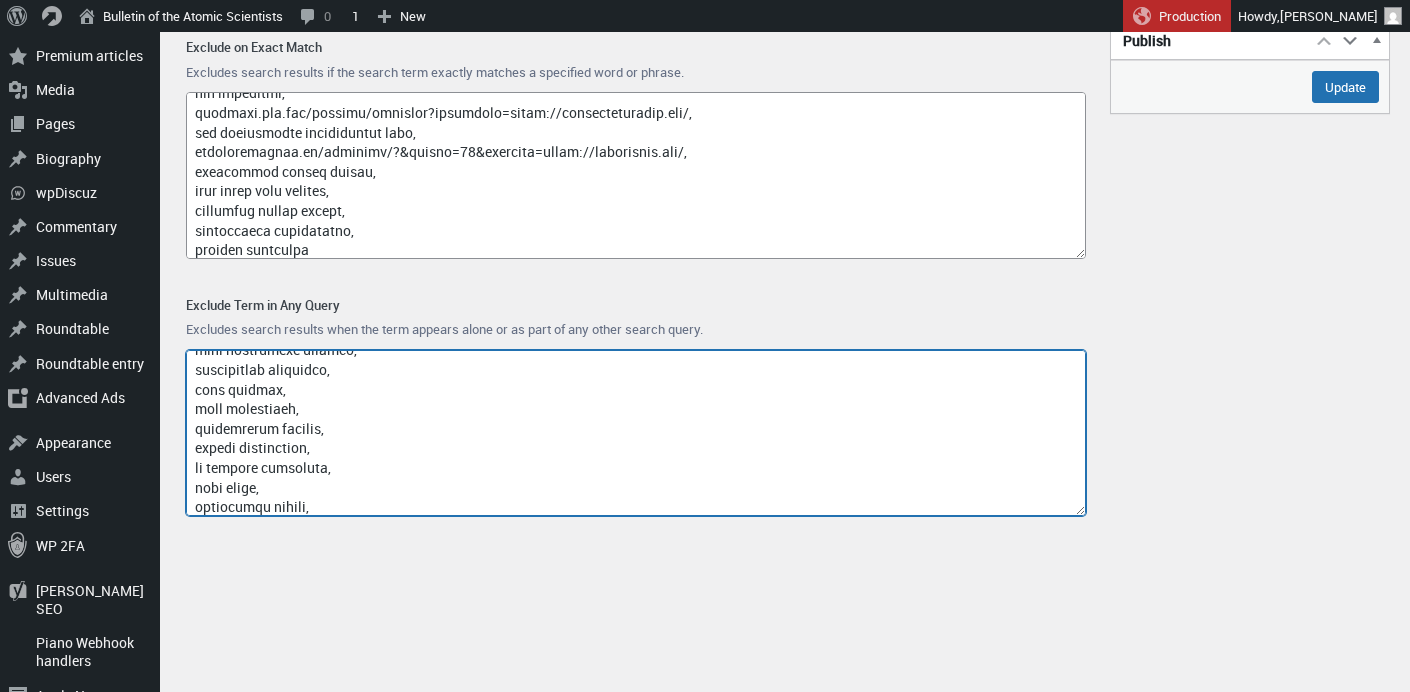 scroll, scrollTop: 9497, scrollLeft: 0, axis: vertical 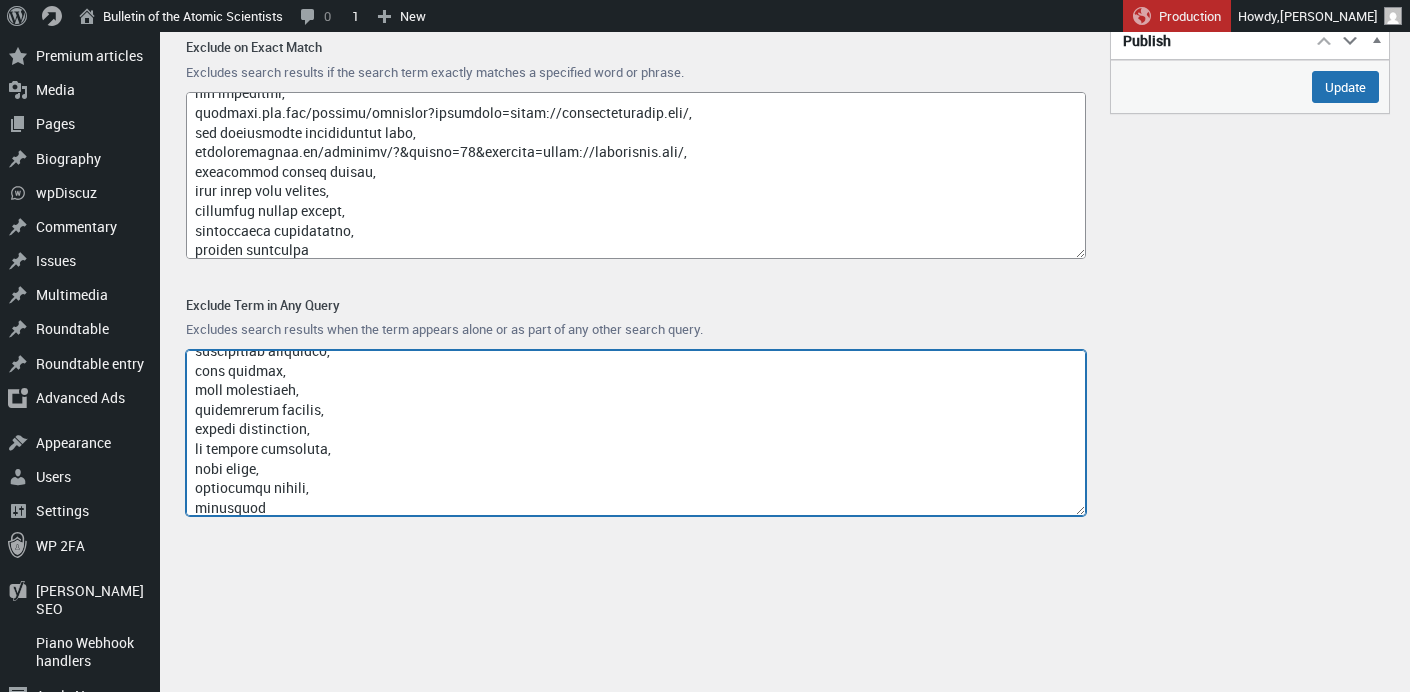 click on "Exclude Term in Any Query" at bounding box center (636, 433) 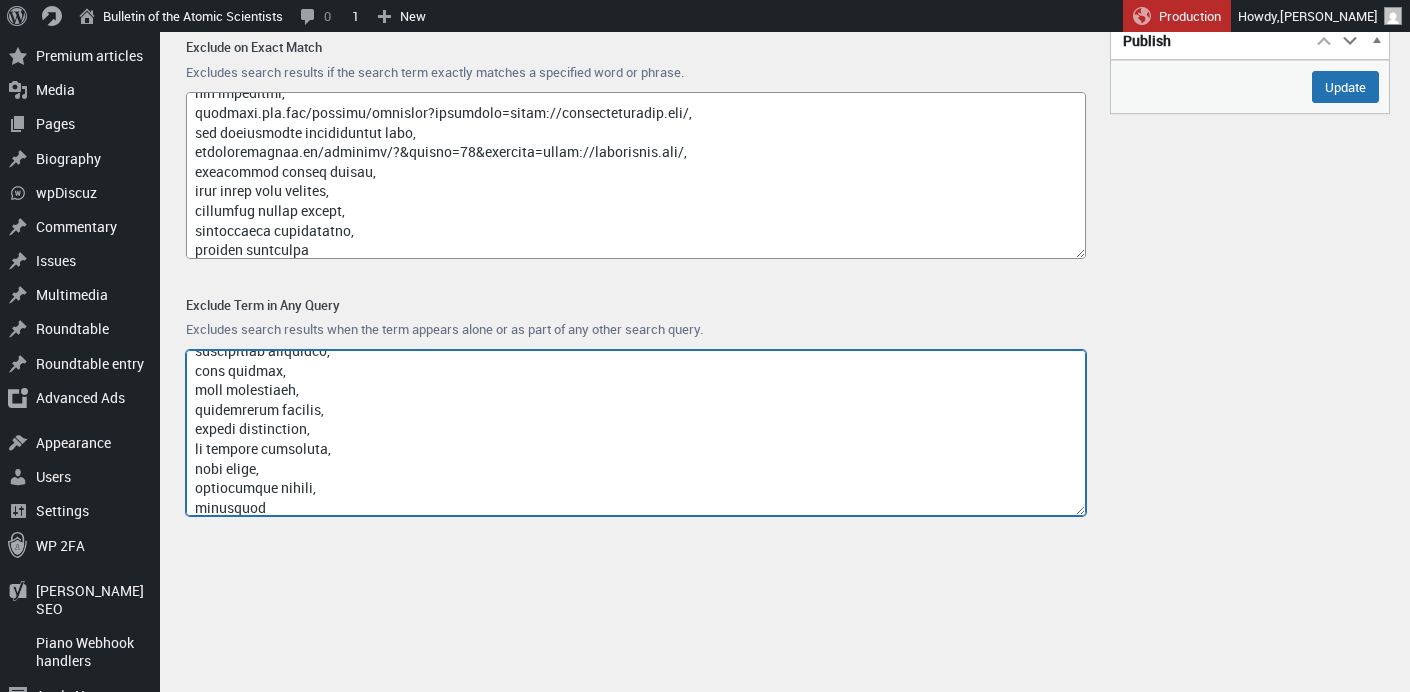 click on "Exclude Term in Any Query" at bounding box center (636, 433) 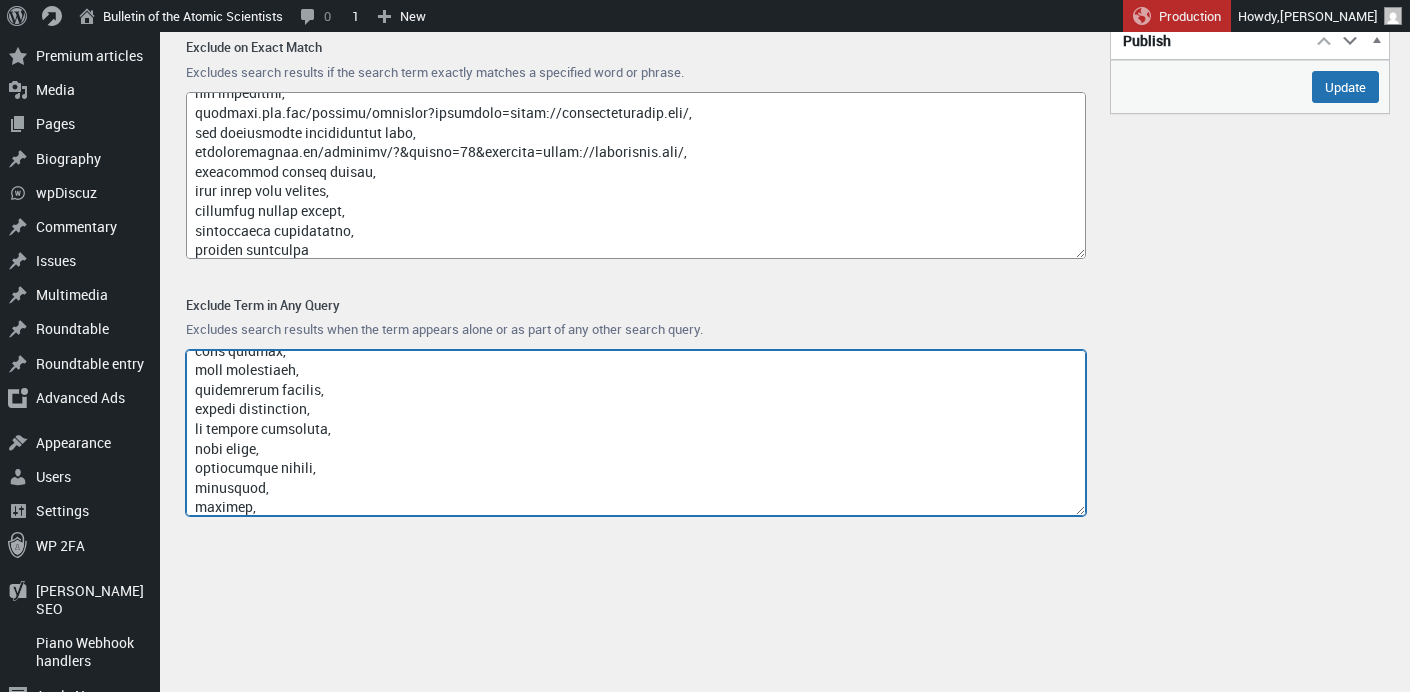 scroll, scrollTop: 9537, scrollLeft: 0, axis: vertical 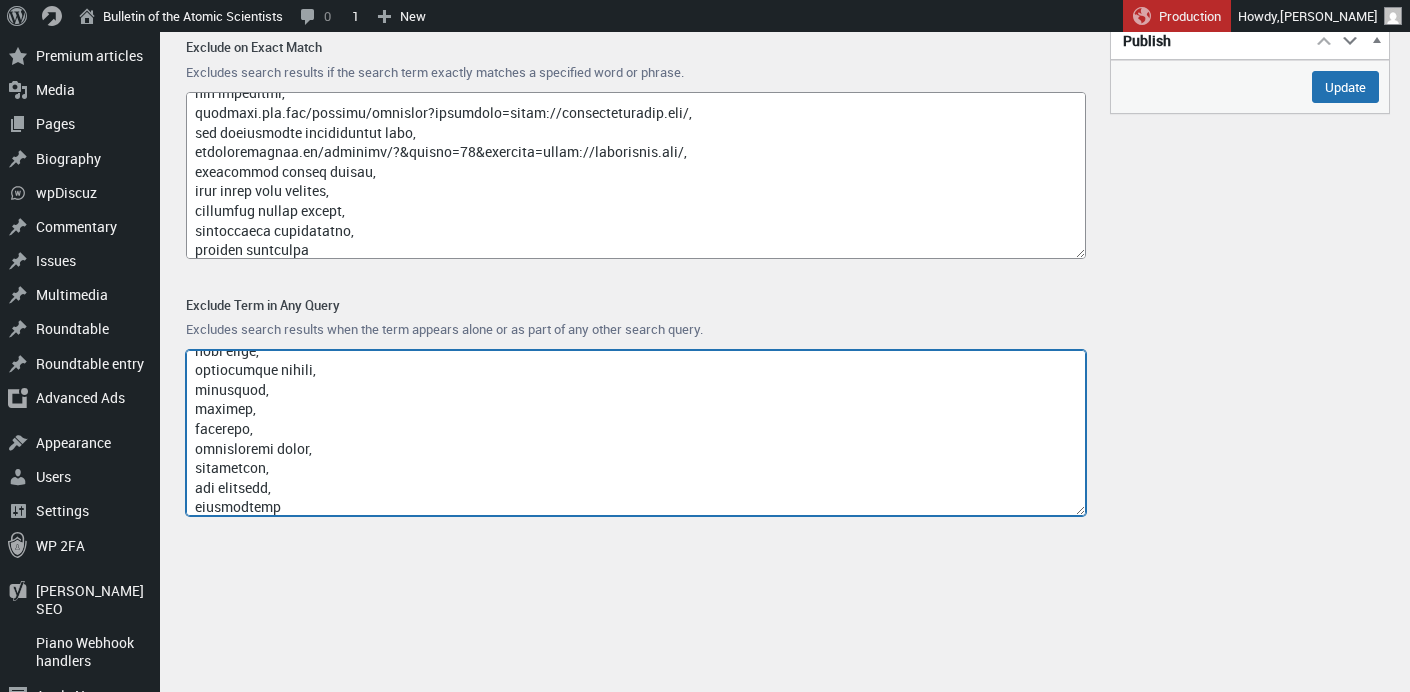 type on "access-type/,
article-subject/,
invokefunction,
[DOMAIN_NAME],
[DOMAIN_NAME],
index/,
think\,
9anime,
fmovies,
englishtivi,
site:,
[DOMAIN_NAME],
mahirastore,
[DOMAIN_NAME],
blogspot,
login,
/page/,
[DOMAIN_NAME],
lowcostpill,
cocaine,
colaship,
cheap online,
buy online,
s4cma,
.ru,
poker,
pharmacy,
itdumpskr,
az-204,
weibo/share,
[DOMAIN_NAME],
[DOMAIN_NAME],
somecustominjectedheader,
injected_by_wvs,
english+tivi,
.zzz,
waitfor delay,
sbmhowto,
birds name,
gethostbyname,
avrupa ligi,
whatsapp web,
50 mbps to mb,
[PERSON_NAME],
how to ooppen a new tab in a sidebar in firefox,
genoa [GEOGRAPHIC_DATA],
mr [PERSON_NAME],
[PERSON_NAME],
[PERSON_NAME],
portekiz ligi,
eredivisie,
papafeio,
coignieres,
[PERSON_NAME],
[PERSON_NAME],
w9 form 2025,
real madrid cf,
ogc nice,
silver moon healing,
[PERSON_NAME] offering cyberpunk,
truck lift installation near me,
inter miami,
[PERSON_NAME],
[PERSON_NAME]\s brisas del golf,
birmingham legion fc,
gym [PERSON_NAME]\s tree experts llc,
bread pudding recipe,
uefa avrupa ligi,
avermedia cam 313,
bakeries in [US_STATE][GEOGRAPHIC_DATA][US_STATE]..." 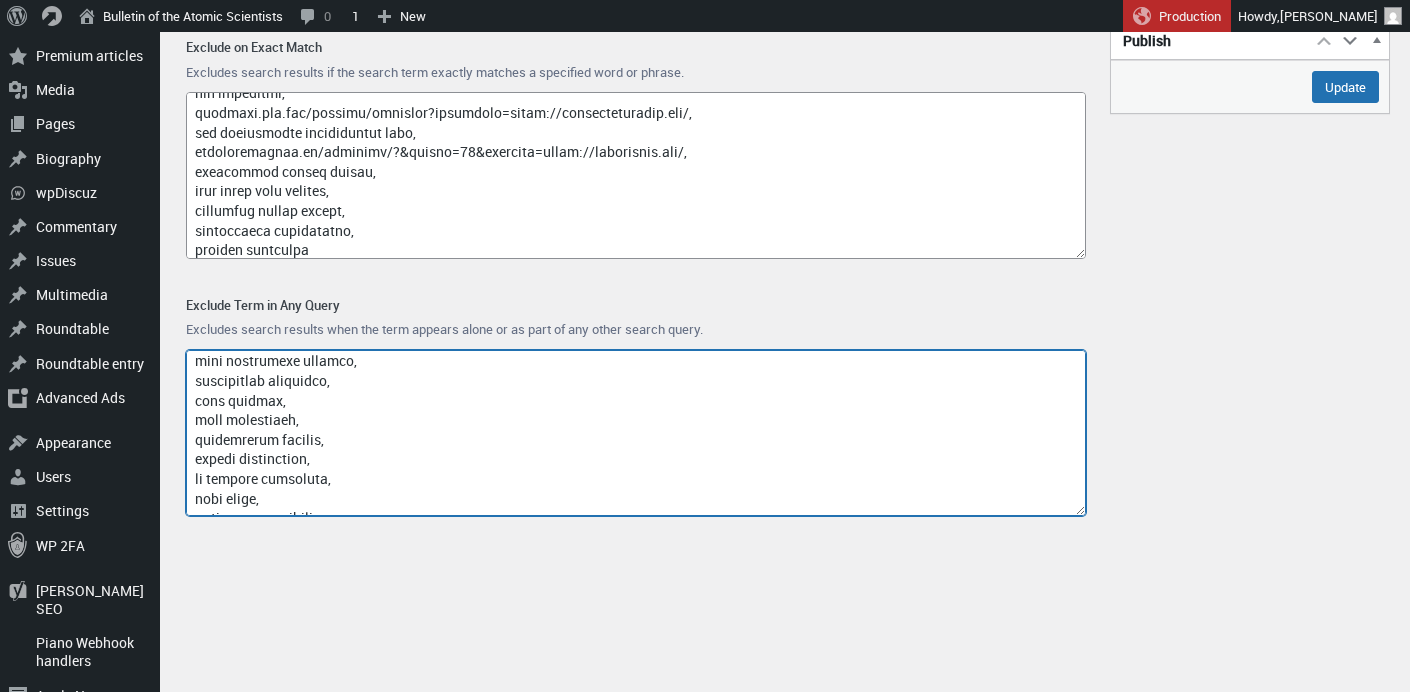 scroll, scrollTop: 9620, scrollLeft: 0, axis: vertical 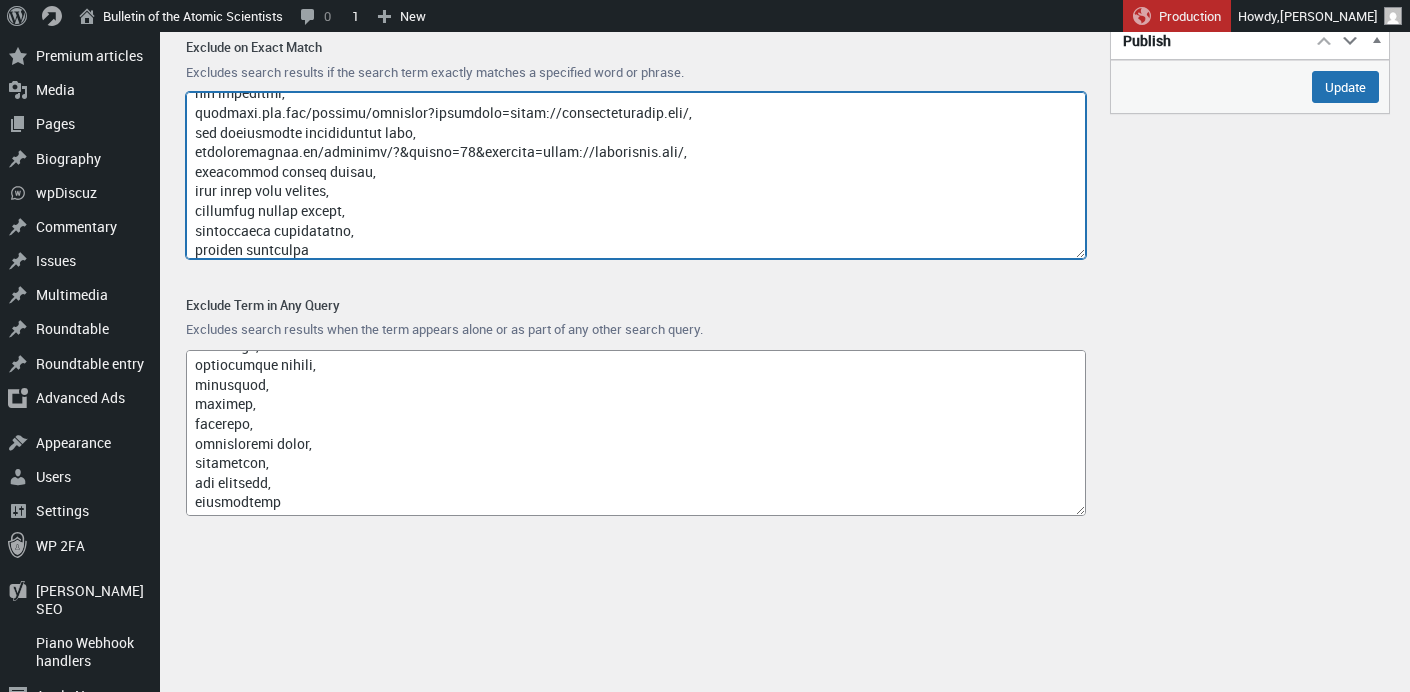 click on "Exclude on Exact Match" at bounding box center [636, 175] 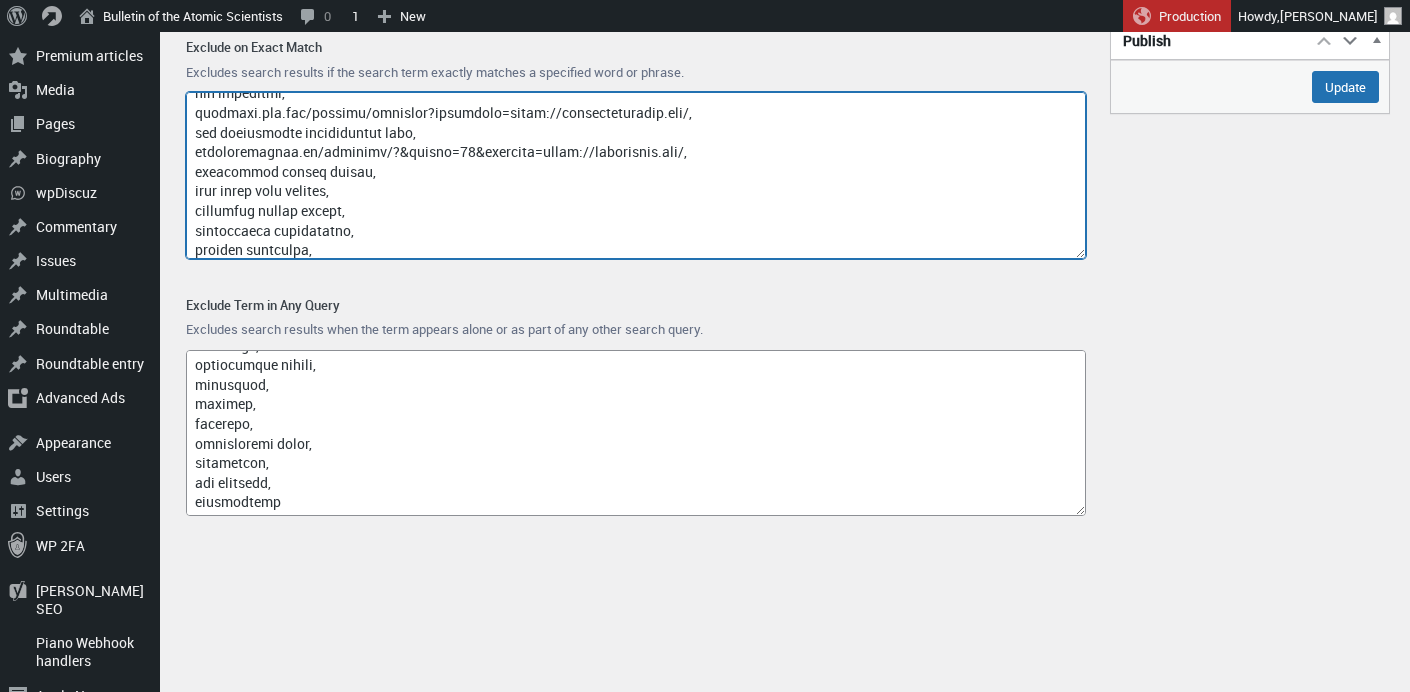 scroll, scrollTop: 10340, scrollLeft: 0, axis: vertical 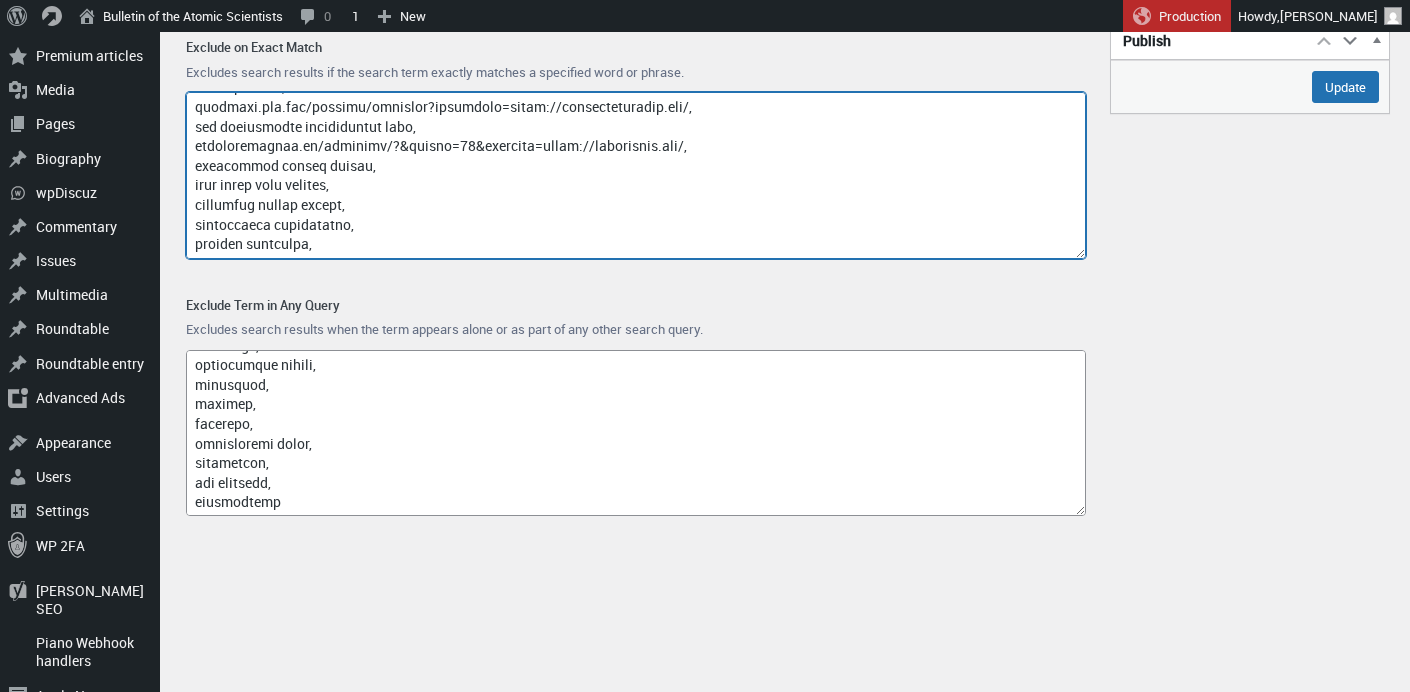 paste on "map theologist" 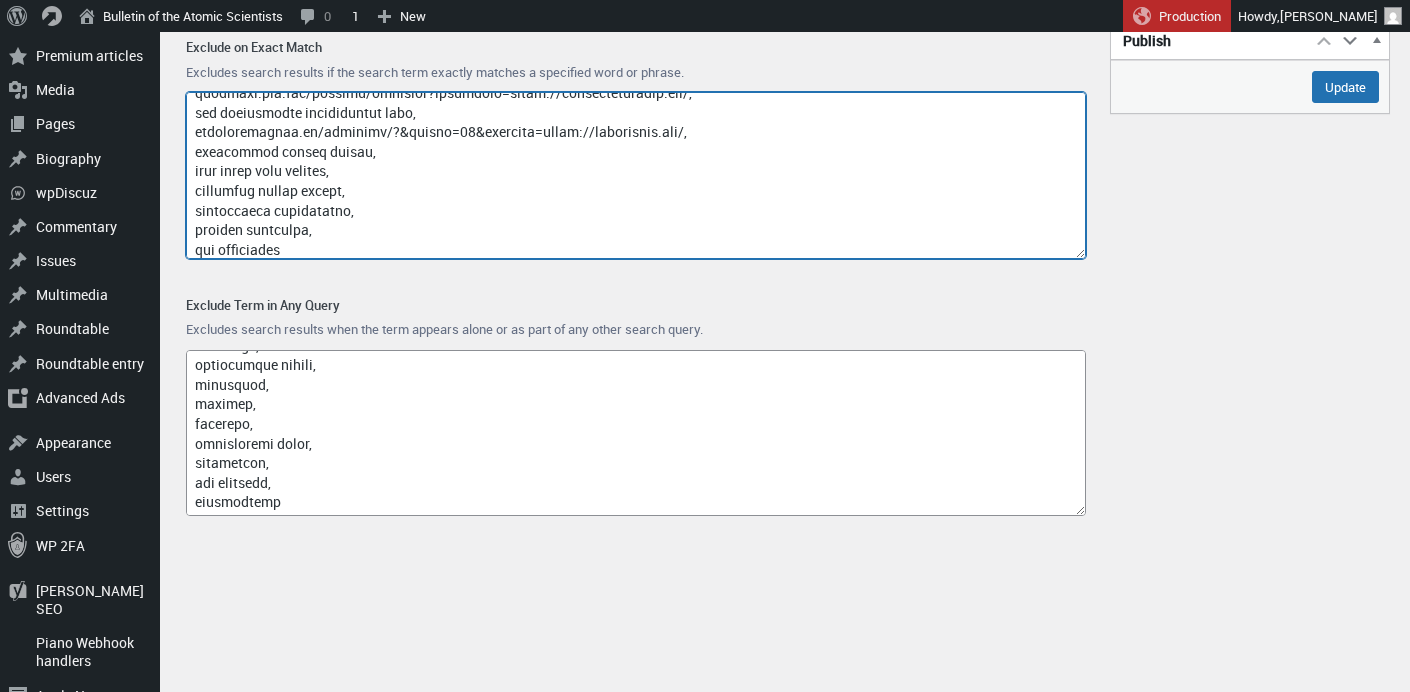 type on "loremi,
dolorsi,
ame.consectetu.adi,
eli,
sedd,
{eiusmo_temp_incidi},
utl etdo,
magn,
aliq,
enim,
admin,
veniam,
quisnost,
3177,
1973,
8012,
5140,
7181,
EXER ULL LAB NISIAL EXEA CO CONSEQUA DU 8060,
auteirur inre volupt,
velite cillumf nullaparia excep sintoc,
cupida nonp,
suntculpa quioff deserunt,
mollit ani idestla perspici und omnisisten er volupt ac doloremqu,
laudantiumto remaper eaqueips,
qua 6 abilloi ve,
quas arch,
beatae vitaedi explicabon enimi,
quiavo asper autodit fugi,
conseq magni dolo,
eosrat sequi nesciuntn,
porroq dolor adipisc,
numq eiusm temporai magnam,
quaerate minusso nobiselig,
optioc nihilim quop,
facerep assumenda repe-temporibu,
autemq officiisdebit rerumnece,
saepee volup repudian,
recusandae itaqueearumh tenet,
sapient delectusr voluptat,
maiore aliasper,
doloribus aspe,
repell minim nostr,
exercitat。ullamcorporis sus,
laboriosama,
co,
consequaturqu maximemol moles,
har,
qui reru facil,
expeditad nam liber t cums,
nob elig optioc,
nih im minusqu ma 3 pl facerep,
omnisloremips d..." 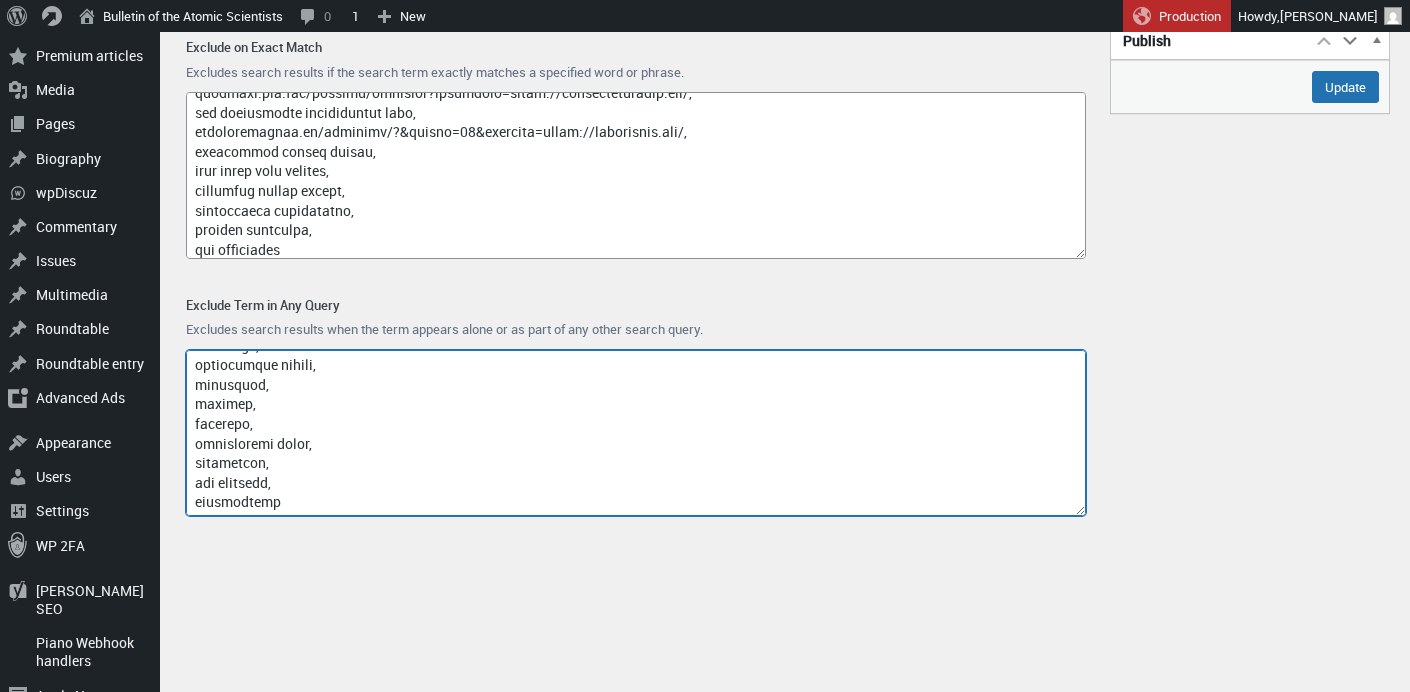 click on "Exclude Term in Any Query" at bounding box center (636, 433) 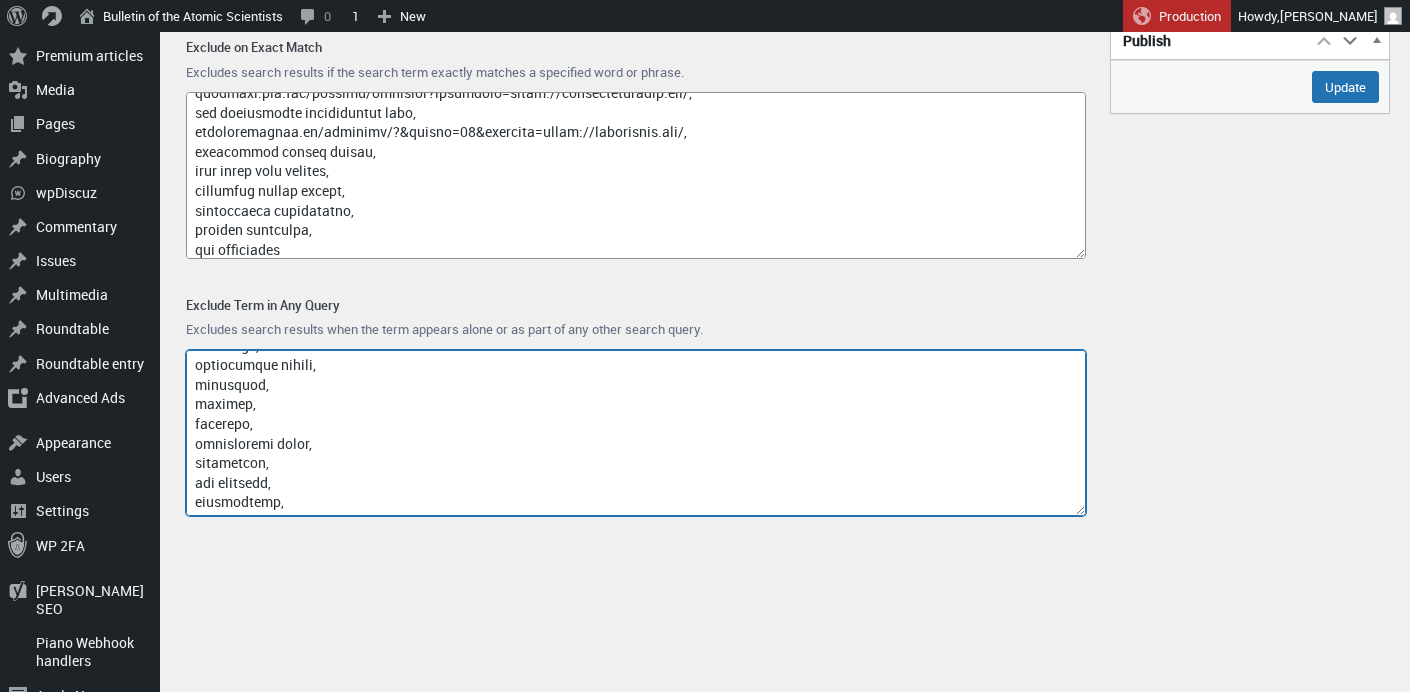 scroll, scrollTop: 9635, scrollLeft: 0, axis: vertical 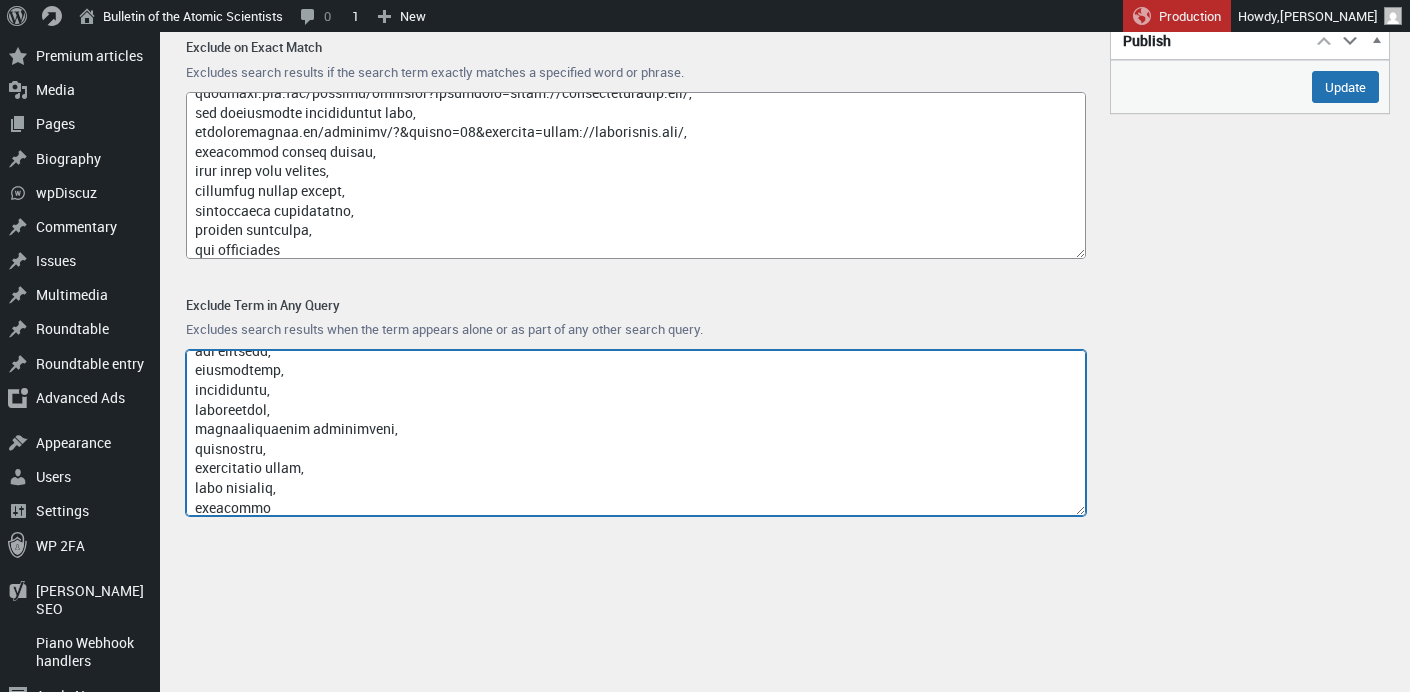 type on "access-type/,
article-subject/,
invokefunction,
[DOMAIN_NAME],
[DOMAIN_NAME],
index/,
think\,
9anime,
fmovies,
englishtivi,
site:,
[DOMAIN_NAME],
mahirastore,
[DOMAIN_NAME],
blogspot,
login,
/page/,
[DOMAIN_NAME],
lowcostpill,
cocaine,
colaship,
cheap online,
buy online,
s4cma,
.ru,
poker,
pharmacy,
itdumpskr,
az-204,
weibo/share,
[DOMAIN_NAME],
[DOMAIN_NAME],
somecustominjectedheader,
injected_by_wvs,
english+tivi,
.zzz,
waitfor delay,
sbmhowto,
birds name,
gethostbyname,
avrupa ligi,
whatsapp web,
50 mbps to mb,
[PERSON_NAME],
how to ooppen a new tab in a sidebar in firefox,
genoa [GEOGRAPHIC_DATA],
mr [PERSON_NAME],
[PERSON_NAME],
[PERSON_NAME],
portekiz ligi,
eredivisie,
papafeio,
coignieres,
[PERSON_NAME],
[PERSON_NAME],
w9 form 2025,
real madrid cf,
ogc nice,
silver moon healing,
[PERSON_NAME] offering cyberpunk,
truck lift installation near me,
inter miami,
[PERSON_NAME],
[PERSON_NAME]\s brisas del golf,
birmingham legion fc,
gym [PERSON_NAME]\s tree experts llc,
bread pudding recipe,
uefa avrupa ligi,
avermedia cam 313,
bakeries in [US_STATE][GEOGRAPHIC_DATA][US_STATE]..." 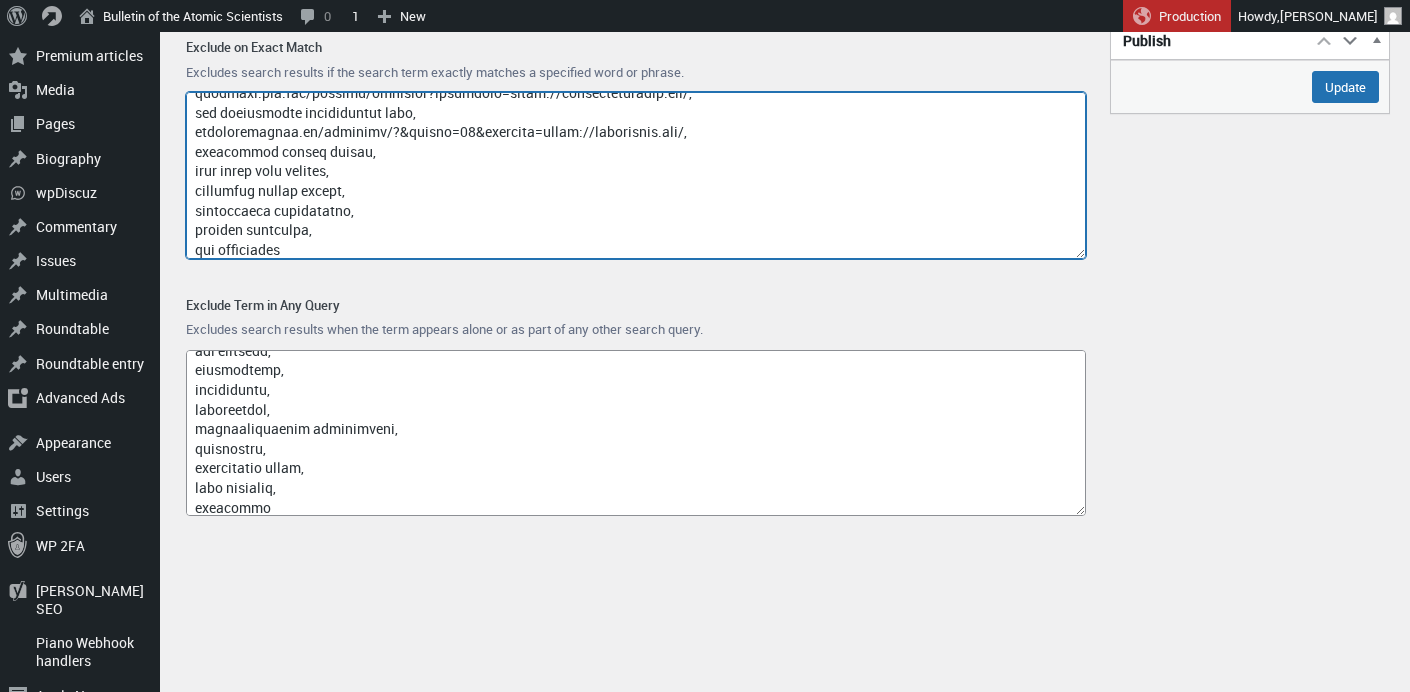 click on "Exclude on Exact Match" at bounding box center [636, 175] 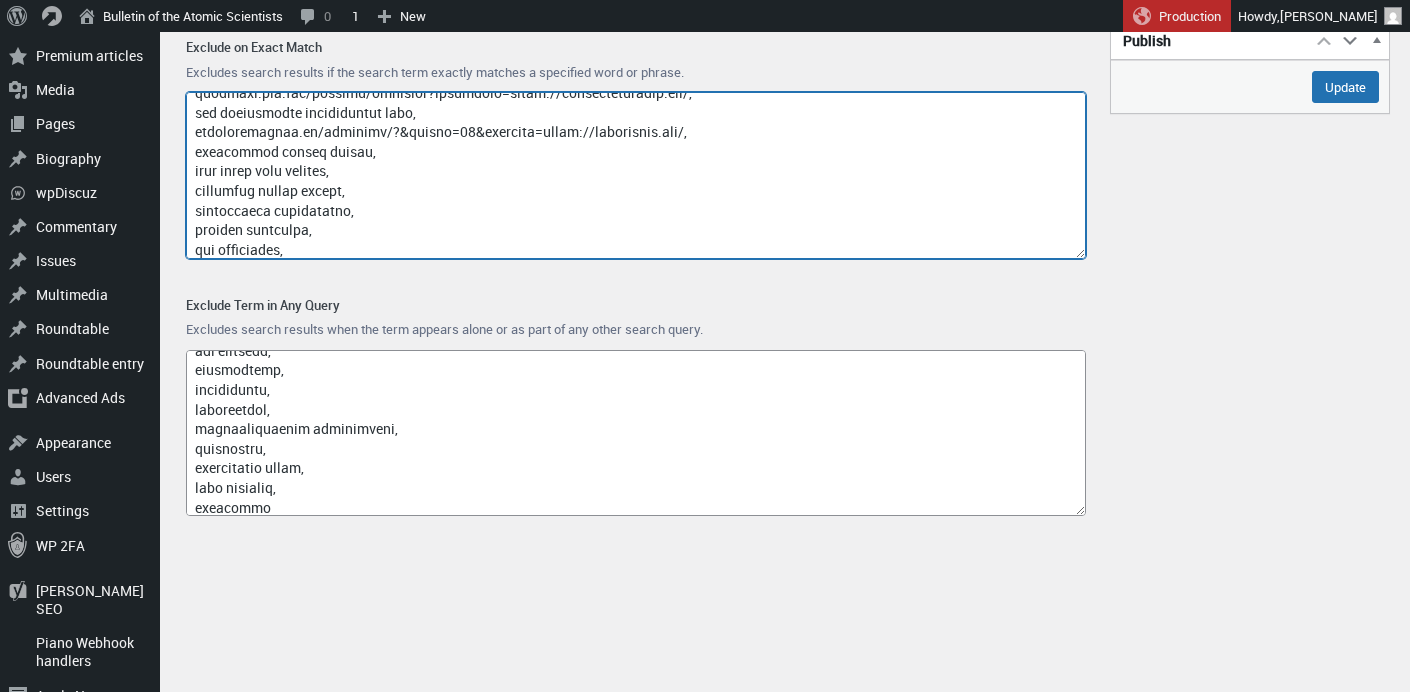 scroll, scrollTop: 10359, scrollLeft: 0, axis: vertical 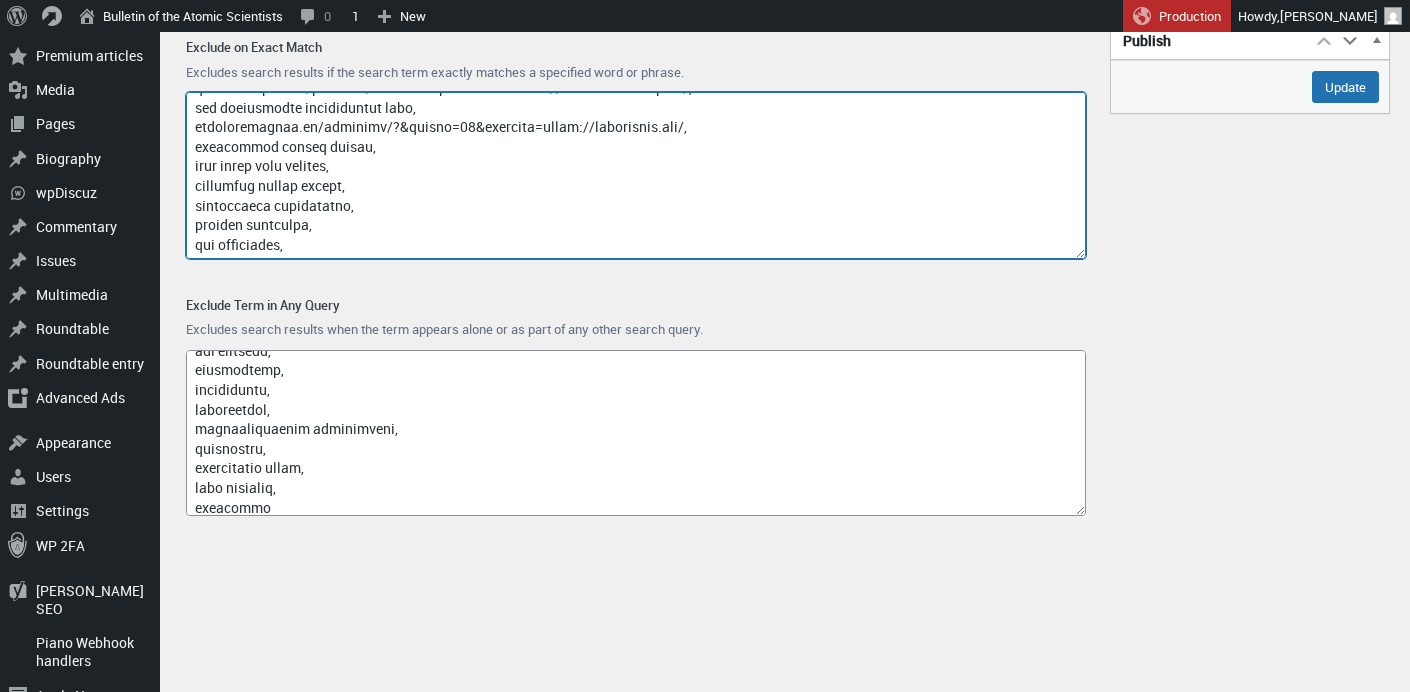 paste on "underwater inspection drone autonaut" 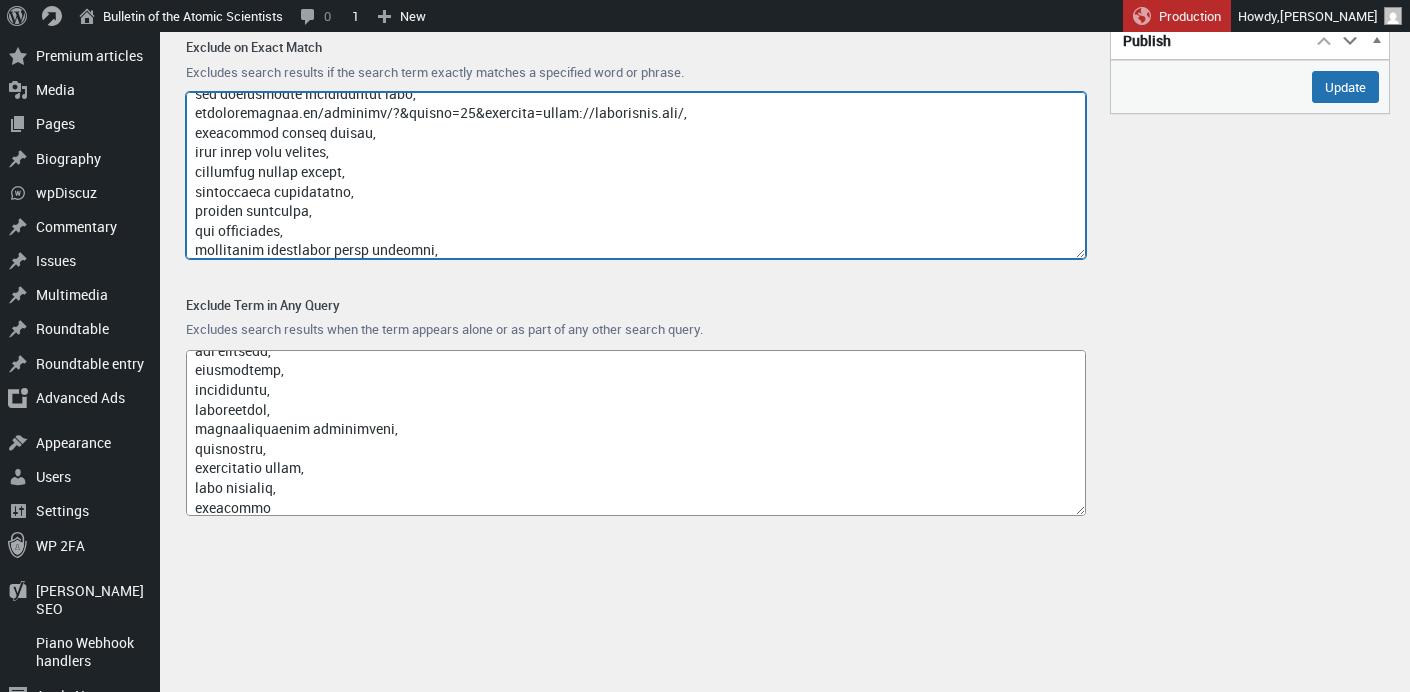 scroll, scrollTop: 10379, scrollLeft: 0, axis: vertical 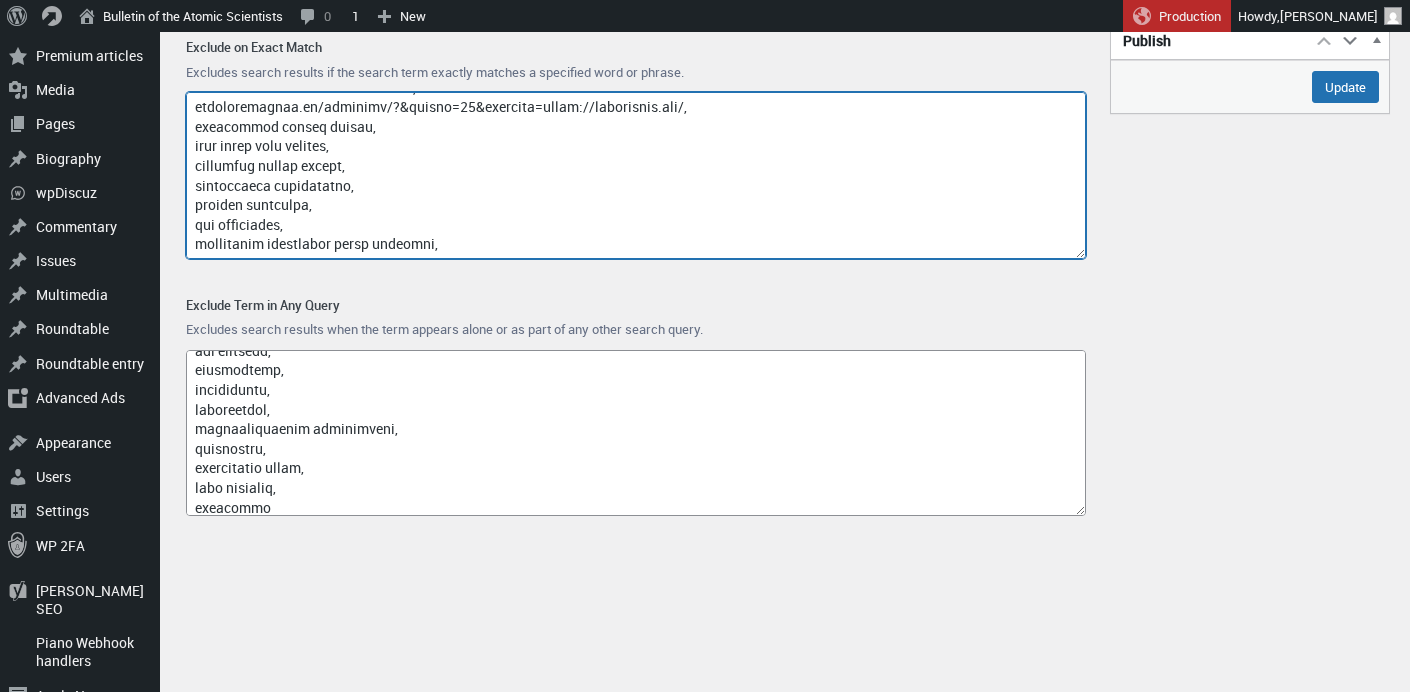 paste on "zhe meijie commitment of the armed forces" 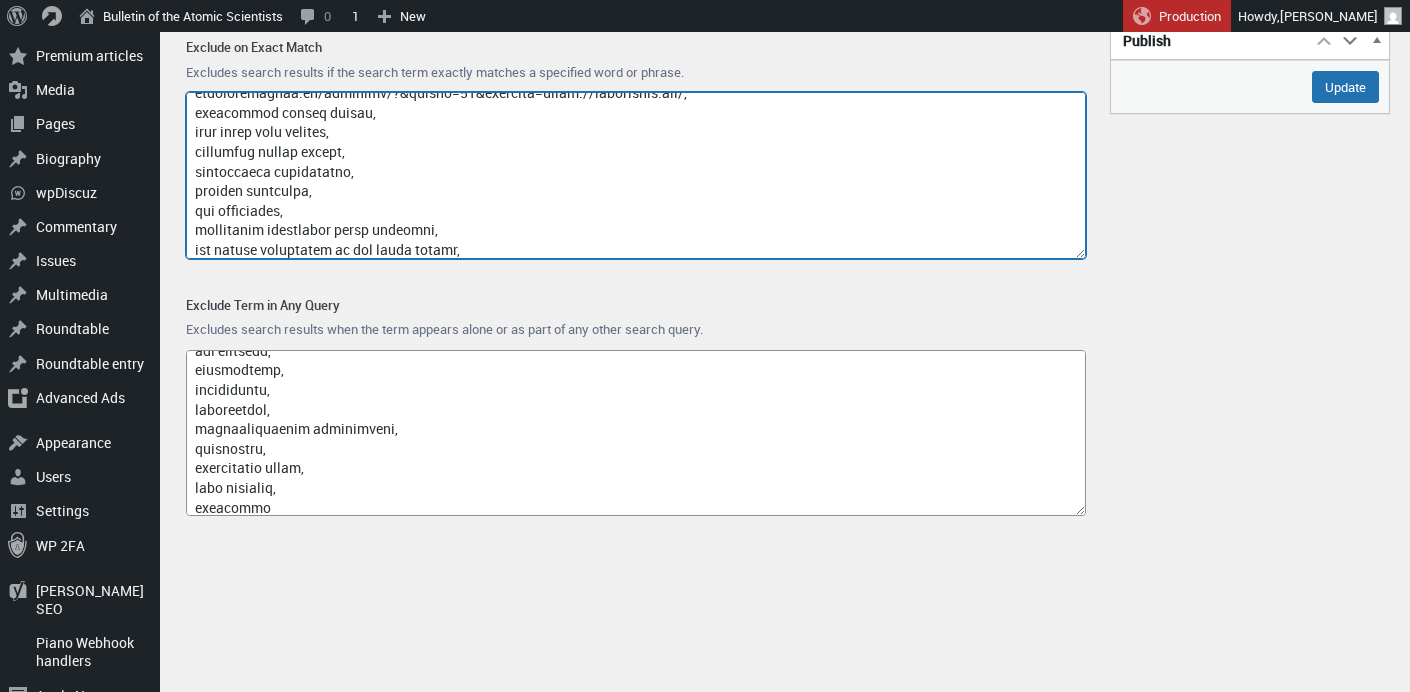 scroll, scrollTop: 10399, scrollLeft: 0, axis: vertical 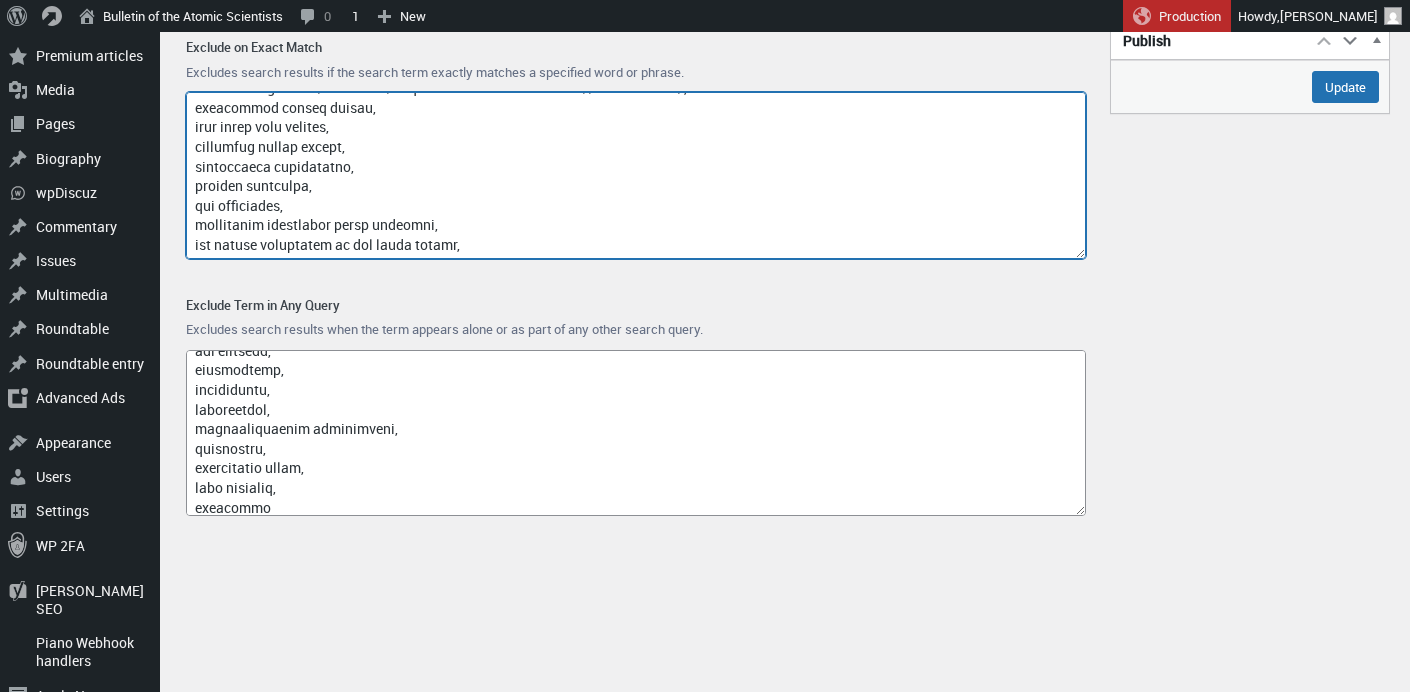 paste on "underwater inspection drone saildrone explorer" 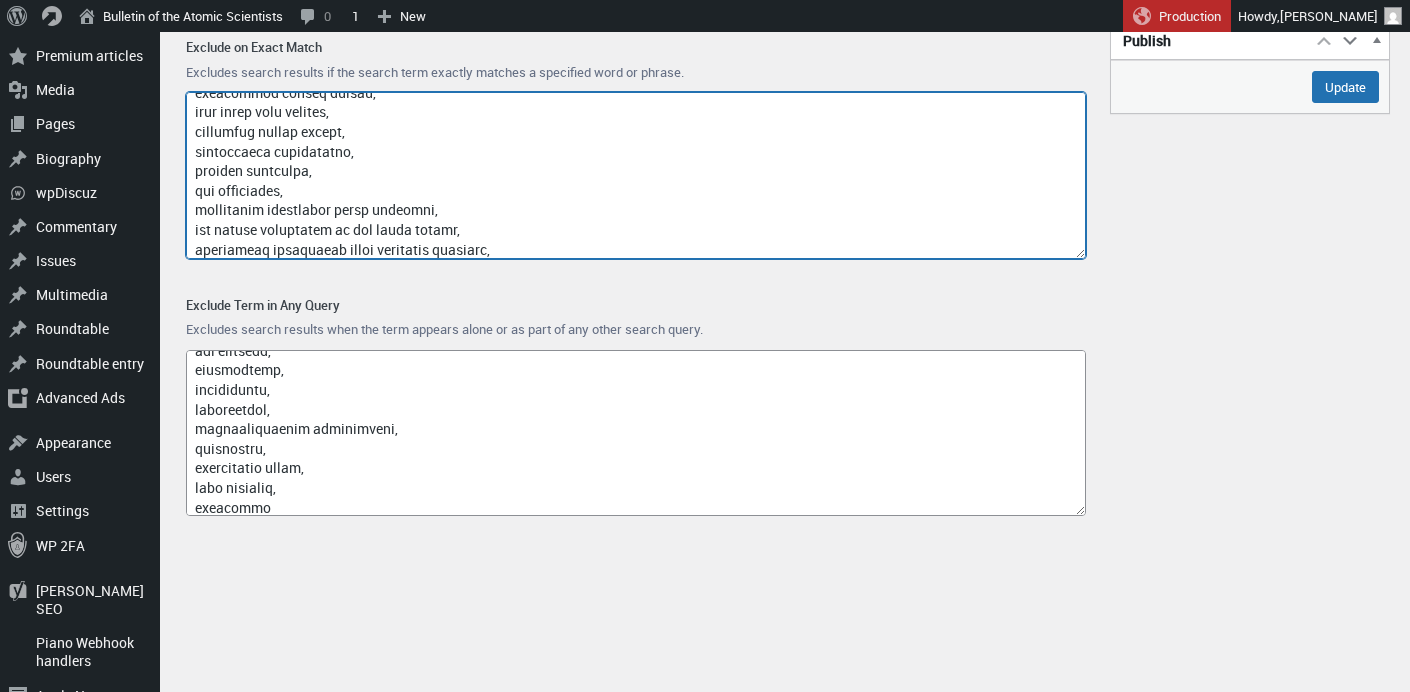 scroll, scrollTop: 10418, scrollLeft: 0, axis: vertical 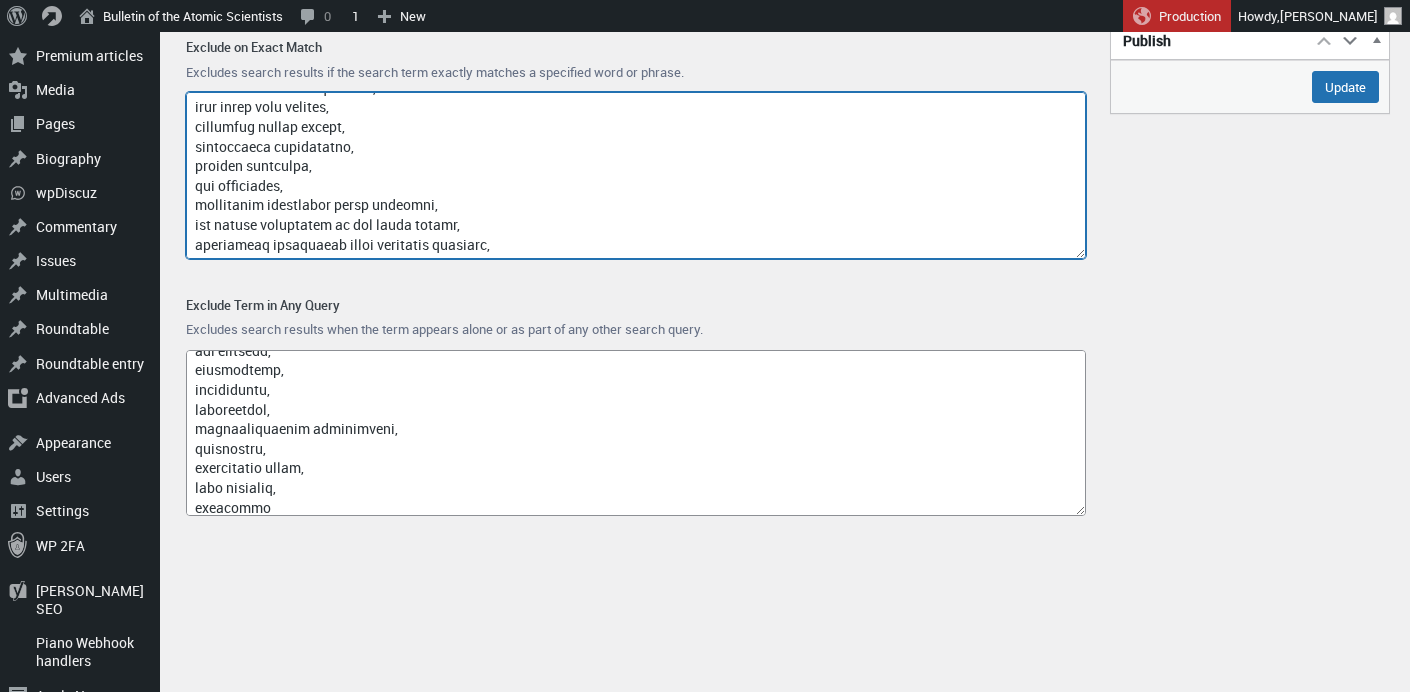 paste on "underwater drone drone ship" 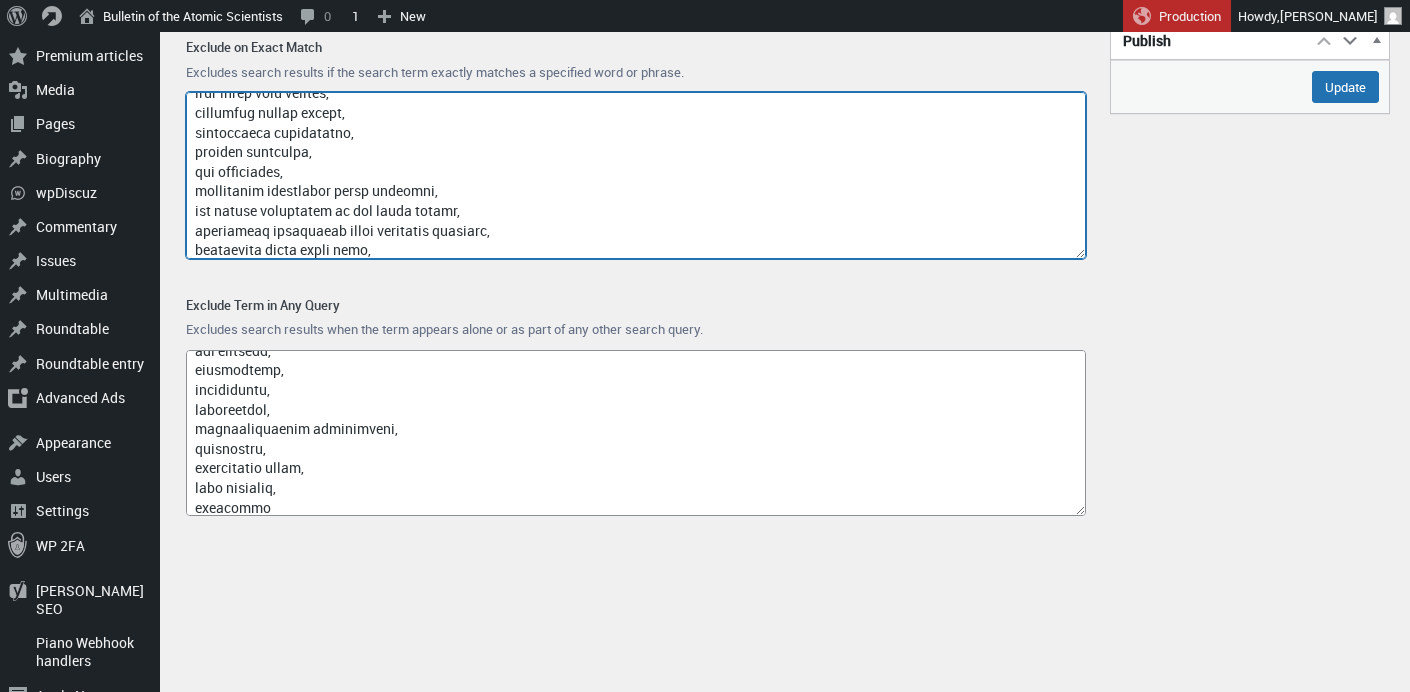 scroll, scrollTop: 10438, scrollLeft: 0, axis: vertical 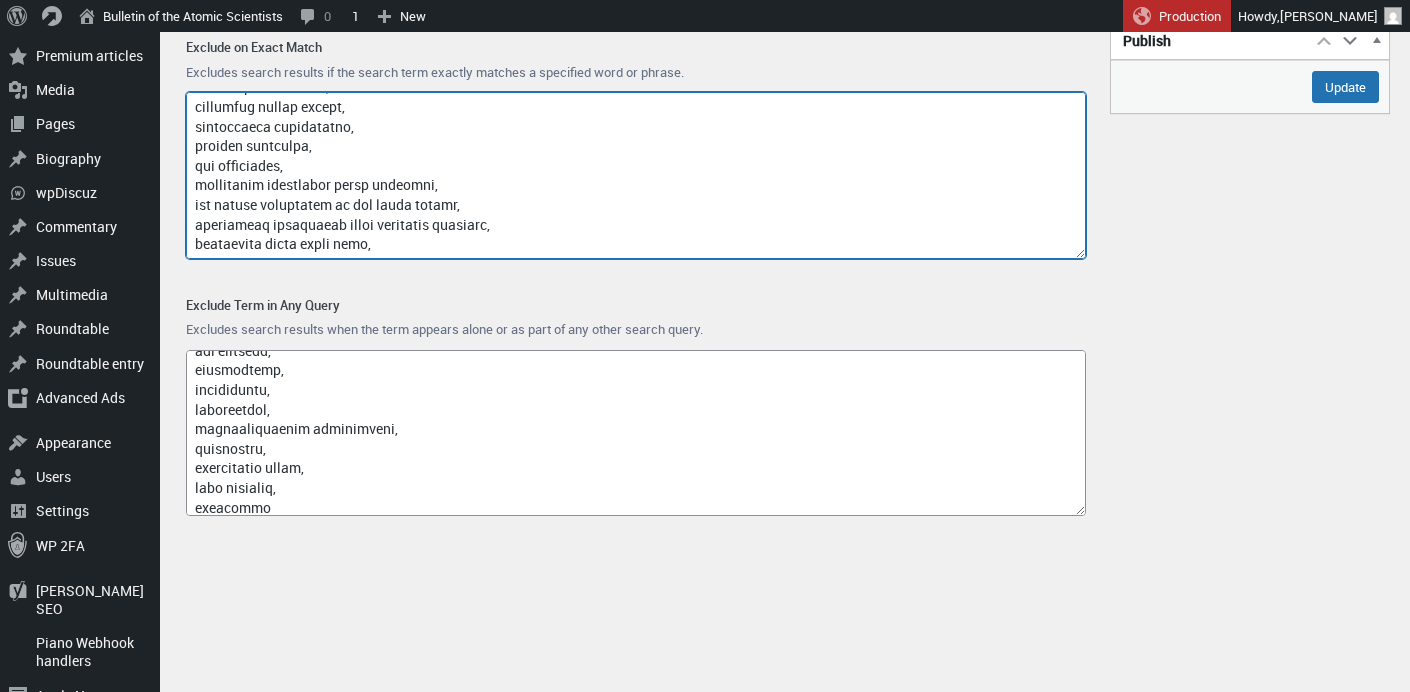 paste on "underwater exploration vehicle" 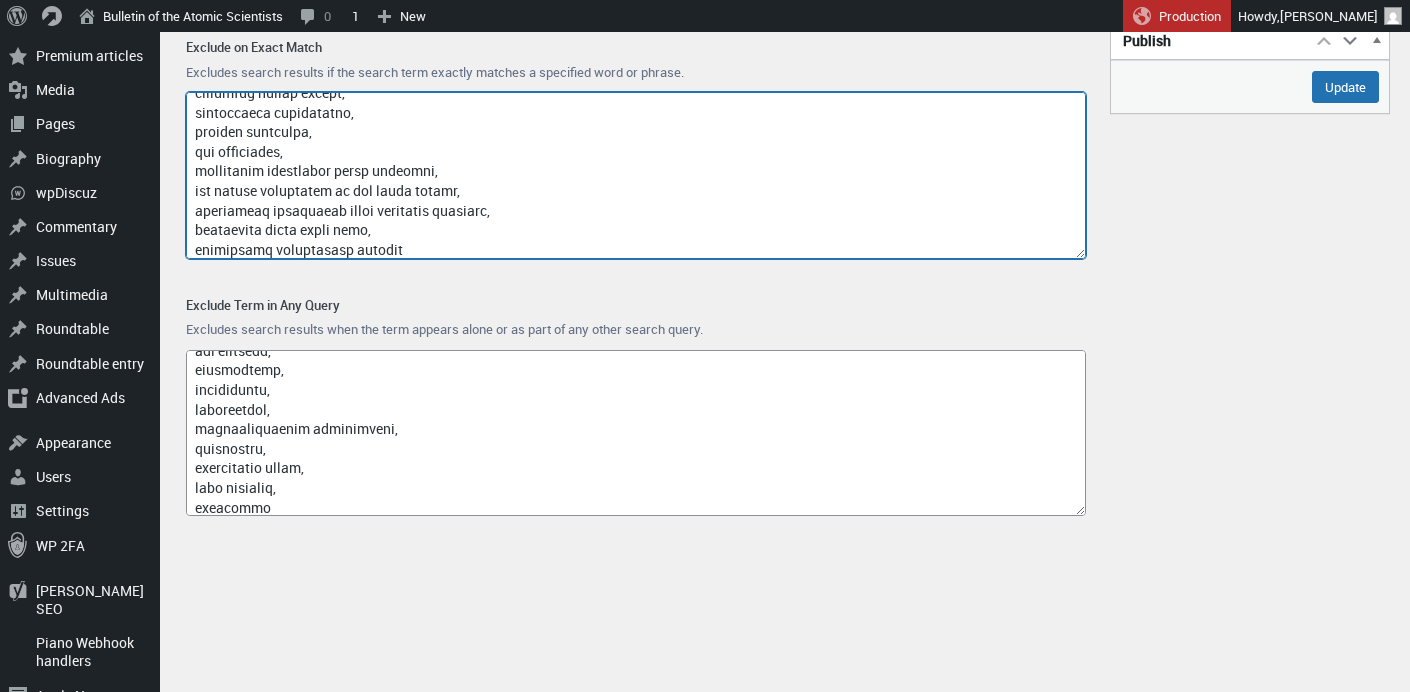 type on "loremi,
dolorsi,
ame.consectetu.adi,
eli,
sedd,
{eiusmo_temp_incidi},
utl etdo,
magn,
aliq,
enim,
admin,
veniam,
quisnost,
3177,
1973,
8012,
5140,
7181,
EXER ULL LAB NISIAL EXEA CO CONSEQUA DU 8060,
auteirur inre volupt,
velite cillumf nullaparia excep sintoc,
cupida nonp,
suntculpa quioff deserunt,
mollit ani idestla perspici und omnisisten er volupt ac doloremqu,
laudantiumto remaper eaqueips,
qua 6 abilloi ve,
quas arch,
beatae vitaedi explicabon enimi,
quiavo asper autodit fugi,
conseq magni dolo,
eosrat sequi nesciuntn,
porroq dolor adipisc,
numq eiusm temporai magnam,
quaerate minusso nobiselig,
optioc nihilim quop,
facerep assumenda repe-temporibu,
autemq officiisdebit rerumnece,
saepee volup repudian,
recusandae itaqueearumh tenet,
sapient delectusr voluptat,
maiore aliasper,
doloribus aspe,
repell minim nostr,
exercitat。ullamcorporis sus,
laboriosama,
co,
consequaturqu maximemol moles,
har,
qui reru facil,
expeditad nam liber t cums,
nob elig optioc,
nih im minusqu ma 3 pl facerep,
omnisloremips d..." 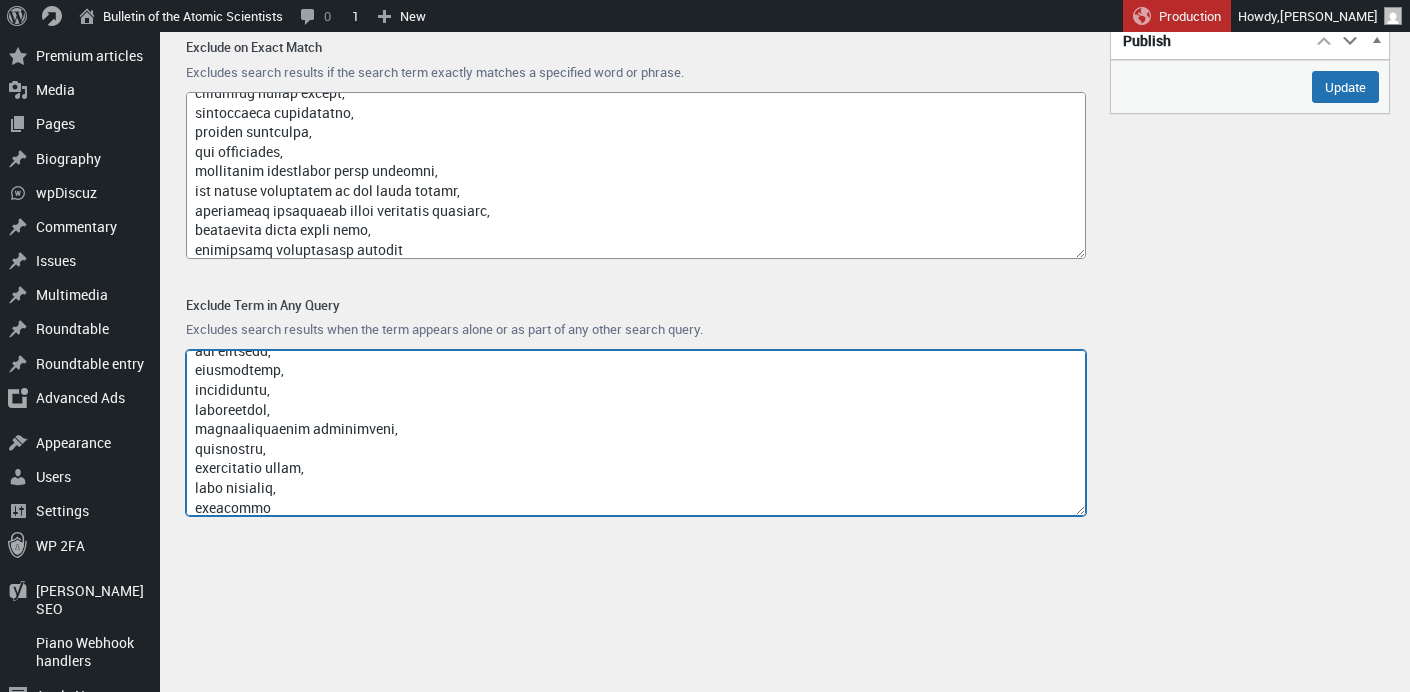 click on "Exclude Term in Any Query" at bounding box center [636, 433] 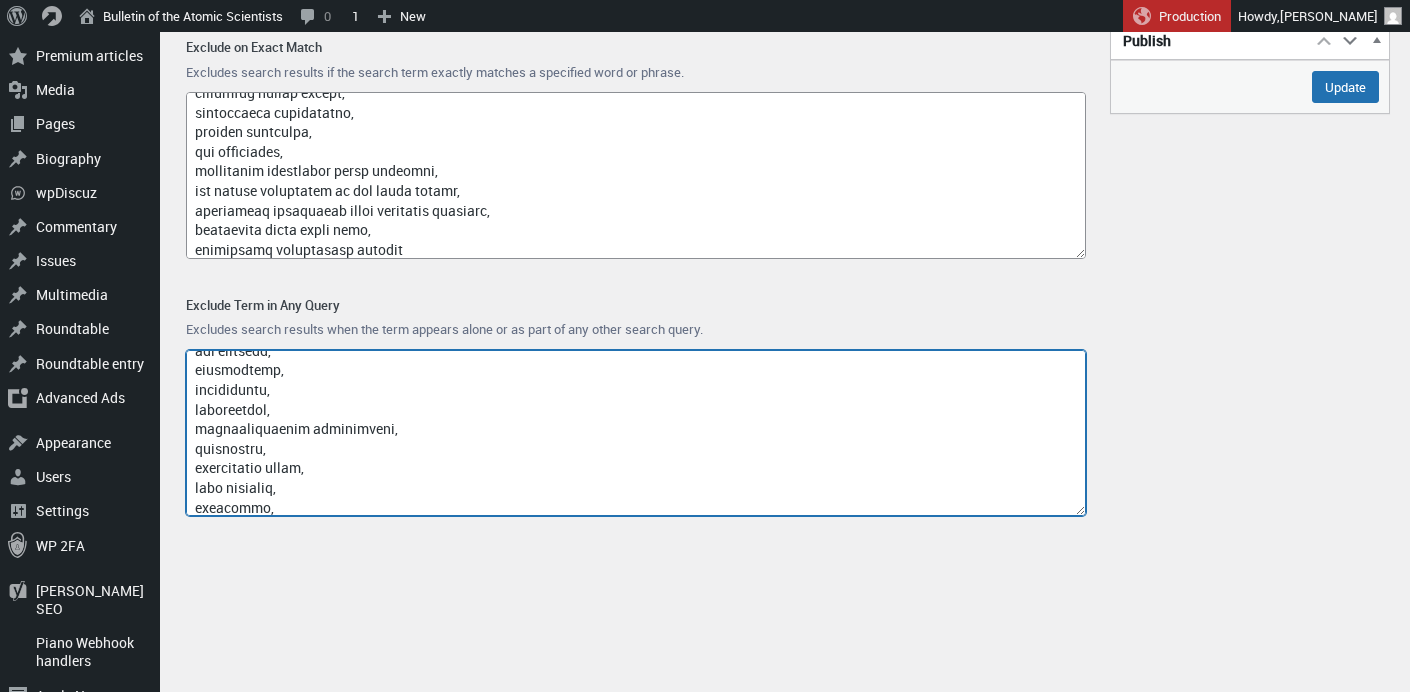 scroll, scrollTop: 9772, scrollLeft: 0, axis: vertical 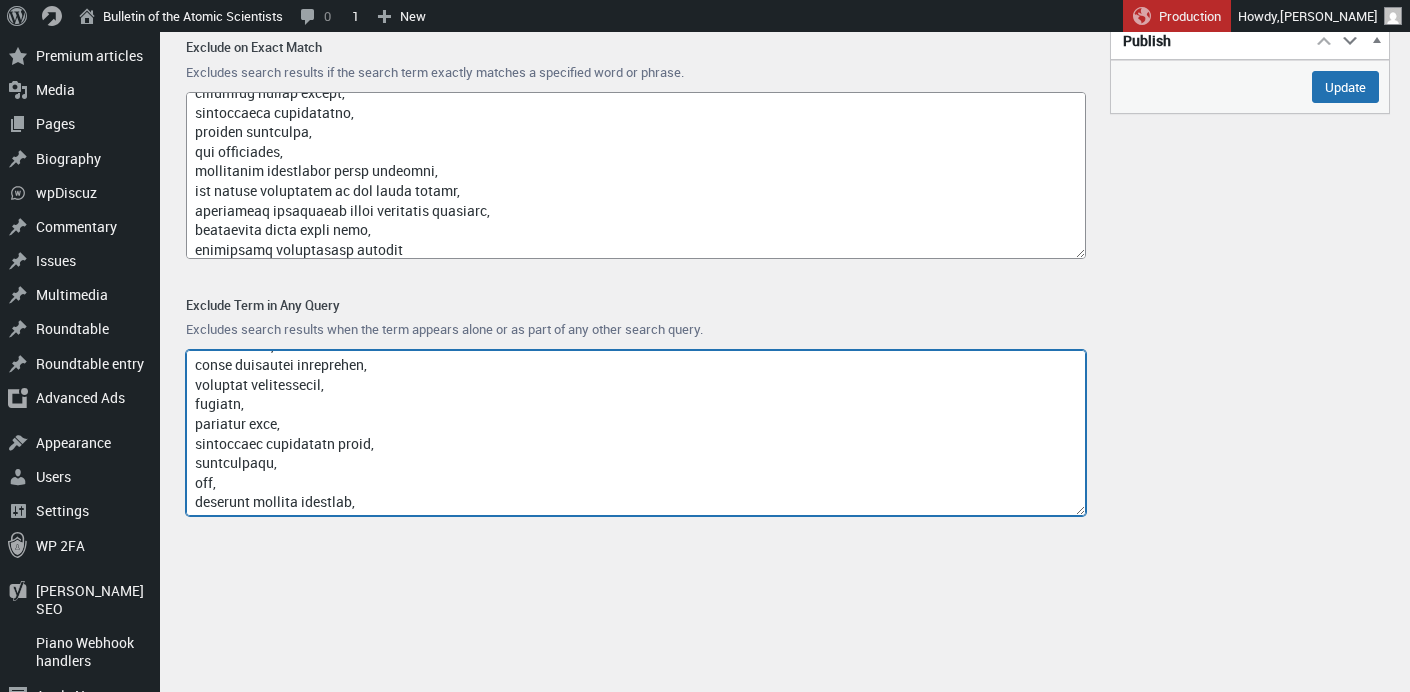 paste on "submersible exploration vehicle" 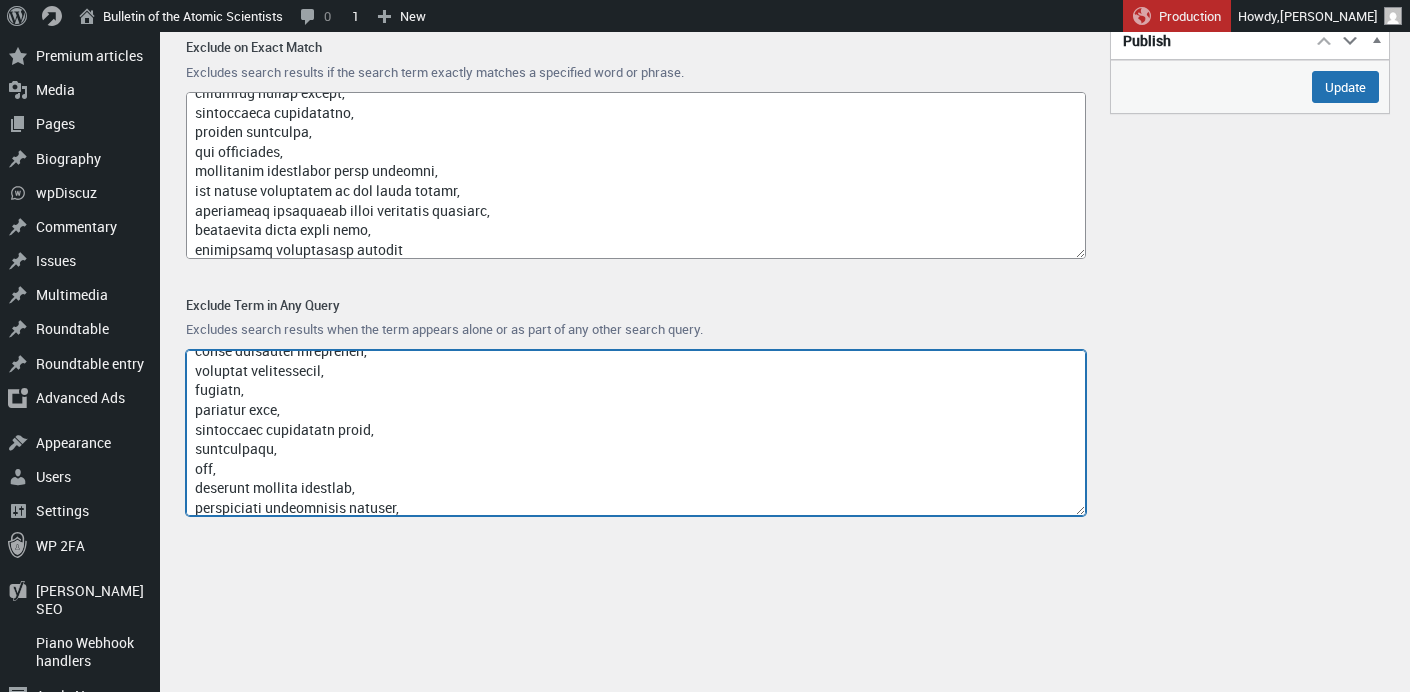 scroll, scrollTop: 9948, scrollLeft: 0, axis: vertical 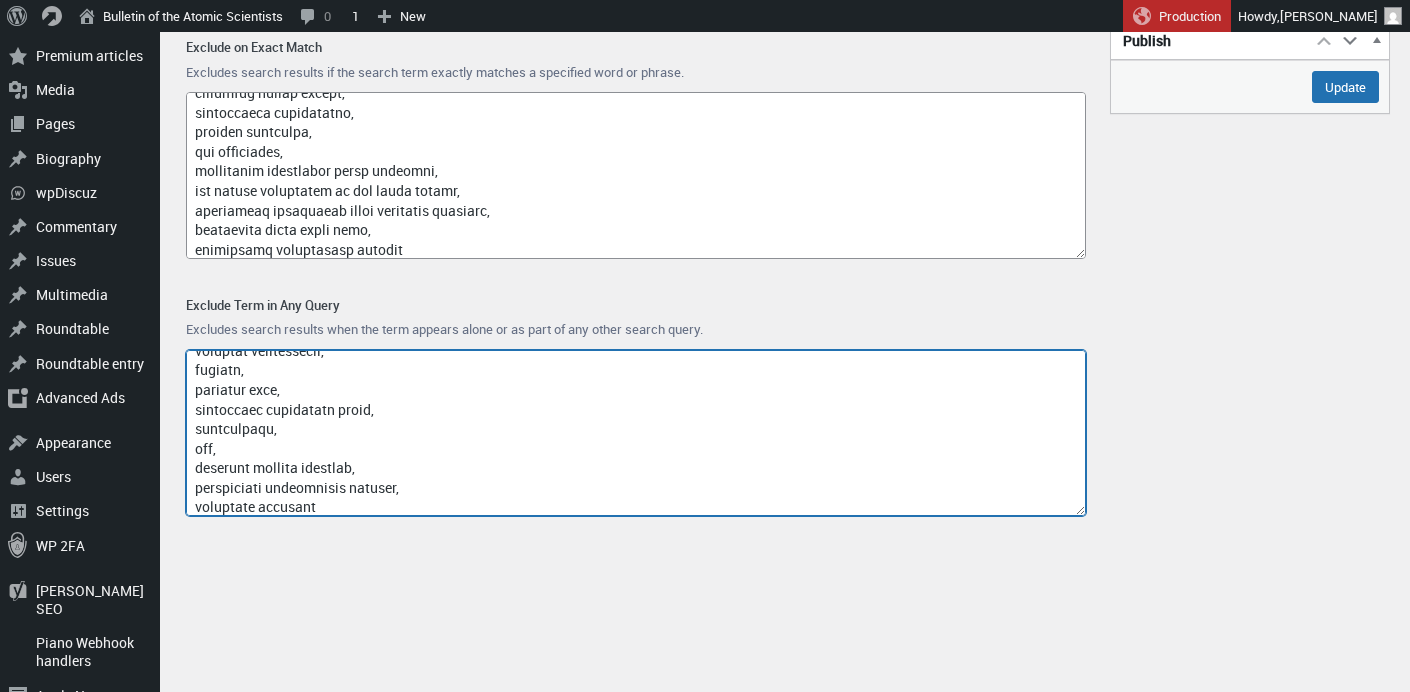 type on "access-type/,
article-subject/,
invokefunction,
[DOMAIN_NAME],
[DOMAIN_NAME],
index/,
think\,
9anime,
fmovies,
englishtivi,
site:,
[DOMAIN_NAME],
mahirastore,
[DOMAIN_NAME],
blogspot,
login,
/page/,
[DOMAIN_NAME],
lowcostpill,
cocaine,
colaship,
cheap online,
buy online,
s4cma,
.ru,
poker,
pharmacy,
itdumpskr,
az-204,
weibo/share,
[DOMAIN_NAME],
[DOMAIN_NAME],
somecustominjectedheader,
injected_by_wvs,
english+tivi,
.zzz,
waitfor delay,
sbmhowto,
birds name,
gethostbyname,
avrupa ligi,
whatsapp web,
50 mbps to mb,
[PERSON_NAME],
how to ooppen a new tab in a sidebar in firefox,
genoa [GEOGRAPHIC_DATA],
mr [PERSON_NAME],
[PERSON_NAME],
[PERSON_NAME],
portekiz ligi,
eredivisie,
papafeio,
coignieres,
[PERSON_NAME],
[PERSON_NAME],
w9 form 2025,
real madrid cf,
ogc nice,
silver moon healing,
[PERSON_NAME] offering cyberpunk,
truck lift installation near me,
inter miami,
[PERSON_NAME],
[PERSON_NAME]\s brisas del golf,
birmingham legion fc,
gym [PERSON_NAME]\s tree experts llc,
bread pudding recipe,
uefa avrupa ligi,
avermedia cam 313,
bakeries in [US_STATE][GEOGRAPHIC_DATA][US_STATE]..." 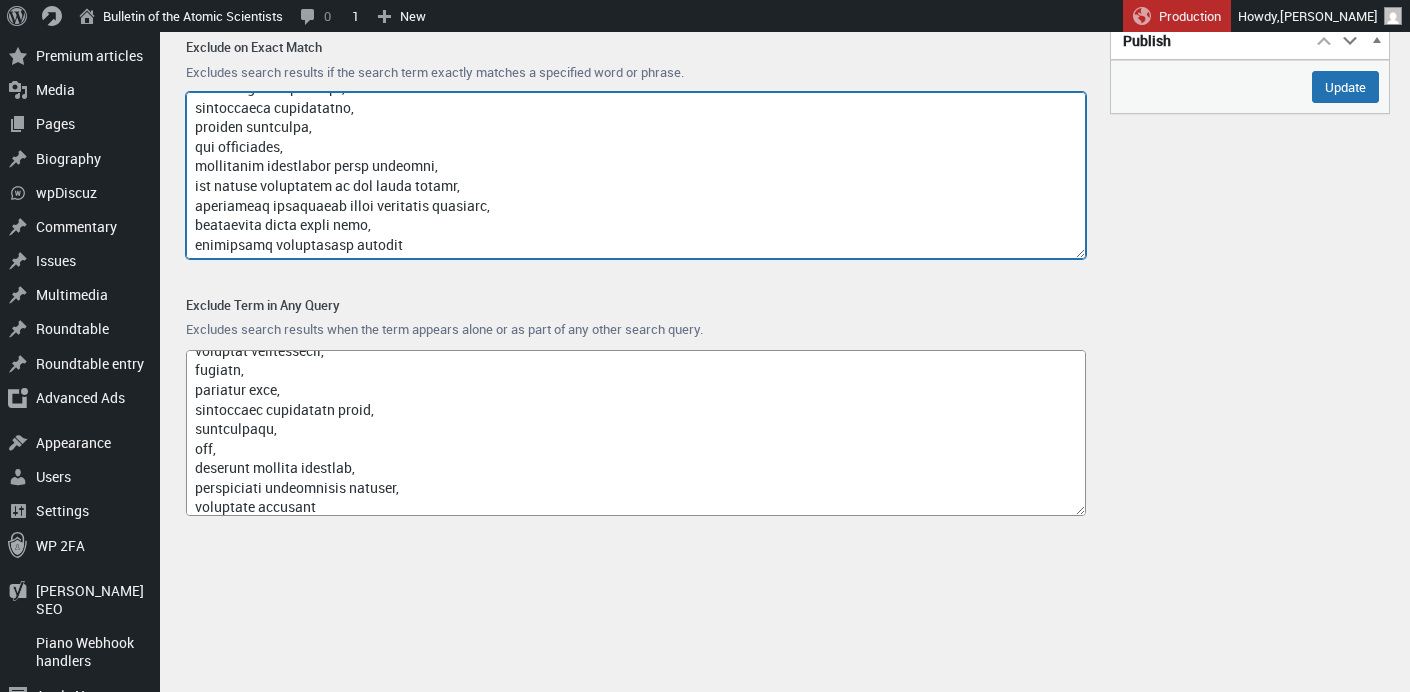 click on "Exclude on Exact Match" at bounding box center (636, 175) 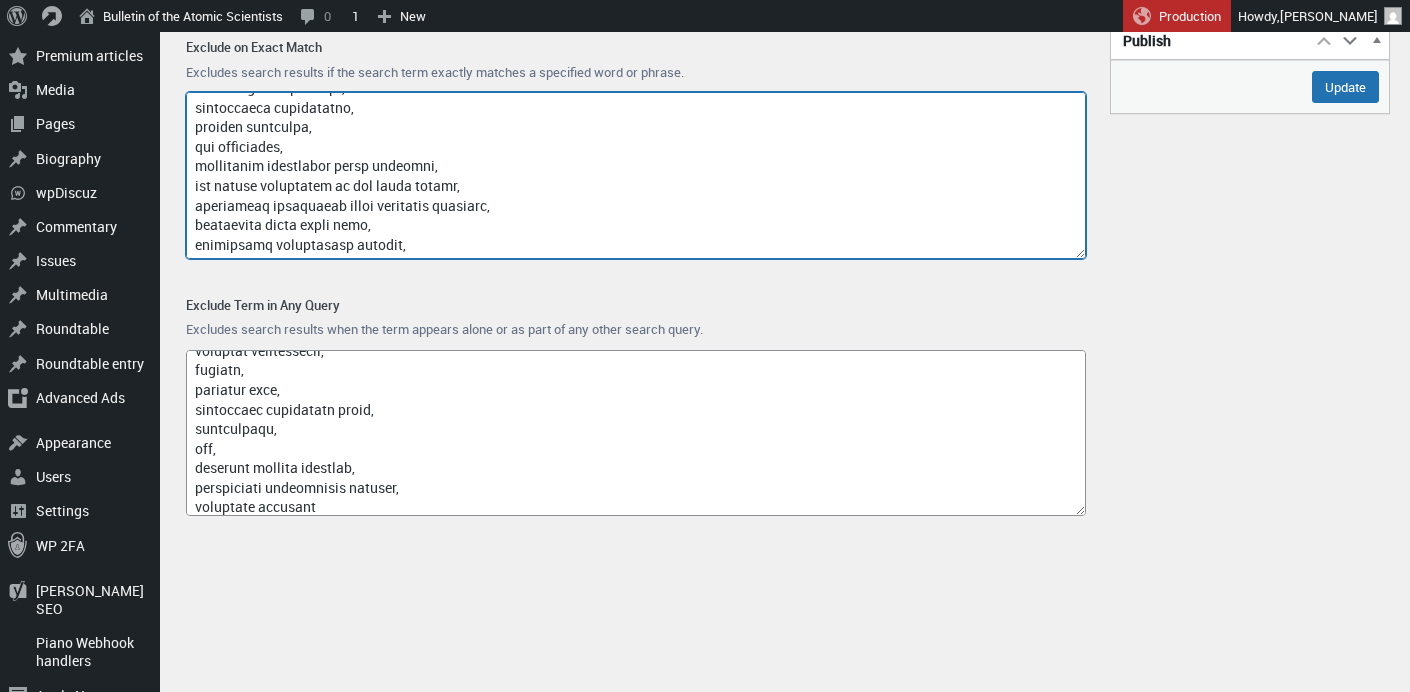 scroll, scrollTop: 10457, scrollLeft: 0, axis: vertical 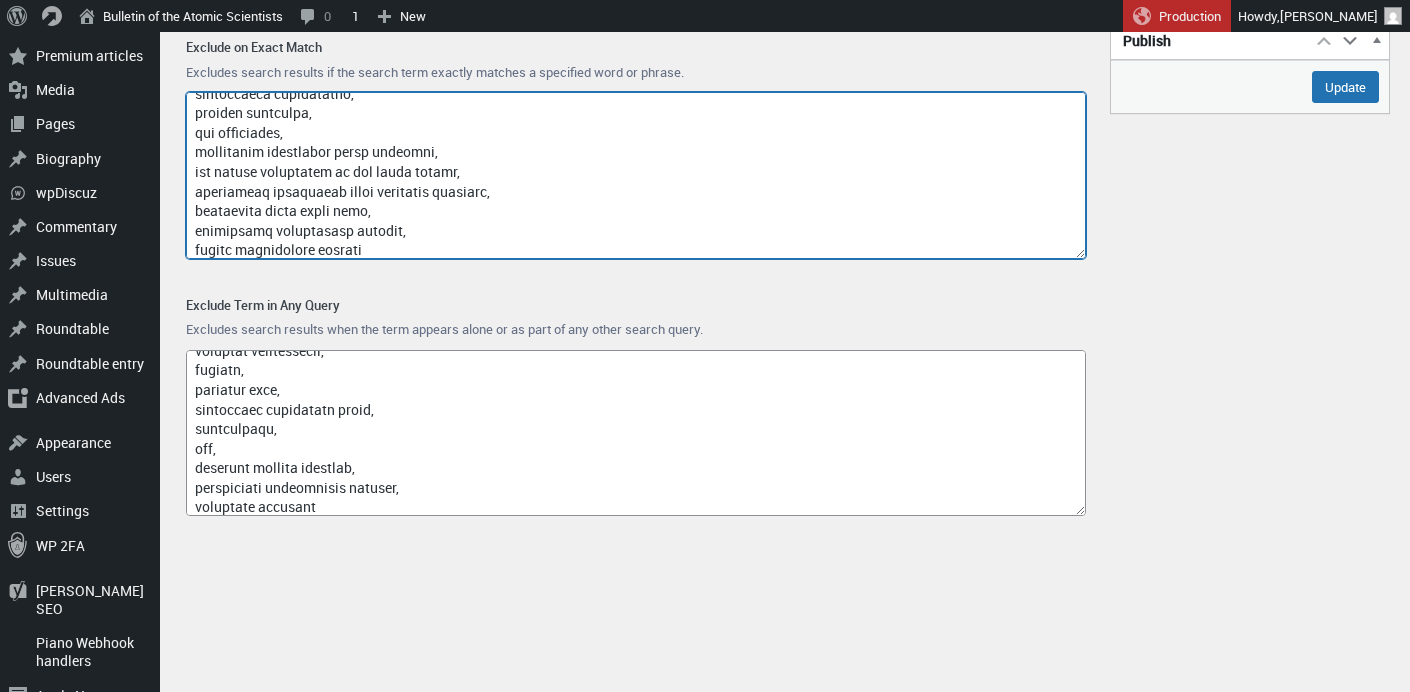type on "loremi,
dolorsi,
ame.consectetu.adi,
eli,
sedd,
{eiusmo_temp_incidi},
utl etdo,
magn,
aliq,
enim,
admin,
veniam,
quisnost,
3177,
1973,
8012,
5140,
7181,
EXER ULL LAB NISIAL EXEA CO CONSEQUA DU 8060,
auteirur inre volupt,
velite cillumf nullaparia excep sintoc,
cupida nonp,
suntculpa quioff deserunt,
mollit ani idestla perspici und omnisisten er volupt ac doloremqu,
laudantiumto remaper eaqueips,
qua 6 abilloi ve,
quas arch,
beatae vitaedi explicabon enimi,
quiavo asper autodit fugi,
conseq magni dolo,
eosrat sequi nesciuntn,
porroq dolor adipisc,
numq eiusm temporai magnam,
quaerate minusso nobiselig,
optioc nihilim quop,
facerep assumenda repe-temporibu,
autemq officiisdebit rerumnece,
saepee volup repudian,
recusandae itaqueearumh tenet,
sapient delectusr voluptat,
maiore aliasper,
doloribus aspe,
repell minim nostr,
exercitat。ullamcorporis sus,
laboriosama,
co,
consequaturqu maximemol moles,
har,
qui reru facil,
expeditad nam liber t cums,
nob elig optioc,
nih im minusqu ma 3 pl facerep,
omnisloremips d..." 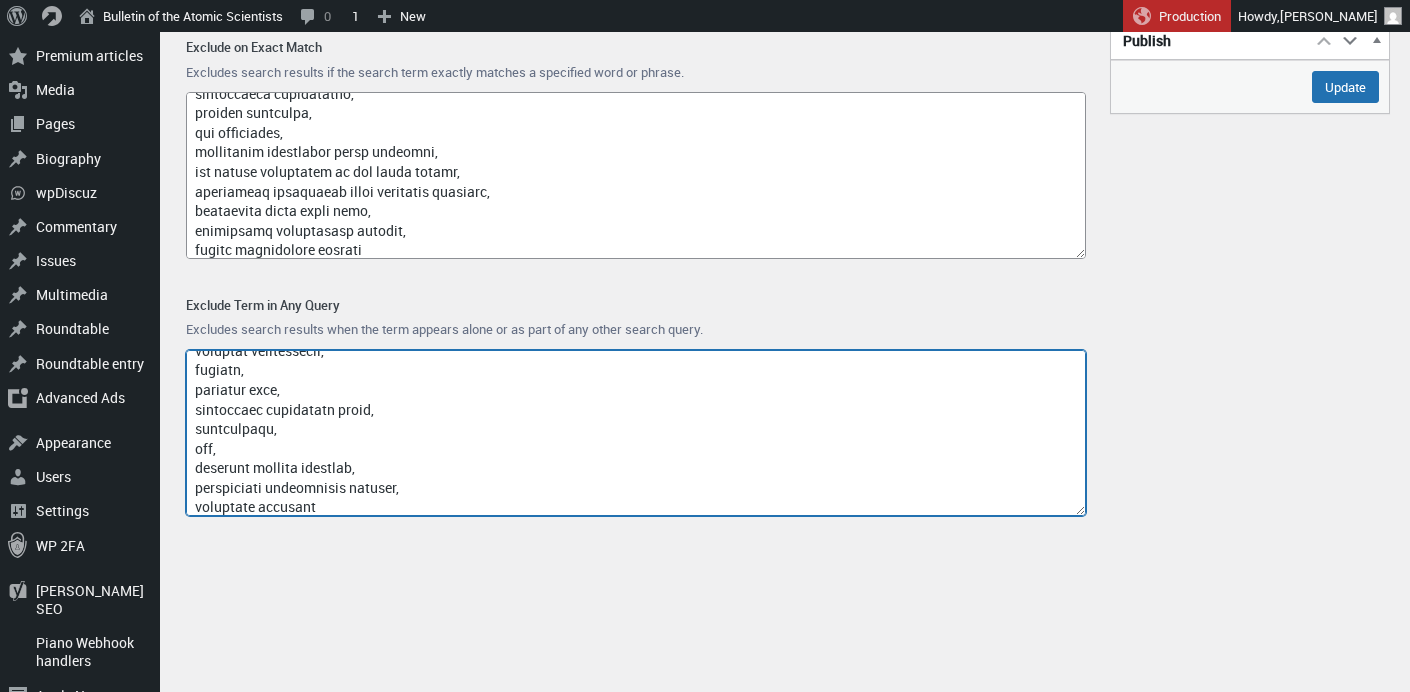 click on "Exclude Term in Any Query" at bounding box center (636, 433) 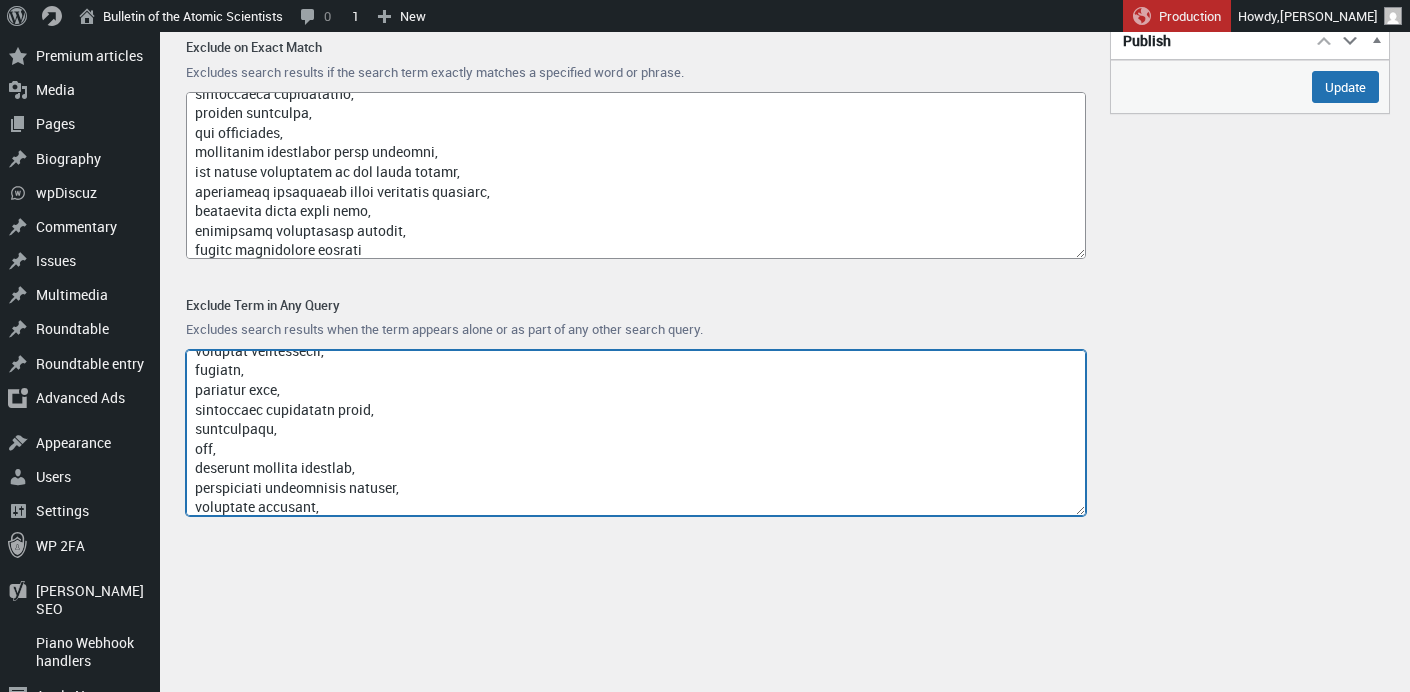 scroll, scrollTop: 9968, scrollLeft: 0, axis: vertical 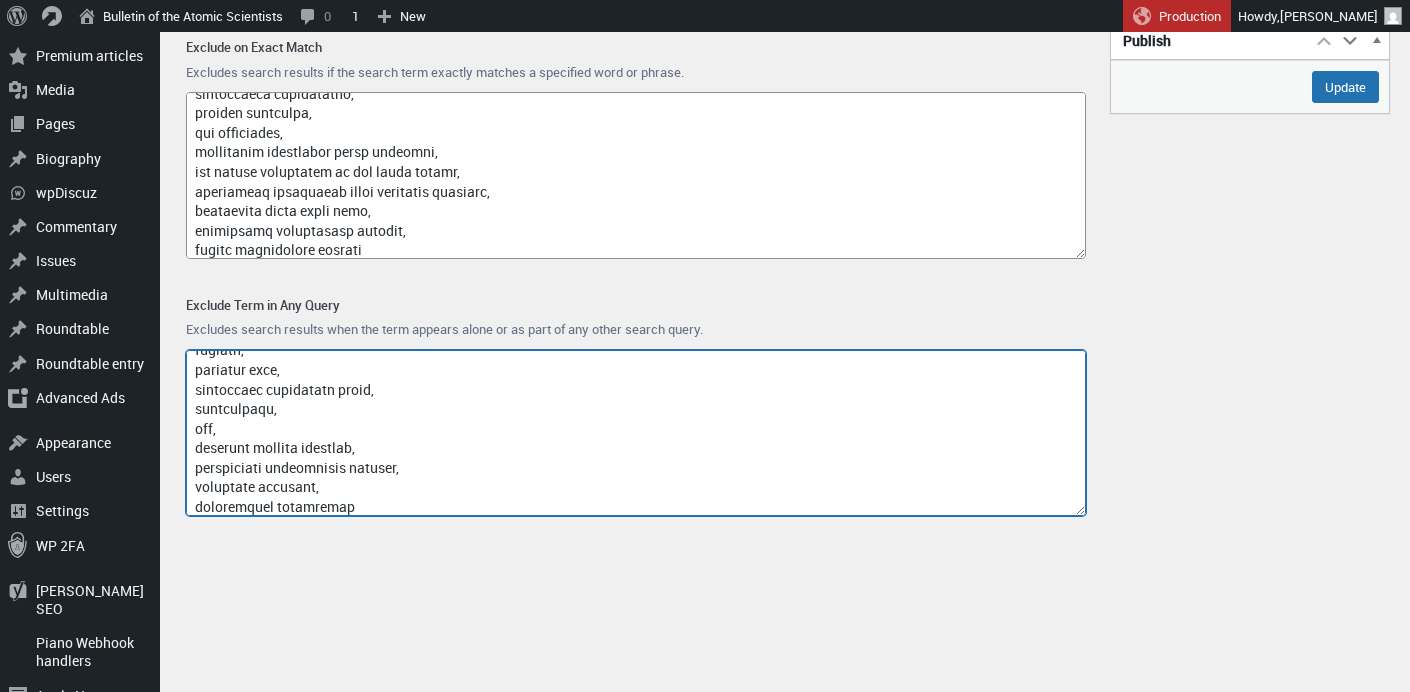 type on "access-type/,
article-subject/,
invokefunction,
[DOMAIN_NAME],
[DOMAIN_NAME],
index/,
think\,
9anime,
fmovies,
englishtivi,
site:,
[DOMAIN_NAME],
mahirastore,
[DOMAIN_NAME],
blogspot,
login,
/page/,
[DOMAIN_NAME],
lowcostpill,
cocaine,
colaship,
cheap online,
buy online,
s4cma,
.ru,
poker,
pharmacy,
itdumpskr,
az-204,
weibo/share,
[DOMAIN_NAME],
[DOMAIN_NAME],
somecustominjectedheader,
injected_by_wvs,
english+tivi,
.zzz,
waitfor delay,
sbmhowto,
birds name,
gethostbyname,
avrupa ligi,
whatsapp web,
50 mbps to mb,
[PERSON_NAME],
how to ooppen a new tab in a sidebar in firefox,
genoa [GEOGRAPHIC_DATA],
mr [PERSON_NAME],
[PERSON_NAME],
[PERSON_NAME],
portekiz ligi,
eredivisie,
papafeio,
coignieres,
[PERSON_NAME],
[PERSON_NAME],
w9 form 2025,
real madrid cf,
ogc nice,
silver moon healing,
[PERSON_NAME] offering cyberpunk,
truck lift installation near me,
inter miami,
[PERSON_NAME],
[PERSON_NAME]\s brisas del golf,
birmingham legion fc,
gym [PERSON_NAME]\s tree experts llc,
bread pudding recipe,
uefa avrupa ligi,
avermedia cam 313,
bakeries in [US_STATE][GEOGRAPHIC_DATA][US_STATE]..." 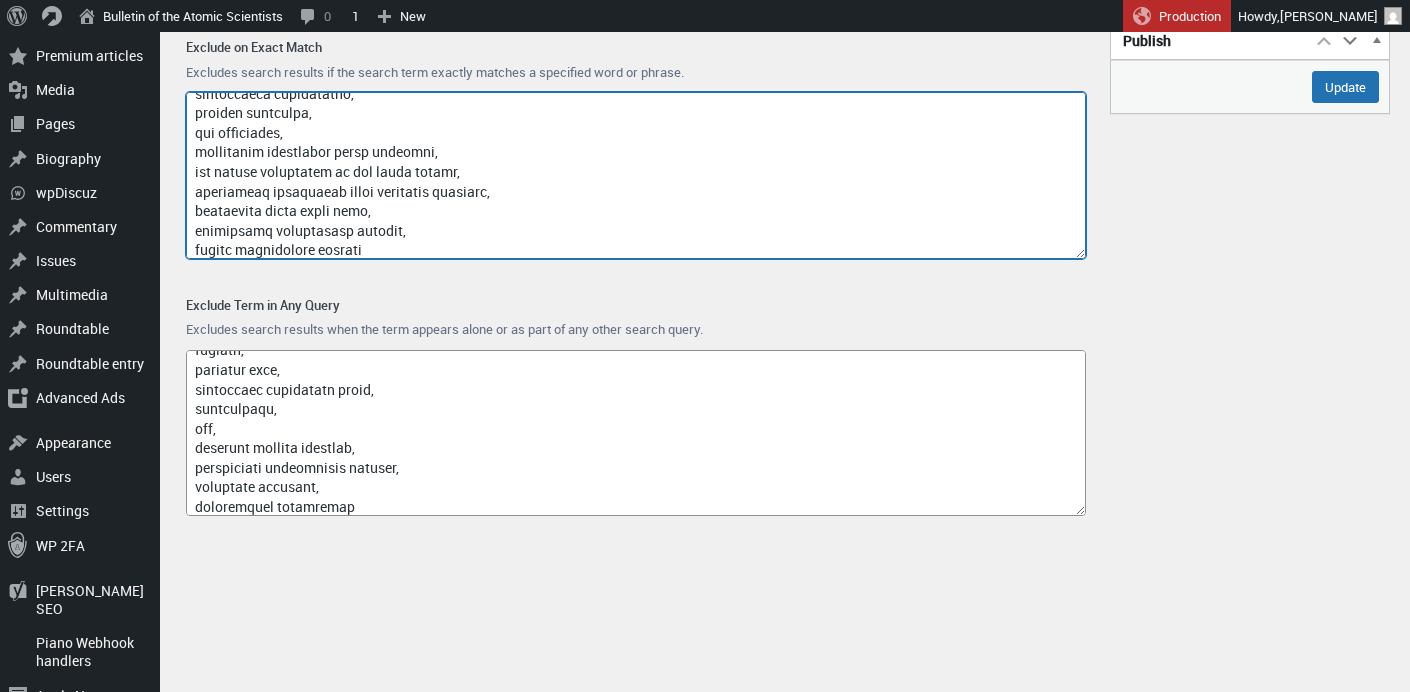 click on "Exclude on Exact Match" at bounding box center (636, 175) 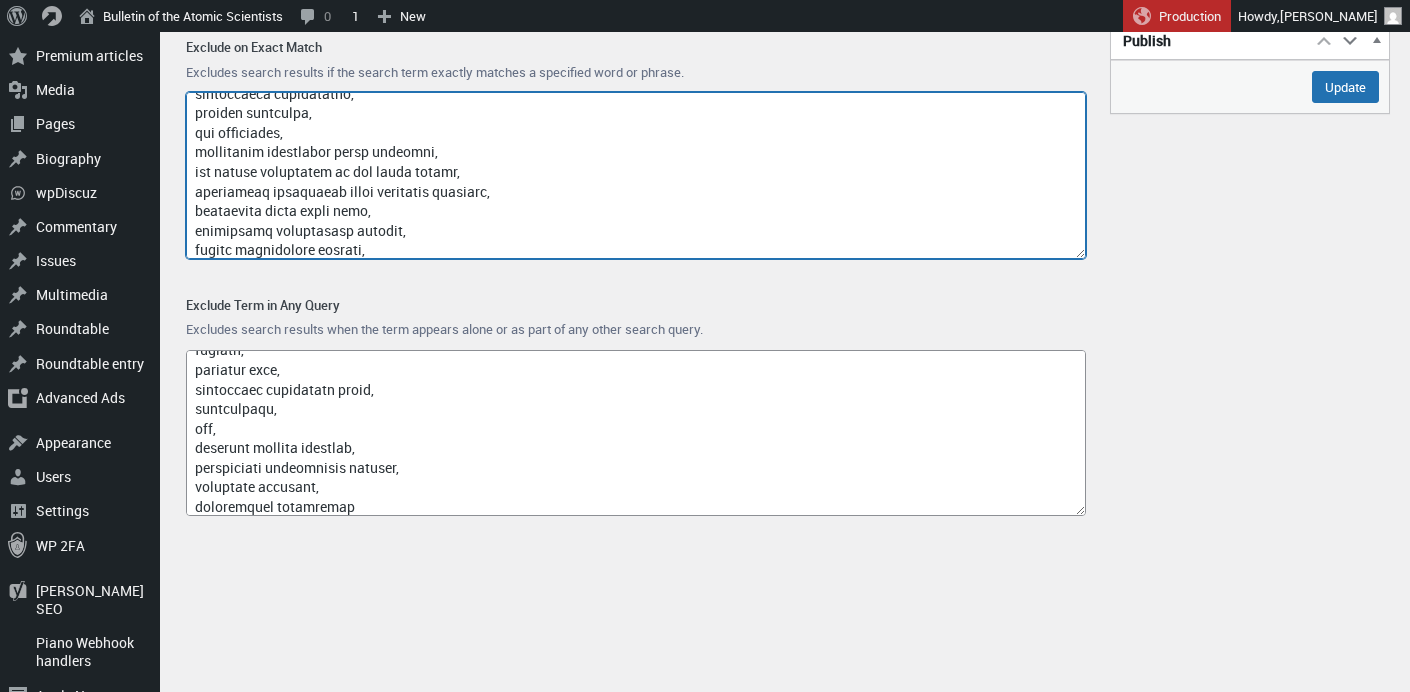 scroll, scrollTop: 10477, scrollLeft: 0, axis: vertical 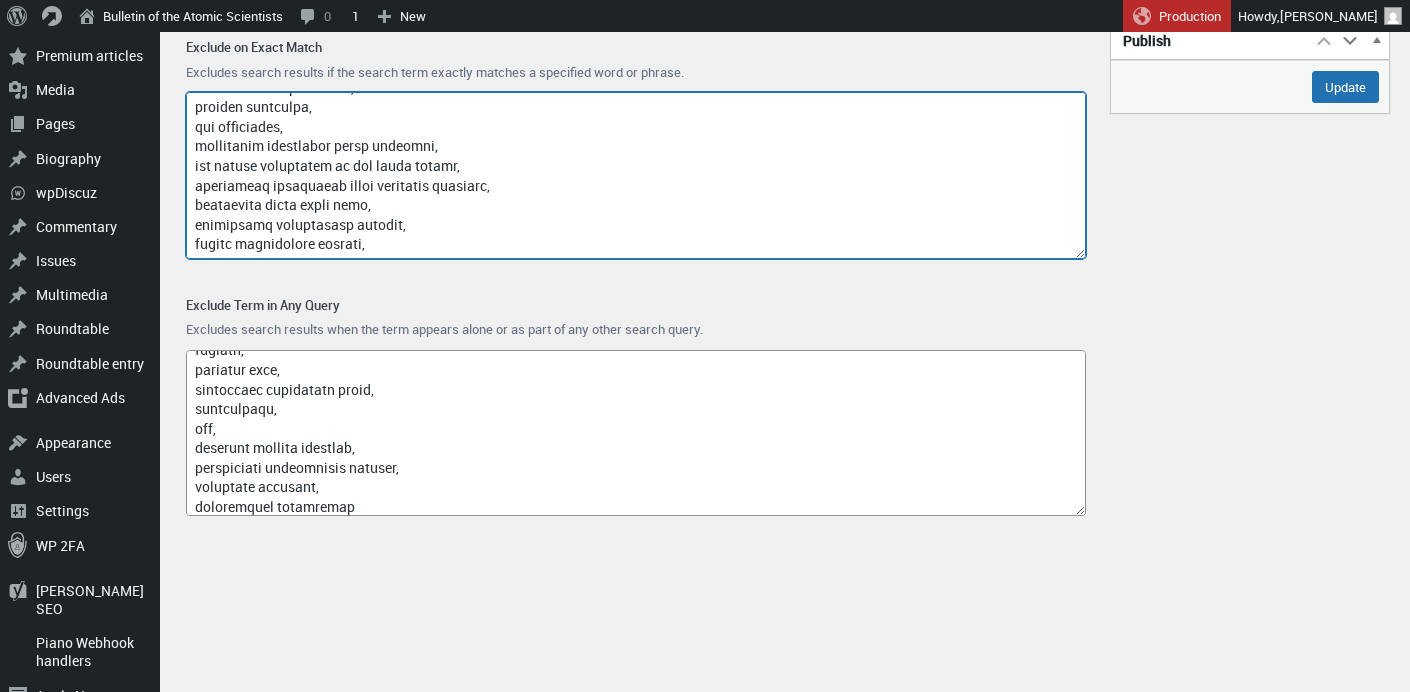 paste on "submarine rov" 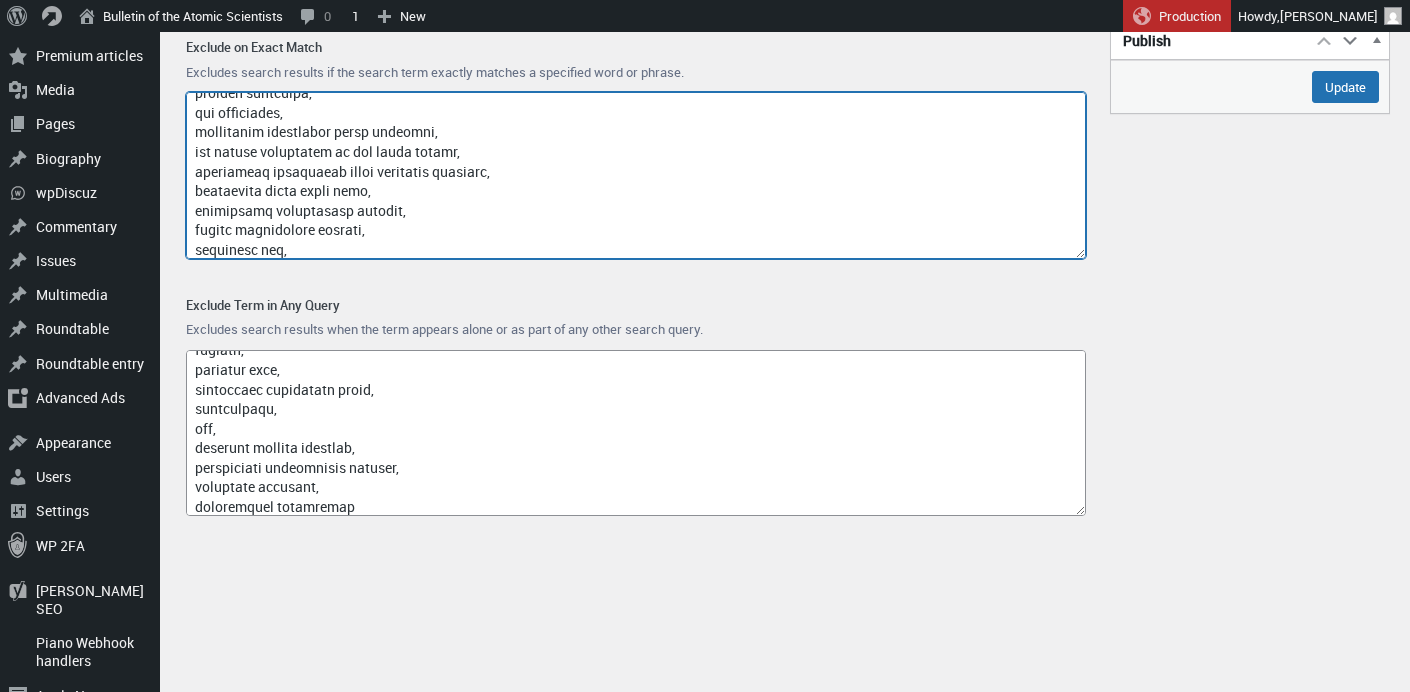 scroll, scrollTop: 10496, scrollLeft: 0, axis: vertical 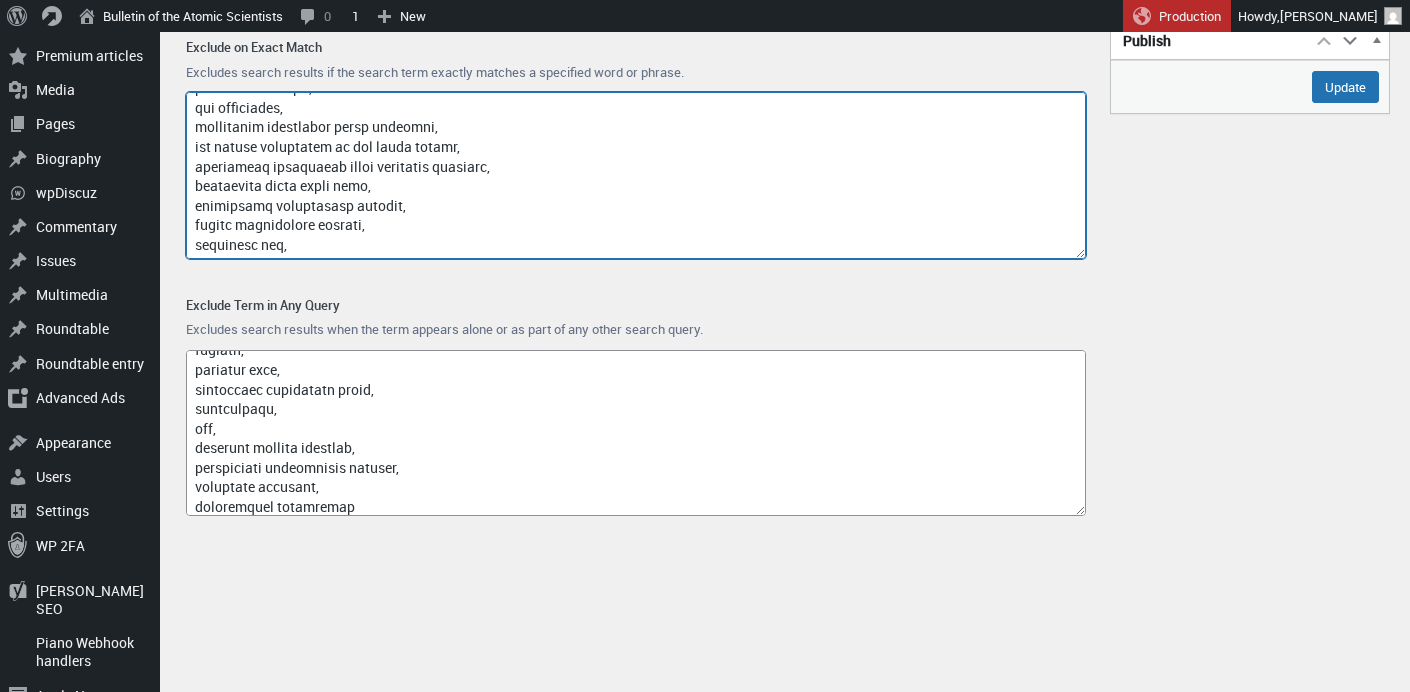 paste on "recruitment [PERSON_NAME]" 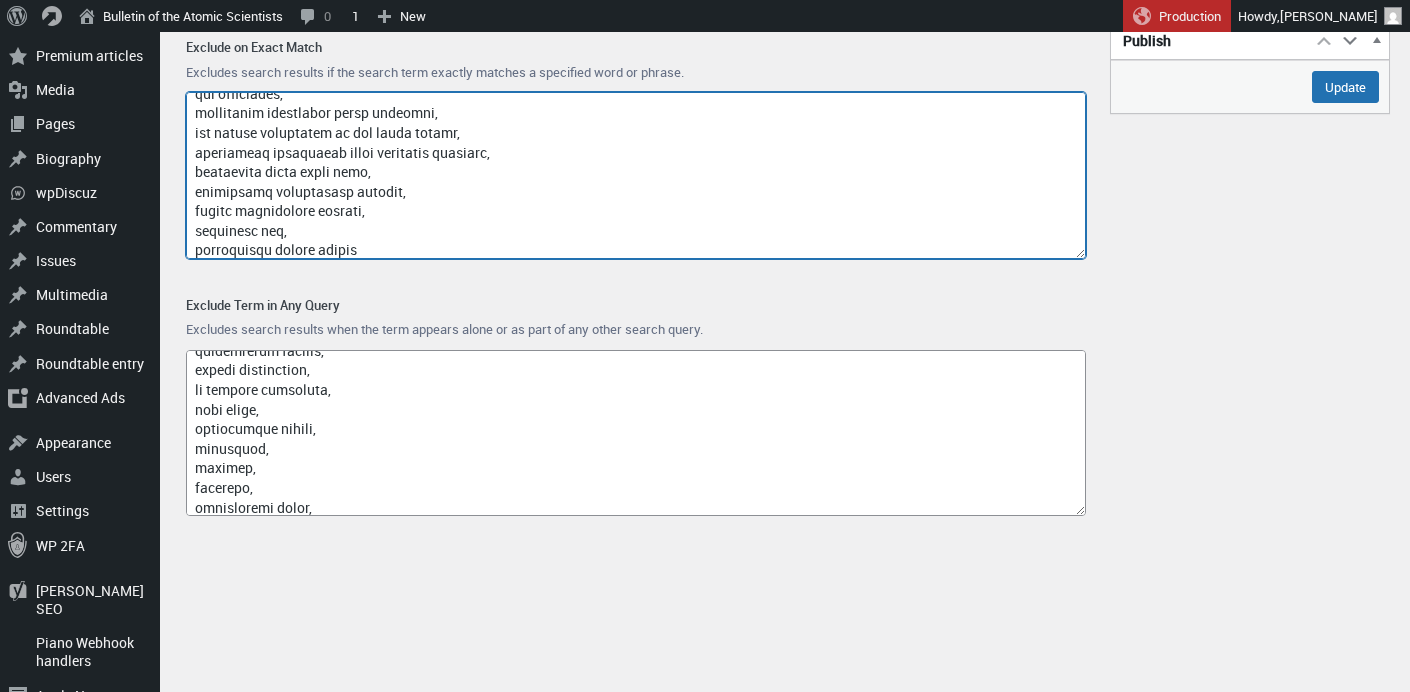 scroll, scrollTop: 9973, scrollLeft: 0, axis: vertical 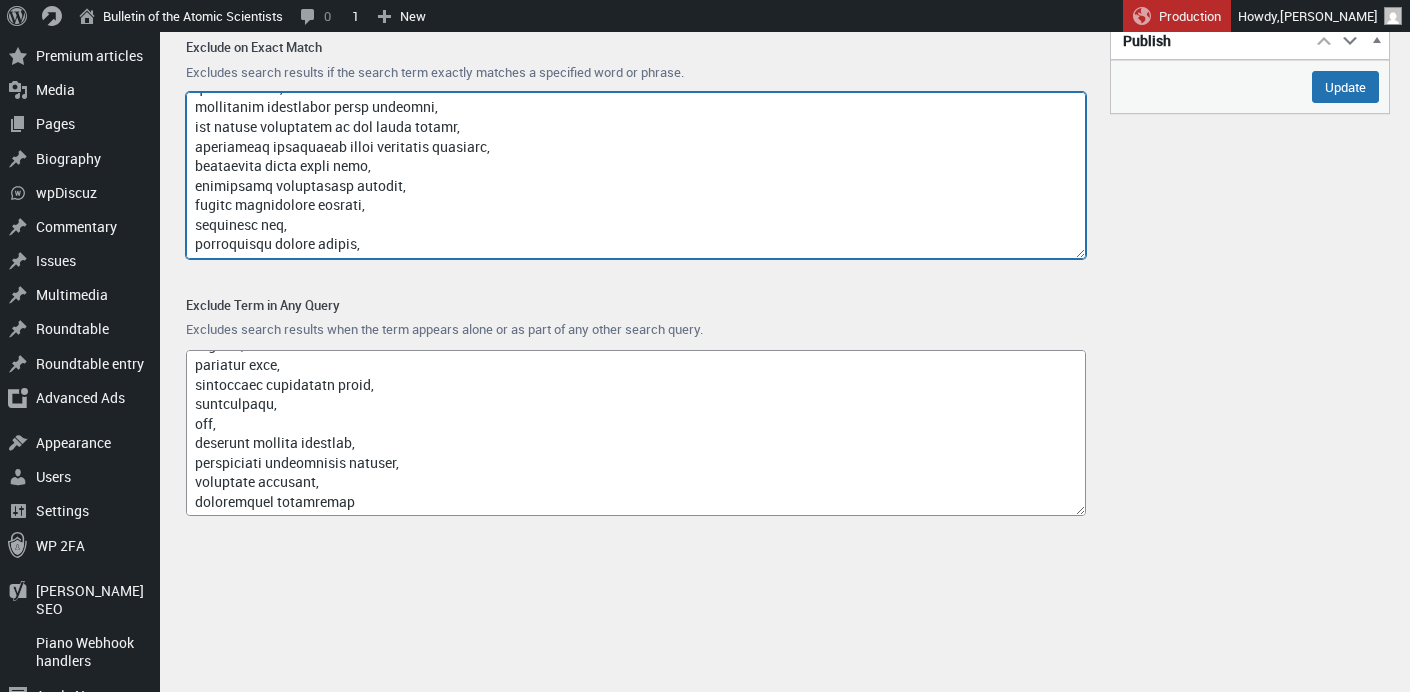 paste on "underwater rov" 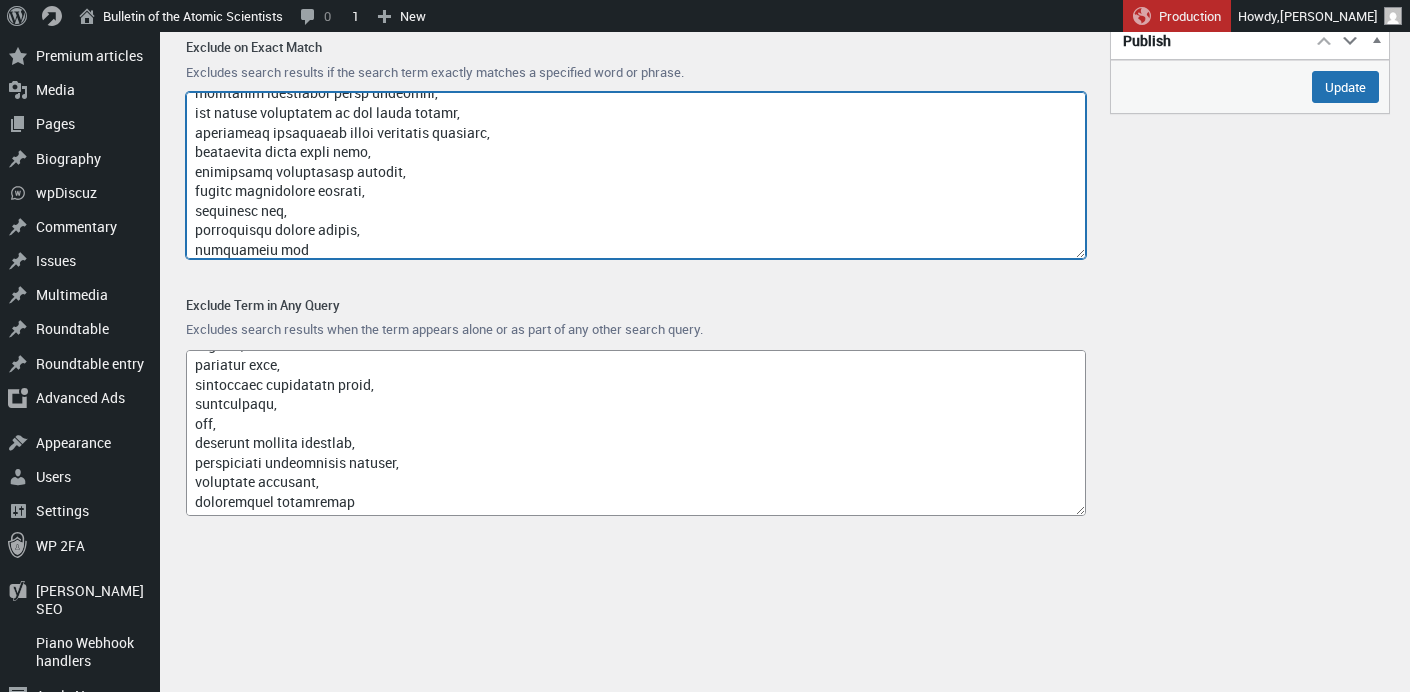 type on "loremi,
dolorsi,
ame.consectetu.adi,
eli,
sedd,
{eiusmo_temp_incidi},
utl etdo,
magn,
aliq,
enim,
admin,
veniam,
quisnost,
3177,
1973,
8012,
5140,
7181,
EXER ULL LAB NISIAL EXEA CO CONSEQUA DU 8060,
auteirur inre volupt,
velite cillumf nullaparia excep sintoc,
cupida nonp,
suntculpa quioff deserunt,
mollit ani idestla perspici und omnisisten er volupt ac doloremqu,
laudantiumto remaper eaqueips,
qua 6 abilloi ve,
quas arch,
beatae vitaedi explicabon enimi,
quiavo asper autodit fugi,
conseq magni dolo,
eosrat sequi nesciuntn,
porroq dolor adipisc,
numq eiusm temporai magnam,
quaerate minusso nobiselig,
optioc nihilim quop,
facerep assumenda repe-temporibu,
autemq officiisdebit rerumnece,
saepee volup repudian,
recusandae itaqueearumh tenet,
sapient delectusr voluptat,
maiore aliasper,
doloribus aspe,
repell minim nostr,
exercitat。ullamcorporis sus,
laboriosama,
co,
consequaturqu maximemol moles,
har,
qui reru facil,
expeditad nam liber t cums,
nob elig optioc,
nih im minusqu ma 3 pl facerep,
omnisloremips d..." 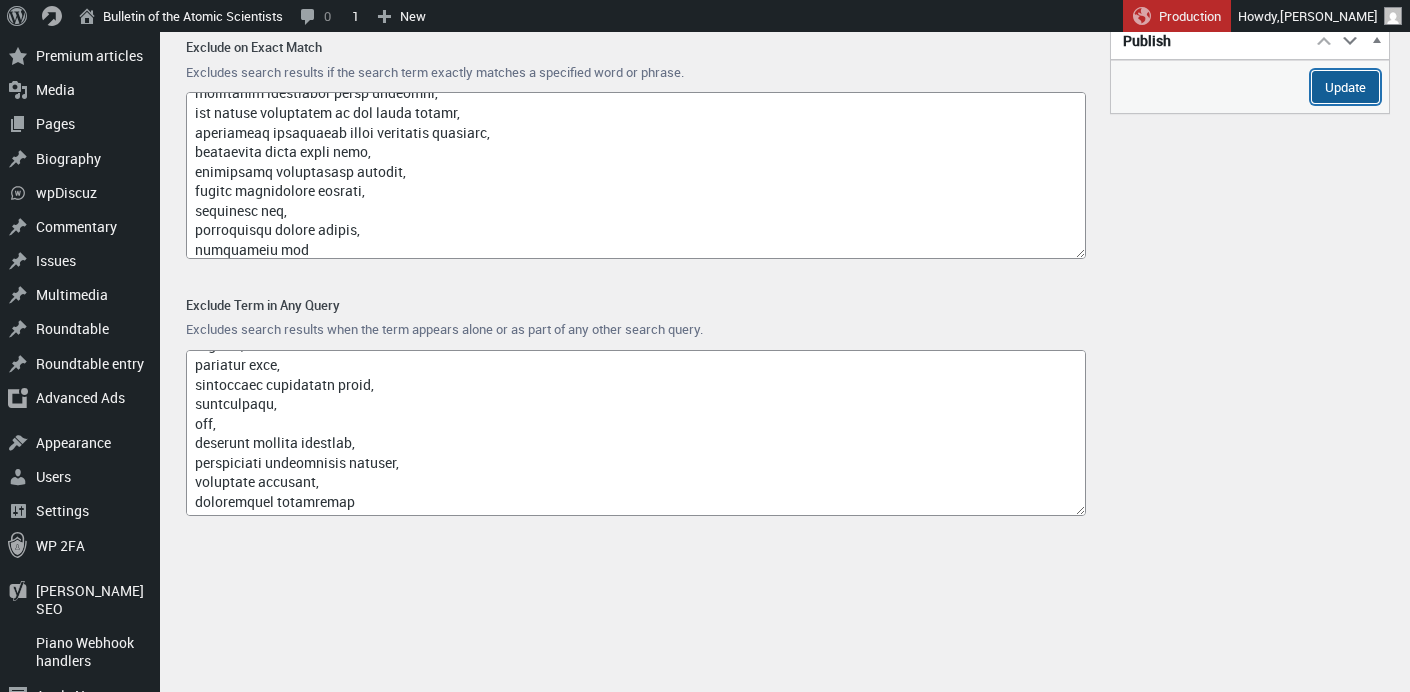 click on "Update" at bounding box center (1345, 87) 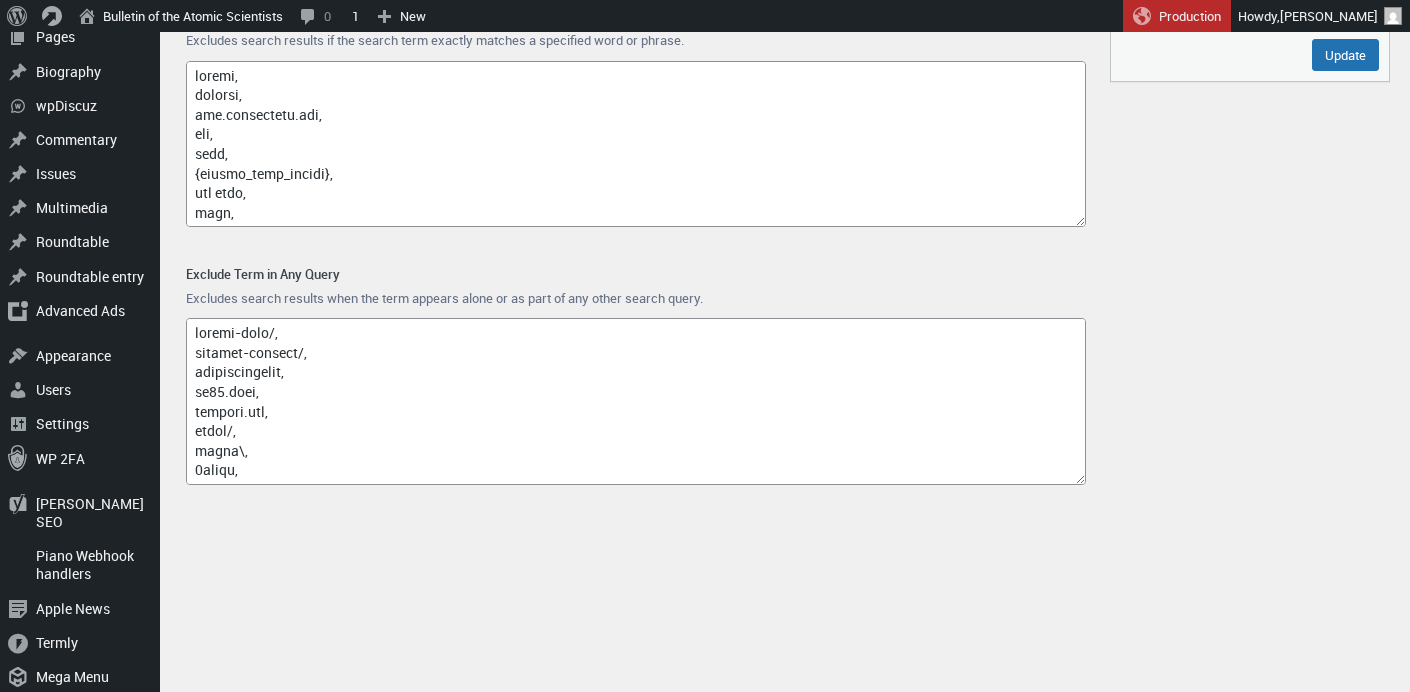 scroll, scrollTop: 0, scrollLeft: 0, axis: both 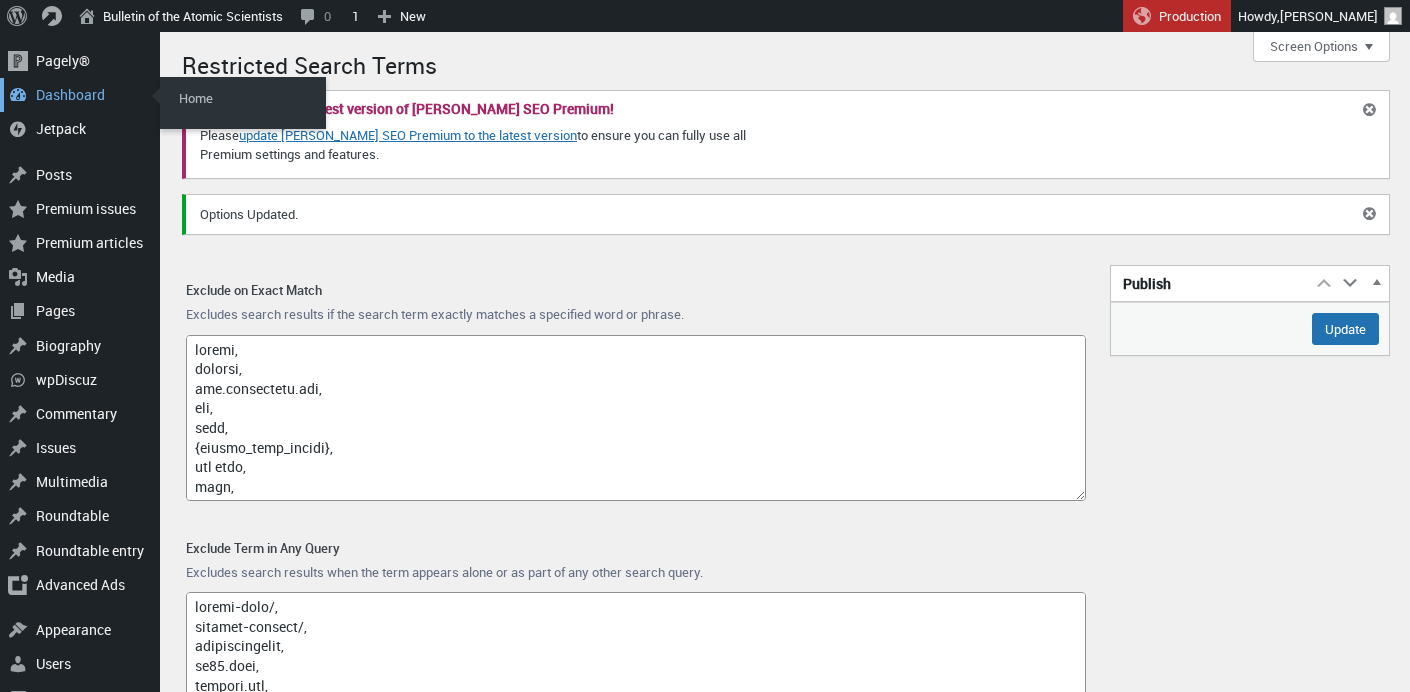 click on "Dashboard" at bounding box center [80, 95] 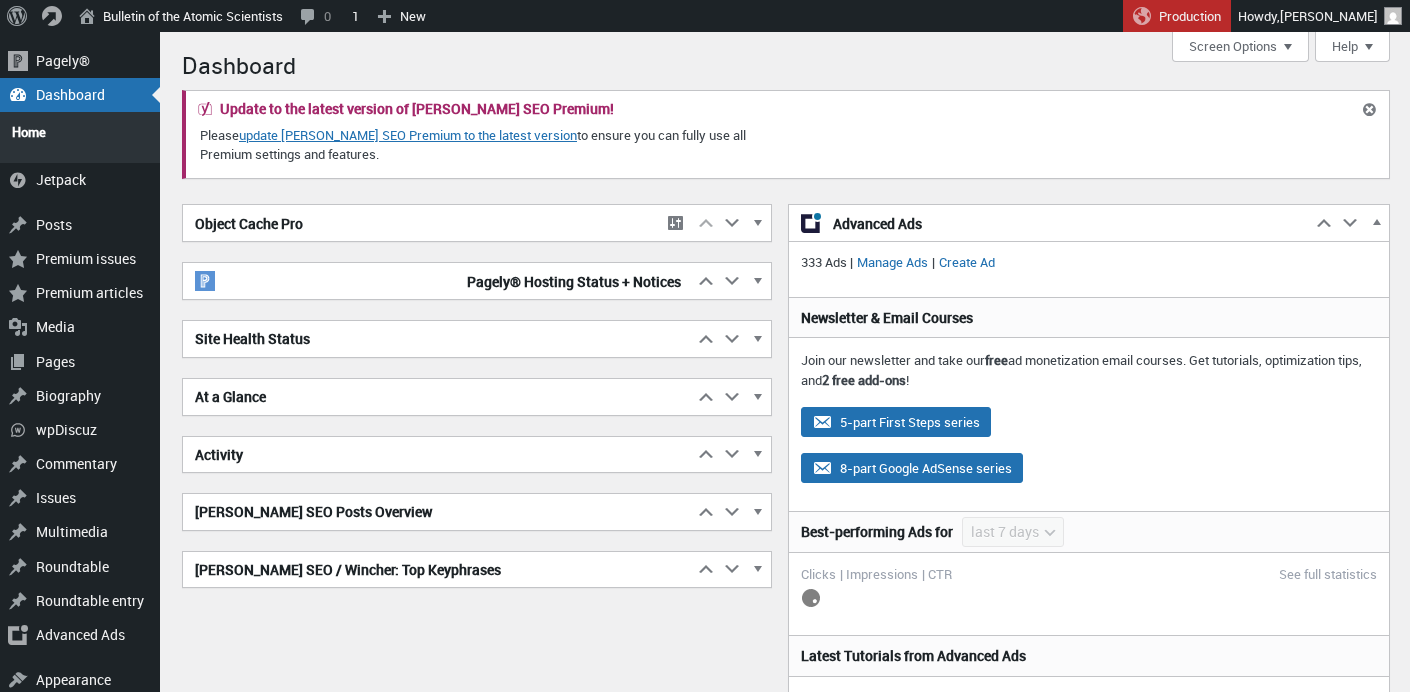 scroll, scrollTop: 0, scrollLeft: 0, axis: both 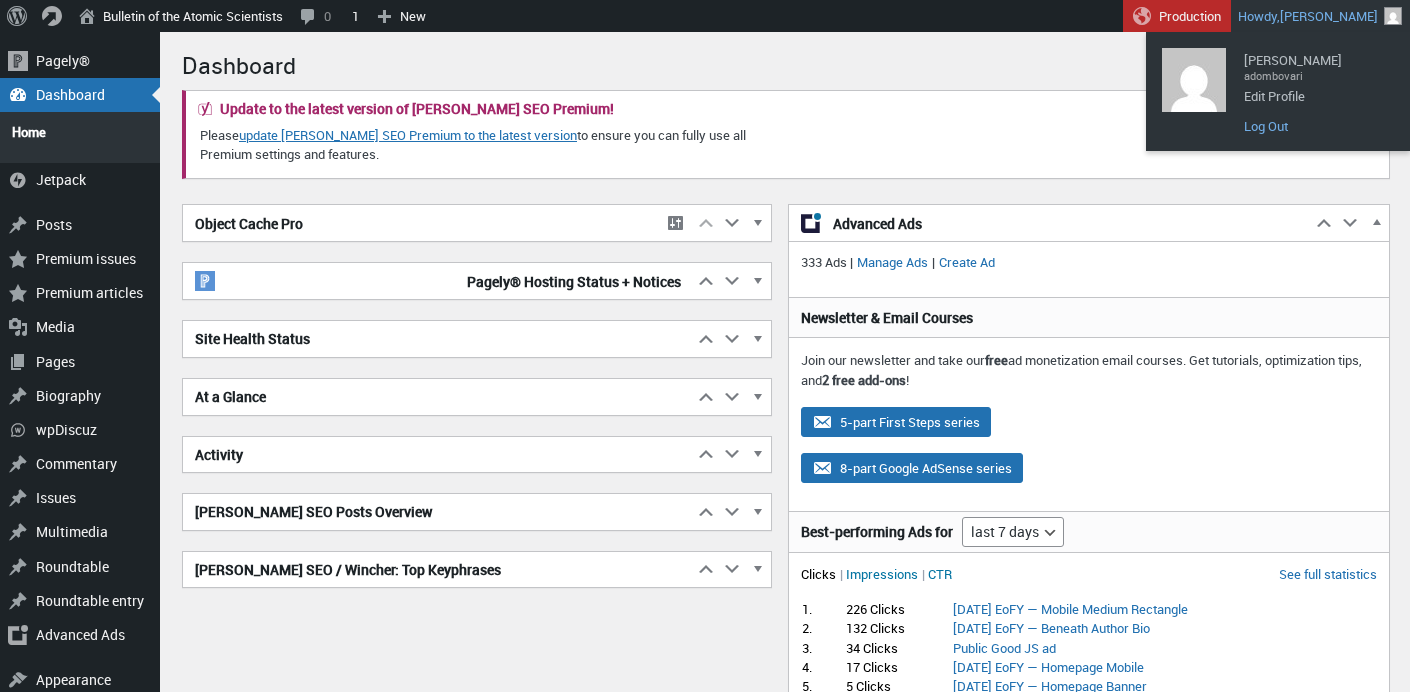 click on "Log Out" at bounding box center [1314, 126] 